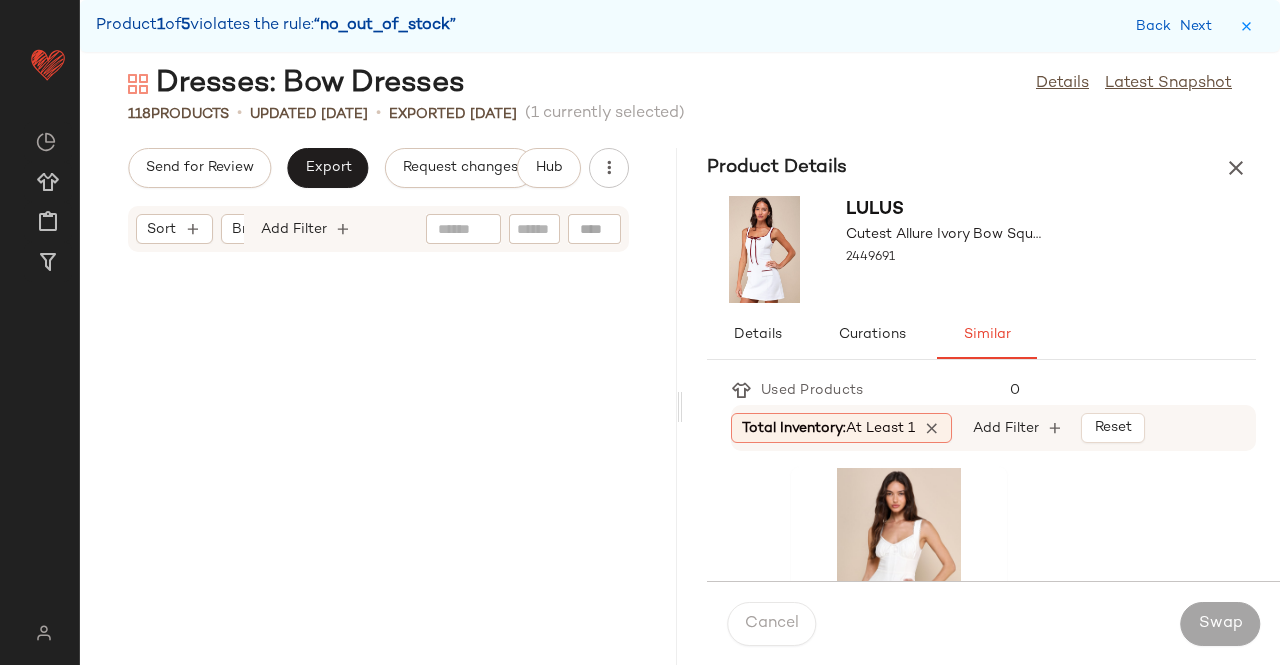 scroll, scrollTop: 0, scrollLeft: 0, axis: both 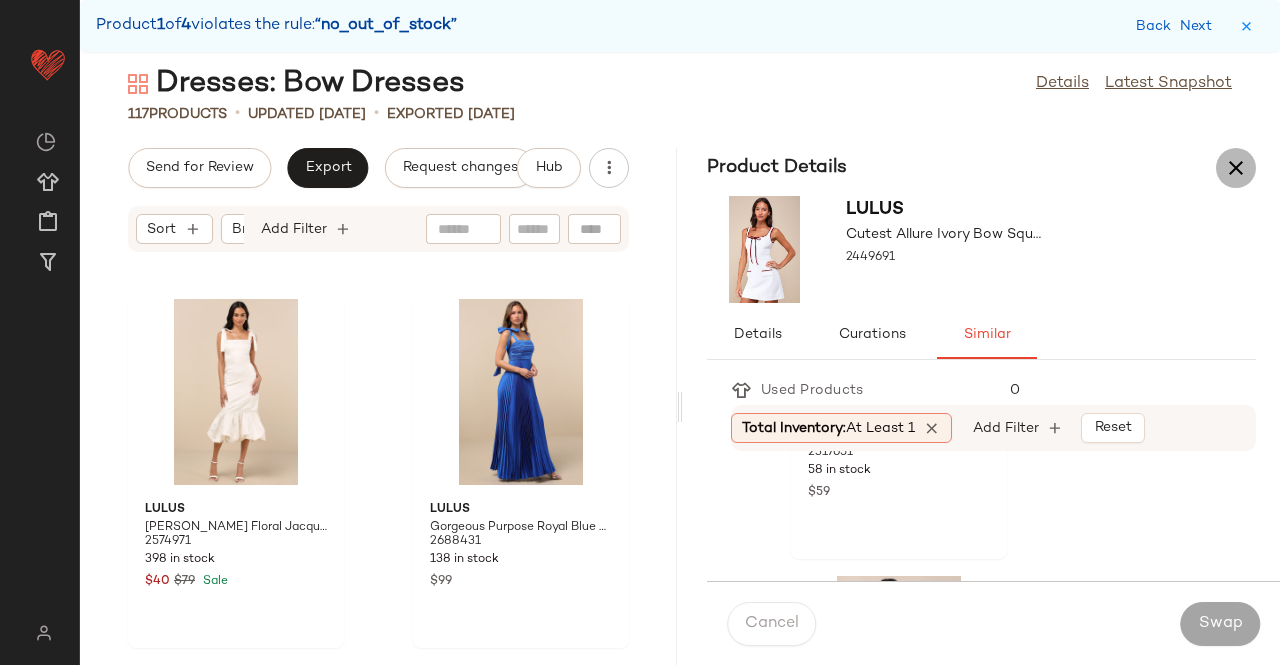 click at bounding box center (1236, 168) 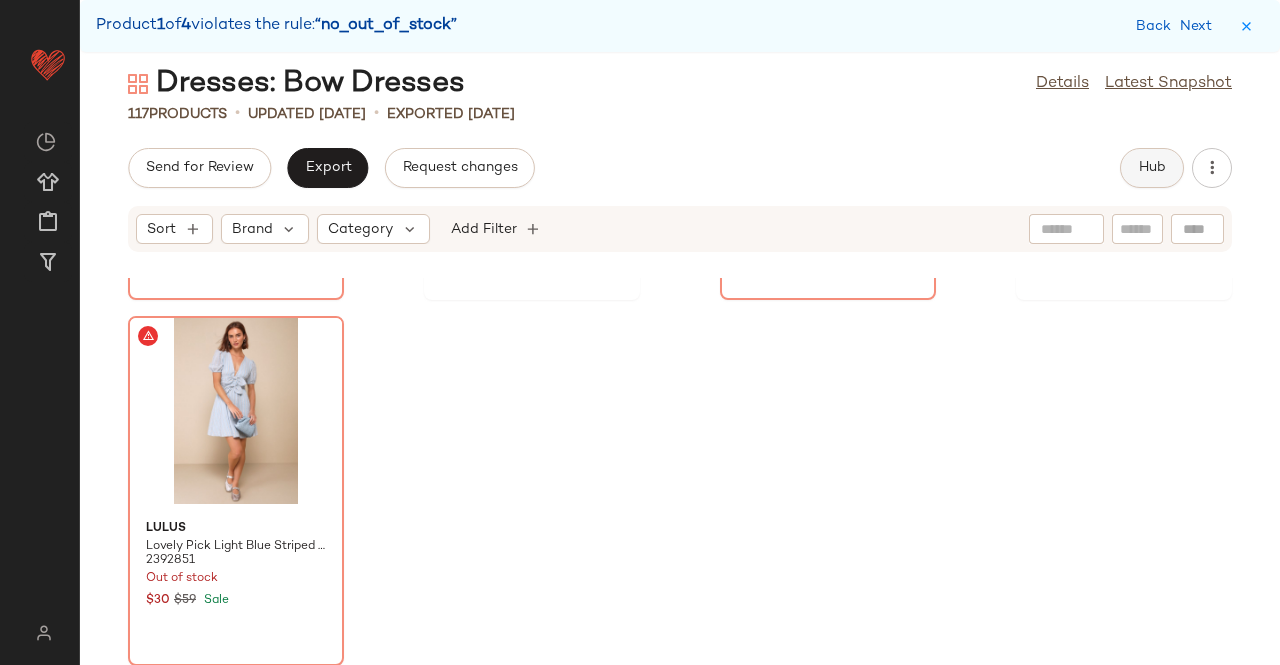 click on "Hub" 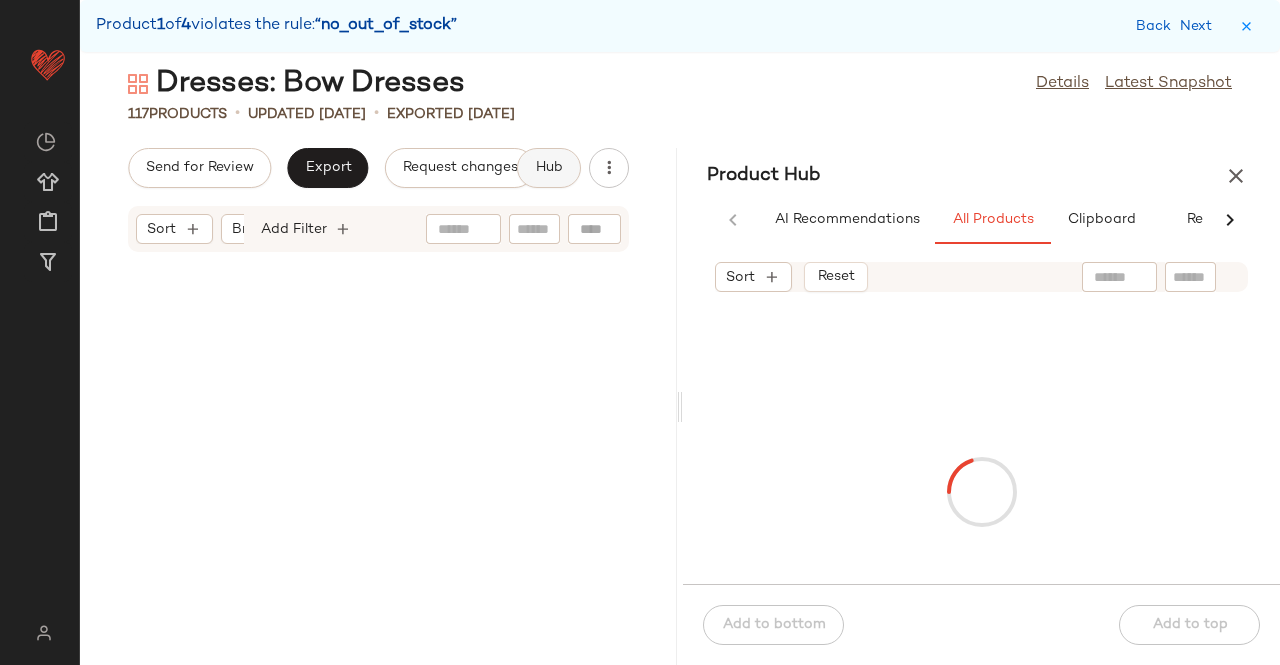 scroll, scrollTop: 11328, scrollLeft: 0, axis: vertical 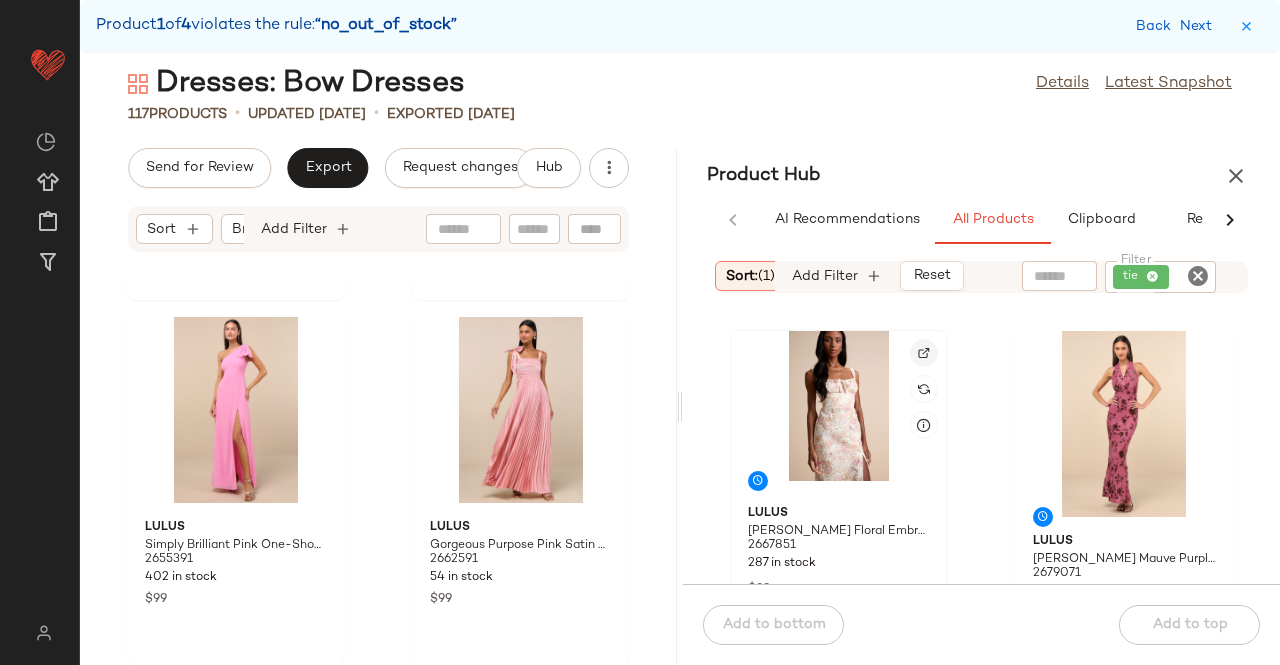 click 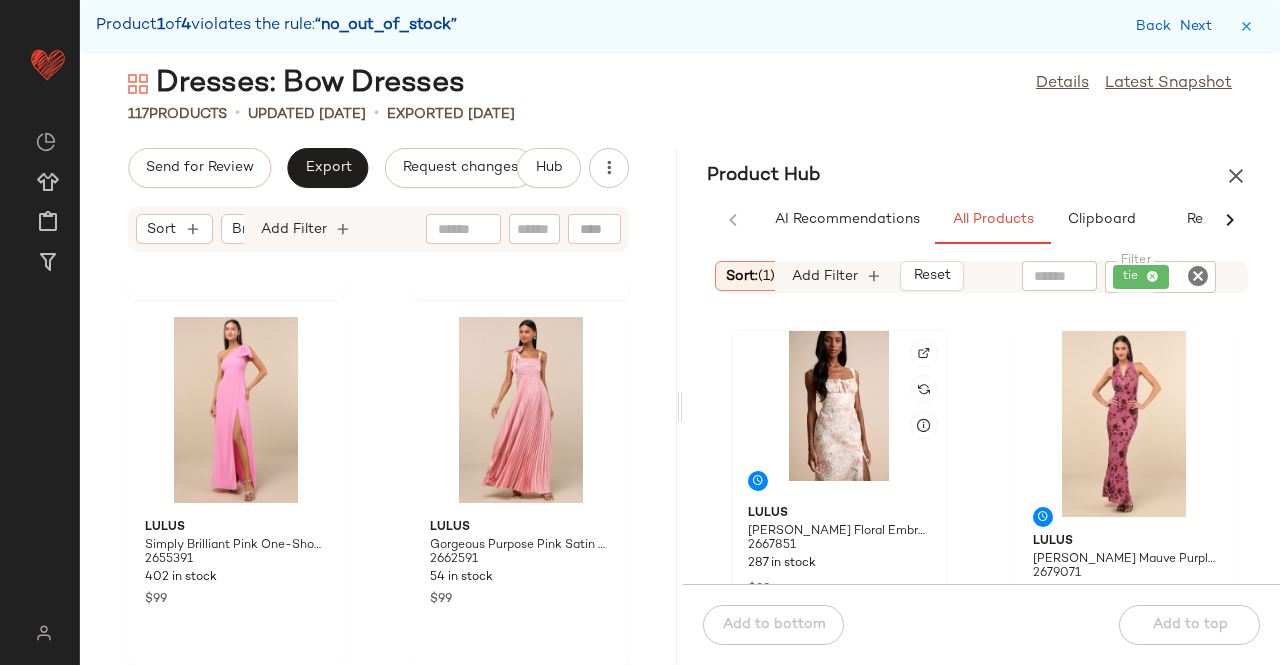 click 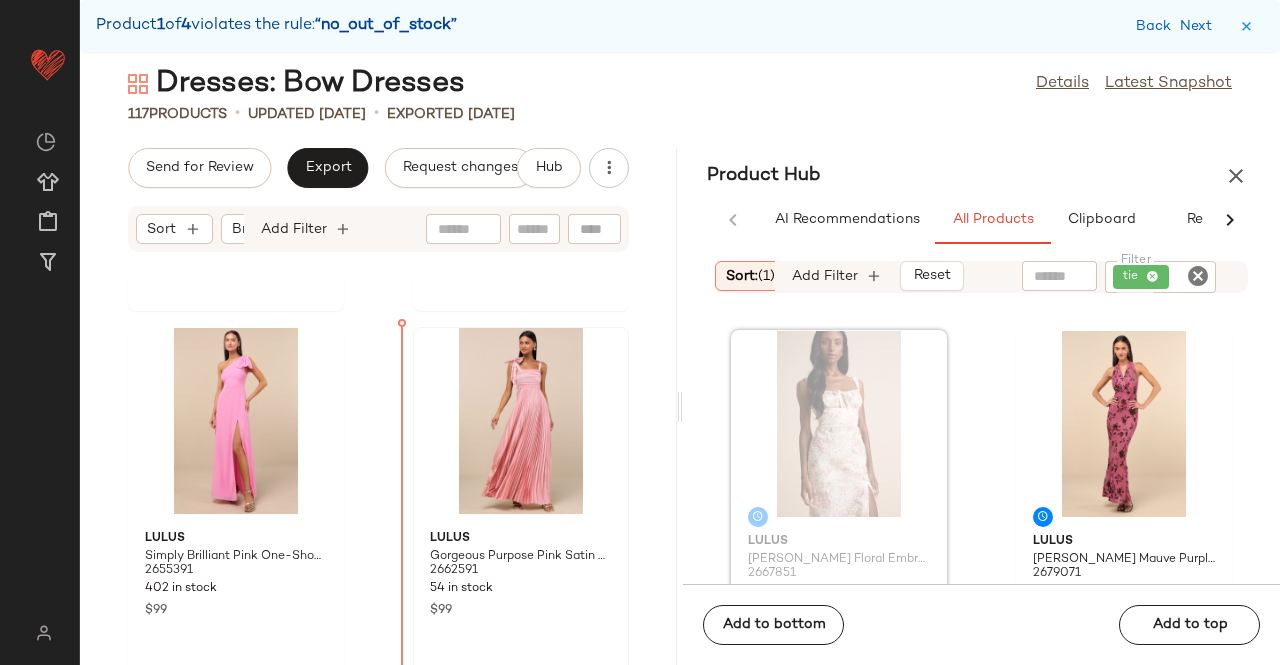scroll, scrollTop: 11304, scrollLeft: 0, axis: vertical 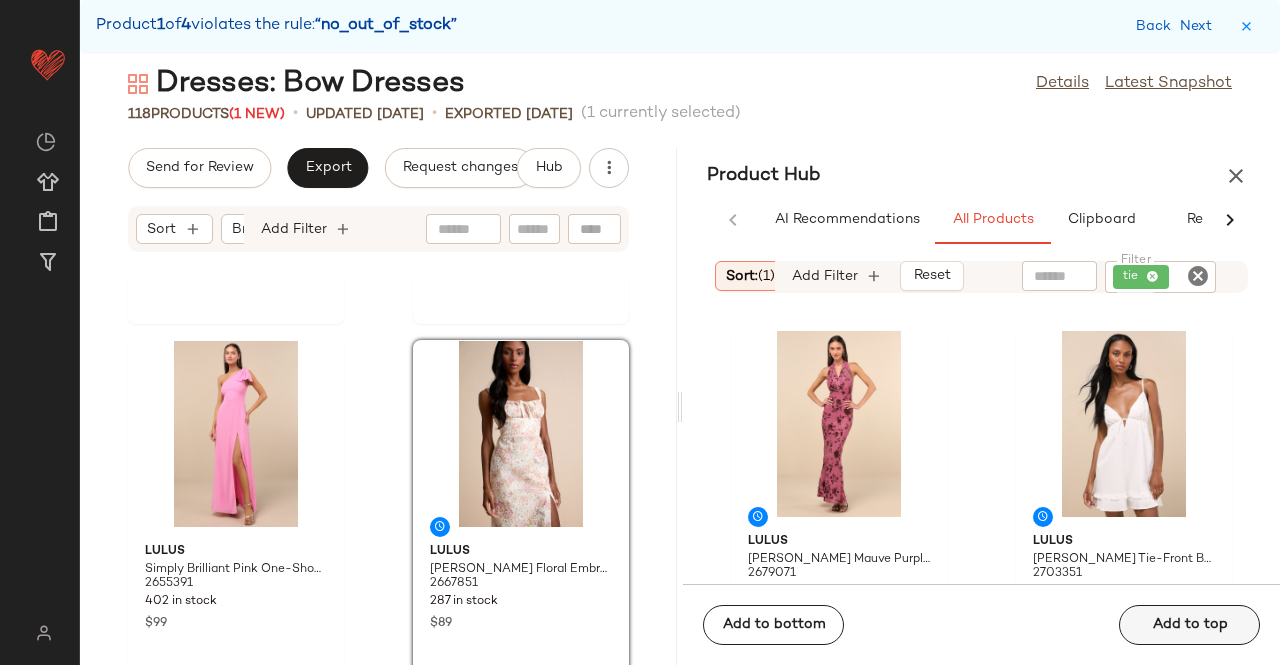 click on "Add to top" 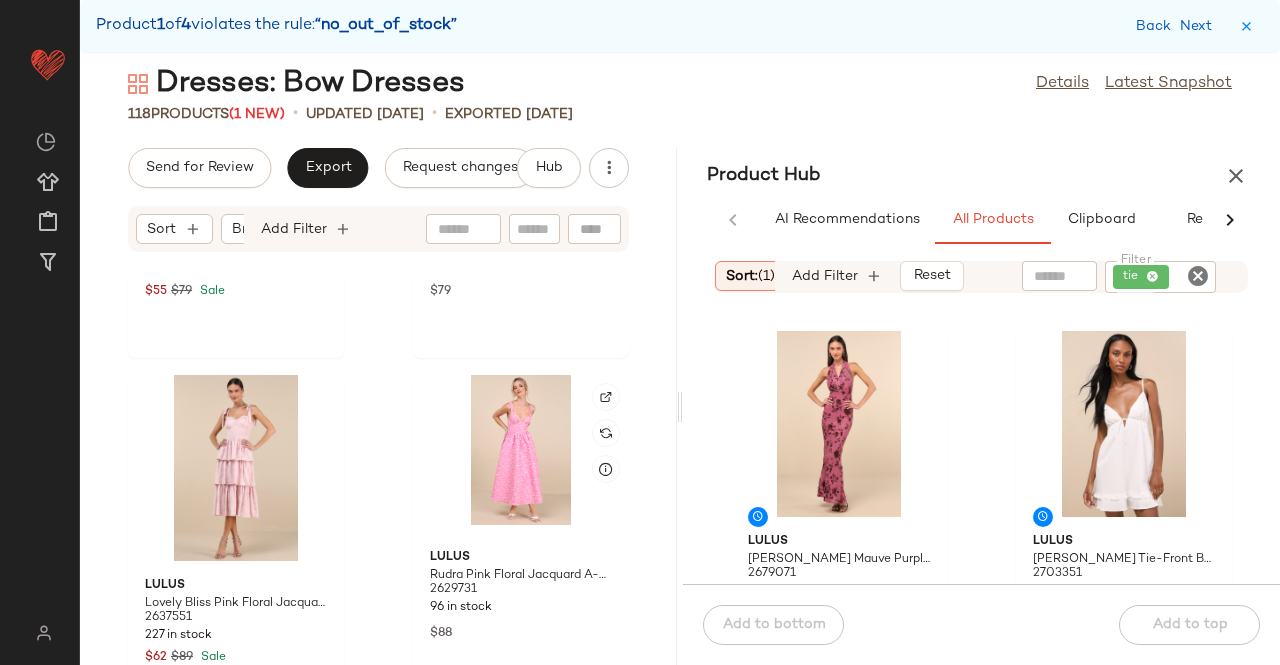 scroll, scrollTop: 11404, scrollLeft: 0, axis: vertical 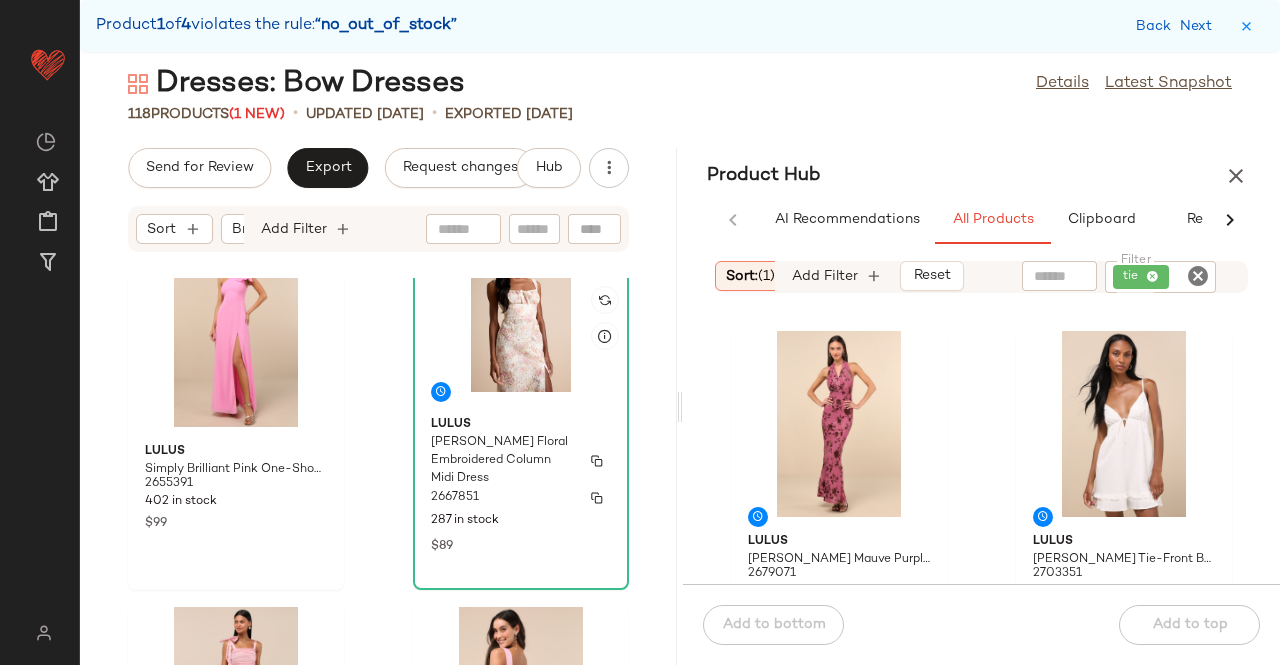 click on "Andrea White Floral Embroidered Column Midi Dress" at bounding box center (503, 461) 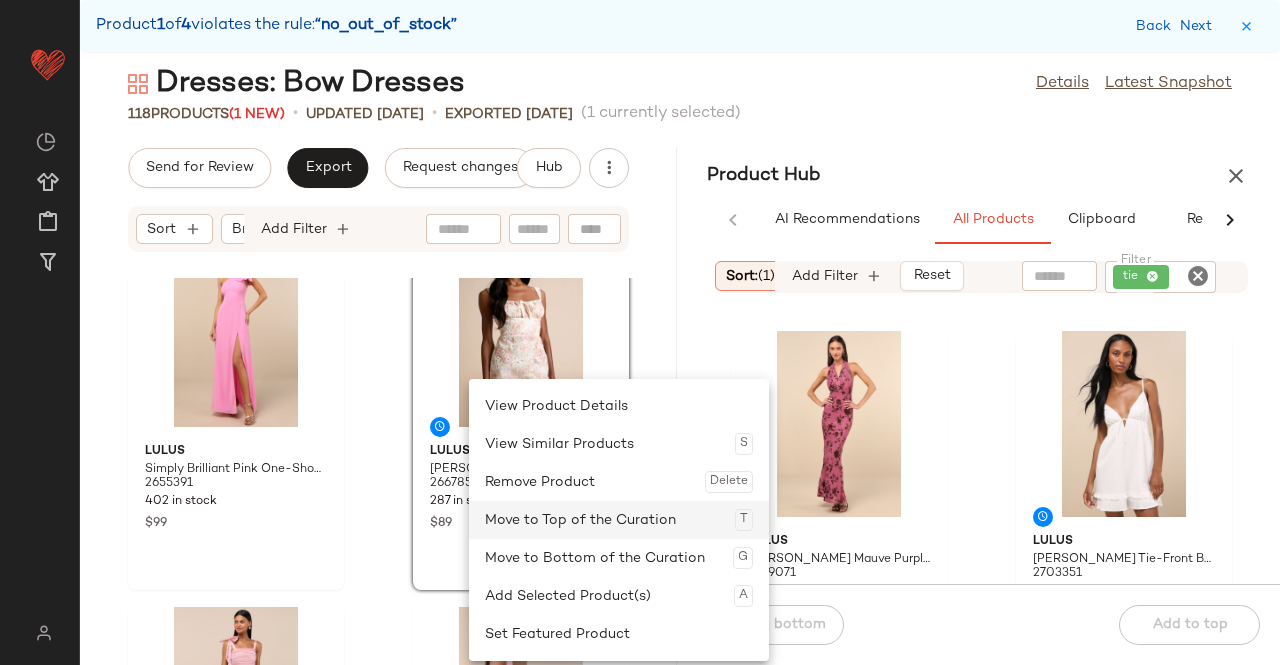 click on "Move to Top of the Curation  T" 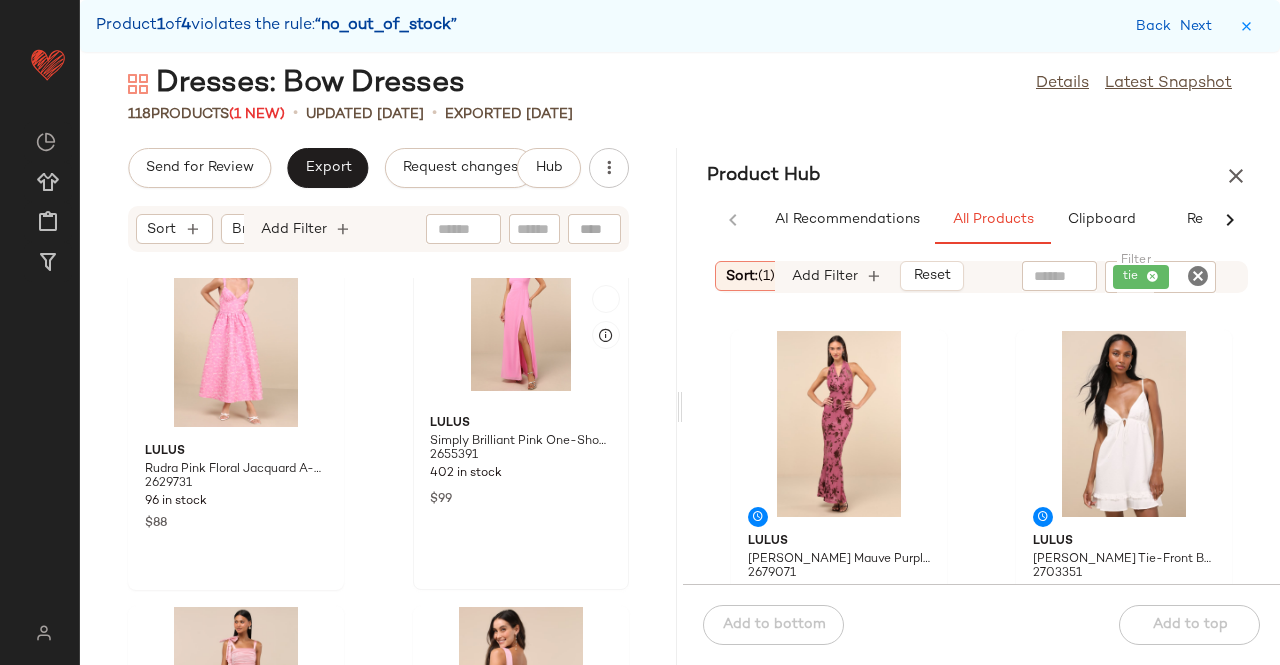 click 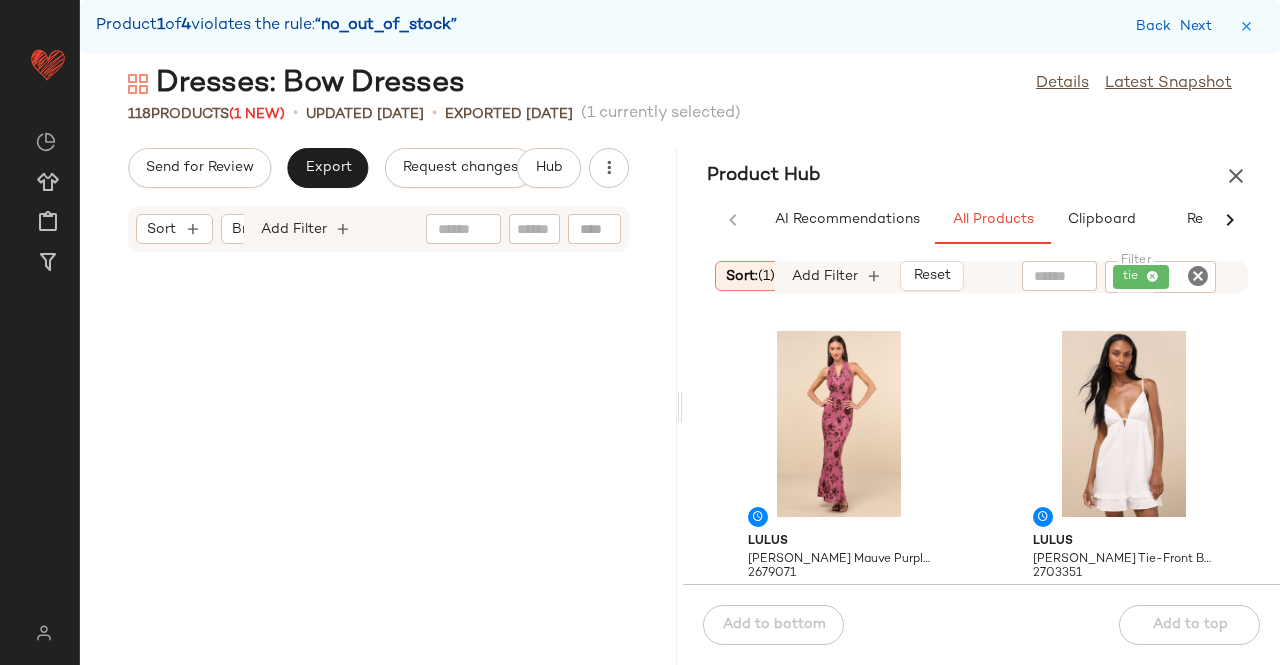 scroll, scrollTop: 0, scrollLeft: 0, axis: both 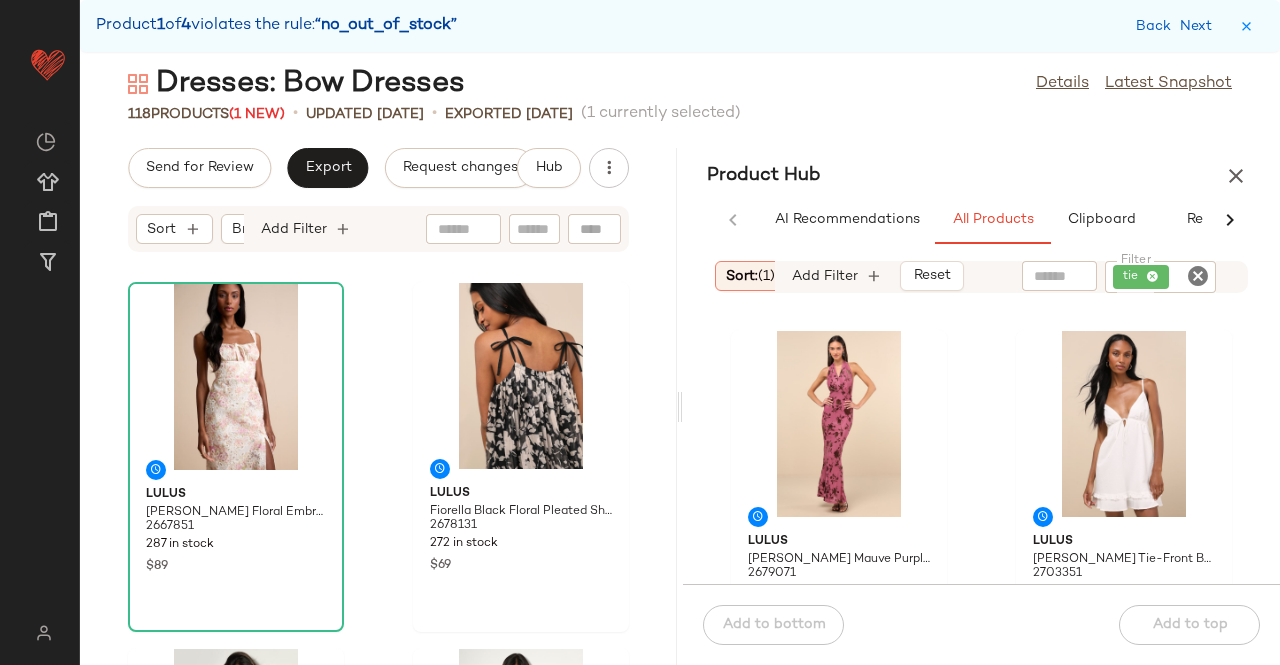 click on "Back Next" at bounding box center [1178, 26] 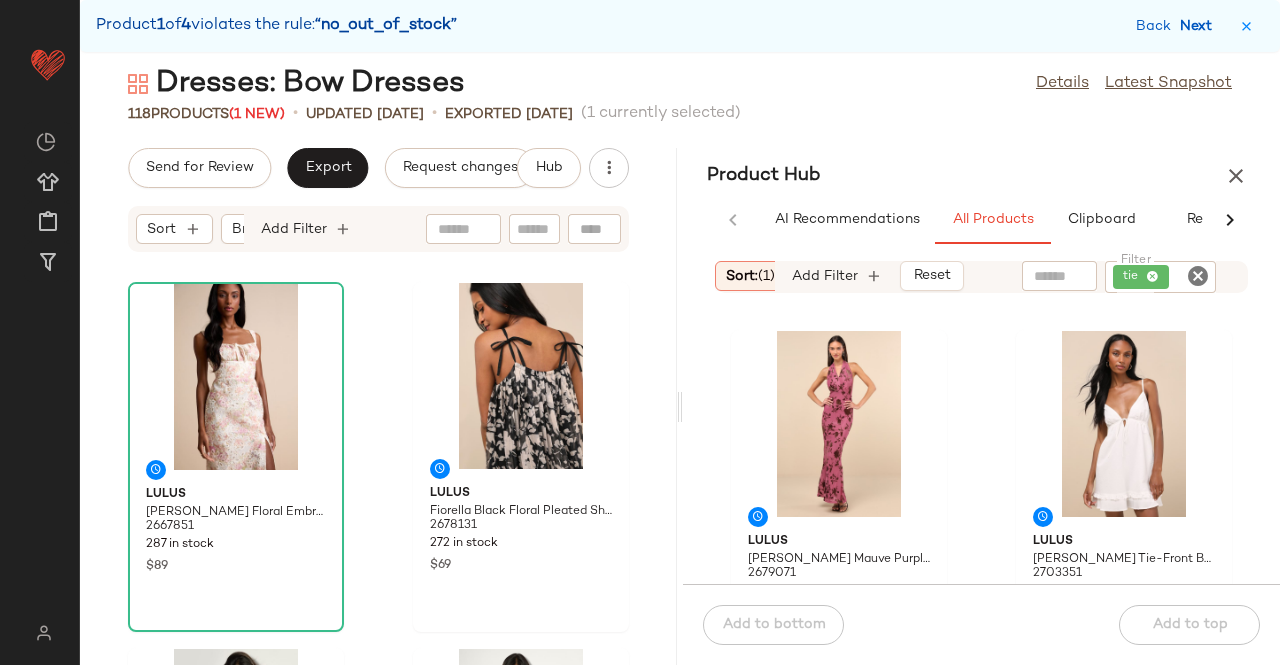 click on "Next" at bounding box center (1200, 26) 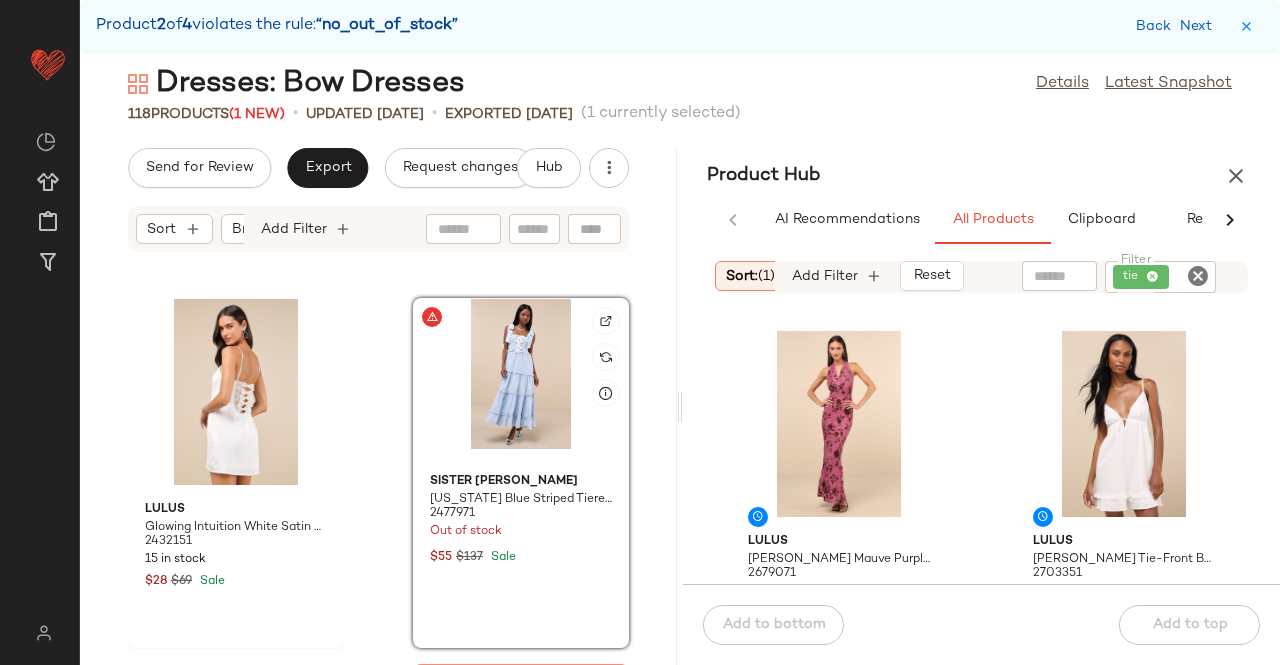 click 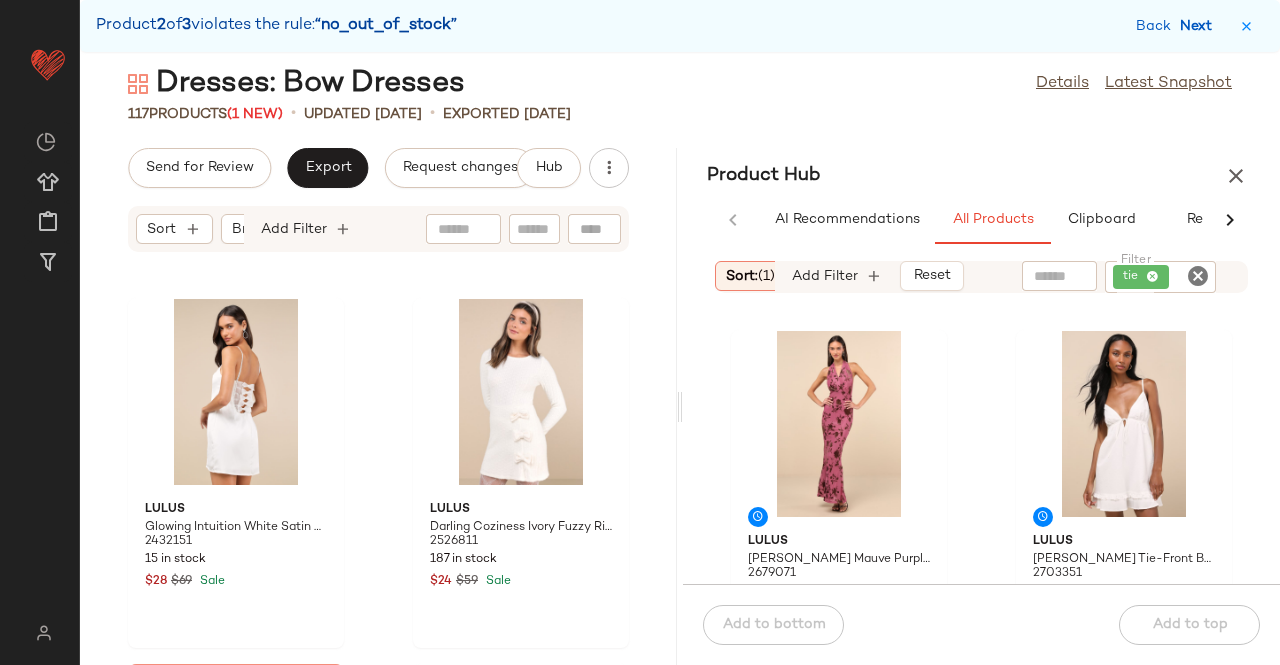 click on "Next" at bounding box center (1200, 26) 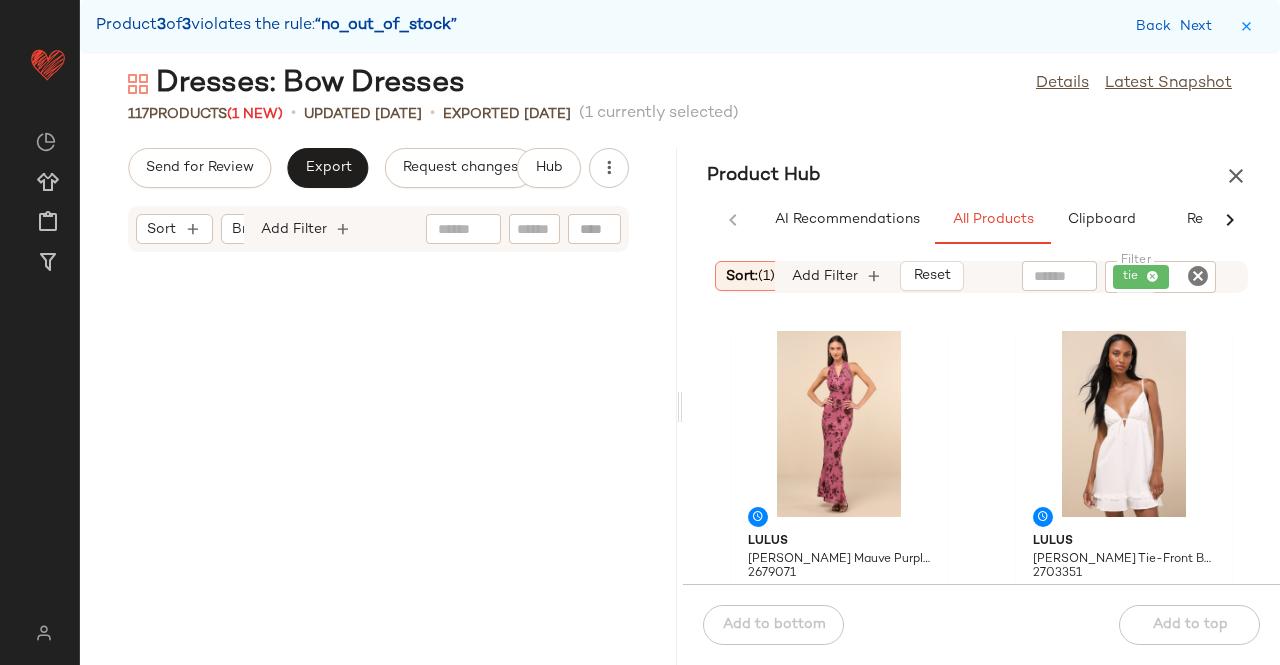 scroll, scrollTop: 21210, scrollLeft: 0, axis: vertical 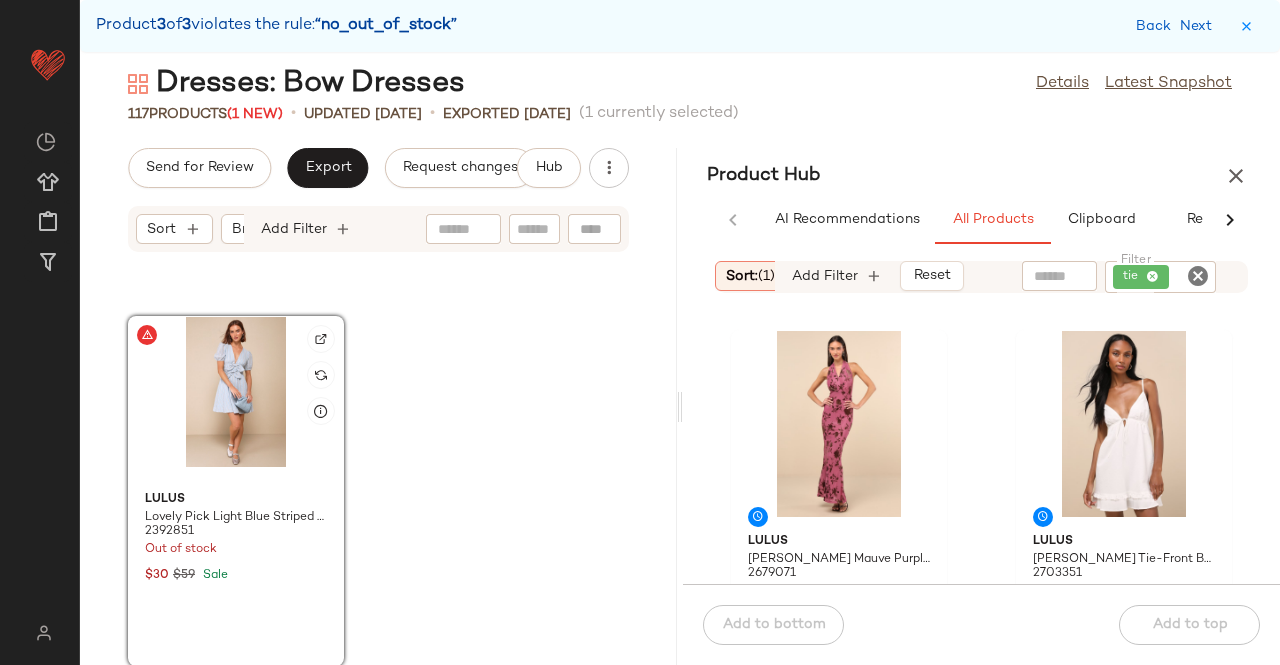 click 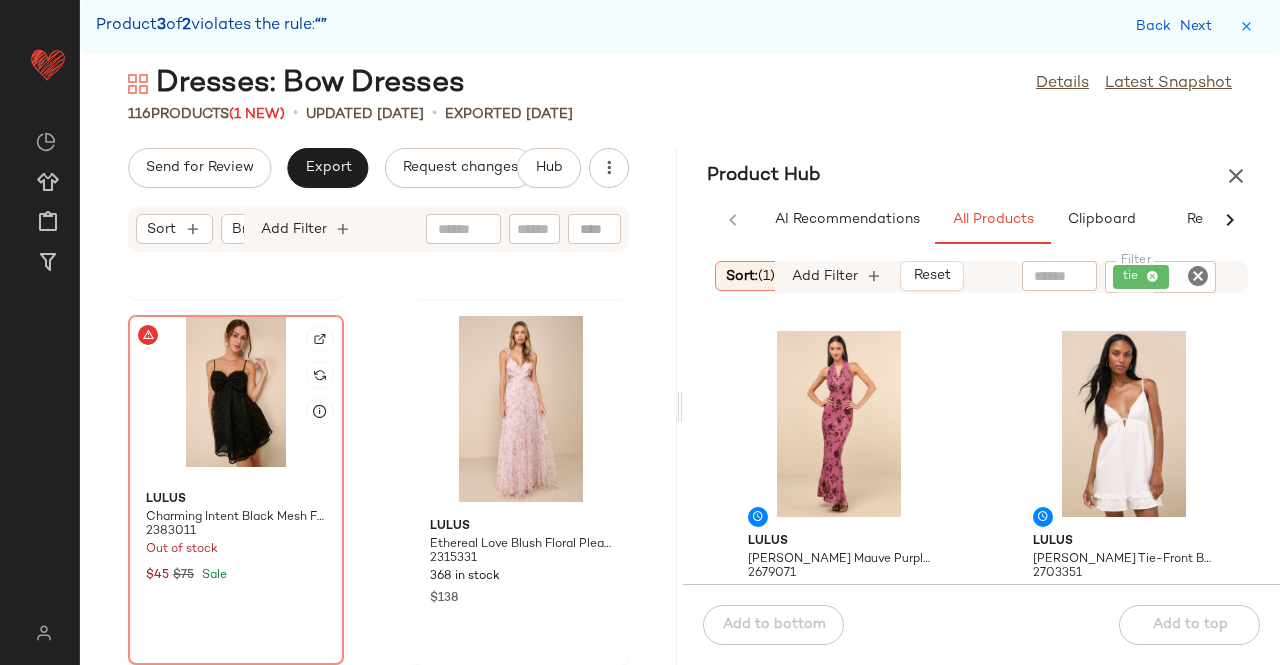 scroll, scrollTop: 20844, scrollLeft: 0, axis: vertical 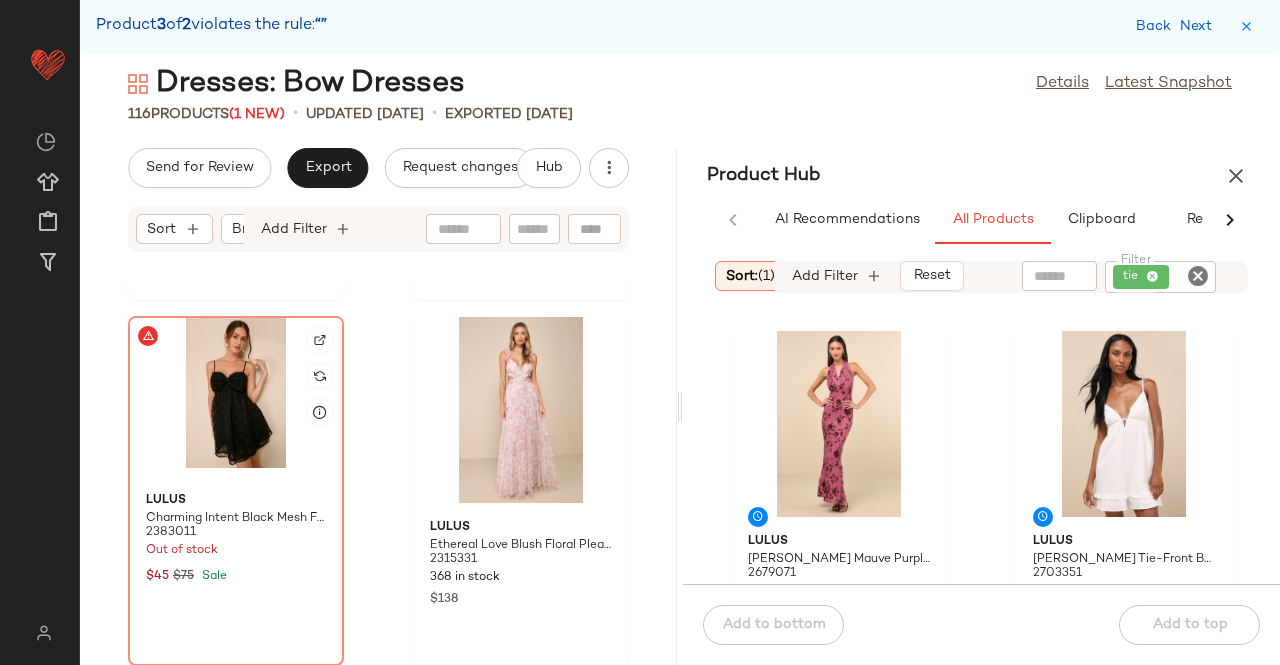 click 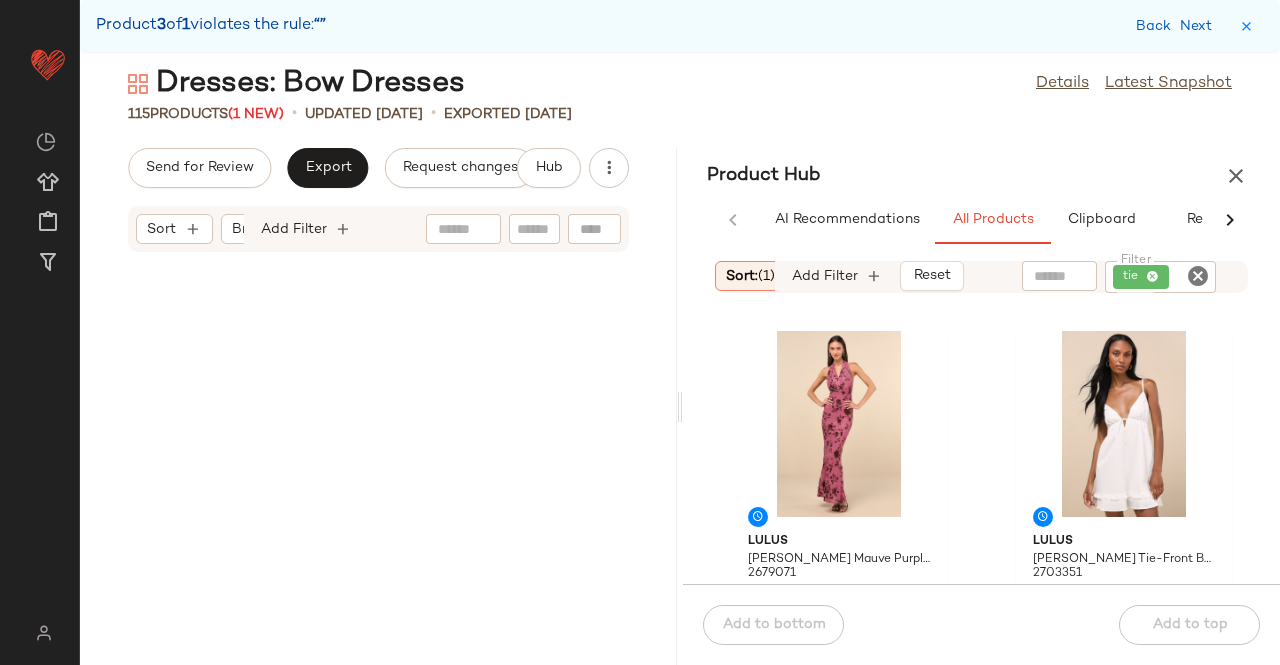 scroll, scrollTop: 0, scrollLeft: 0, axis: both 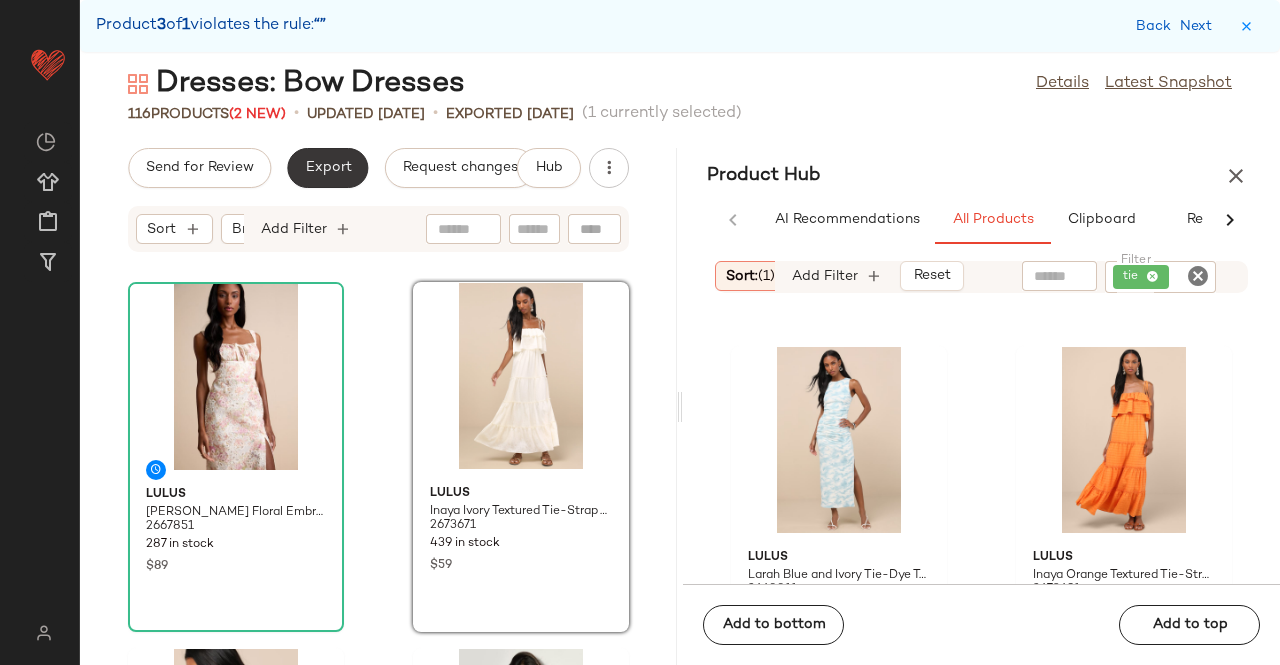 click on "Export" at bounding box center (327, 168) 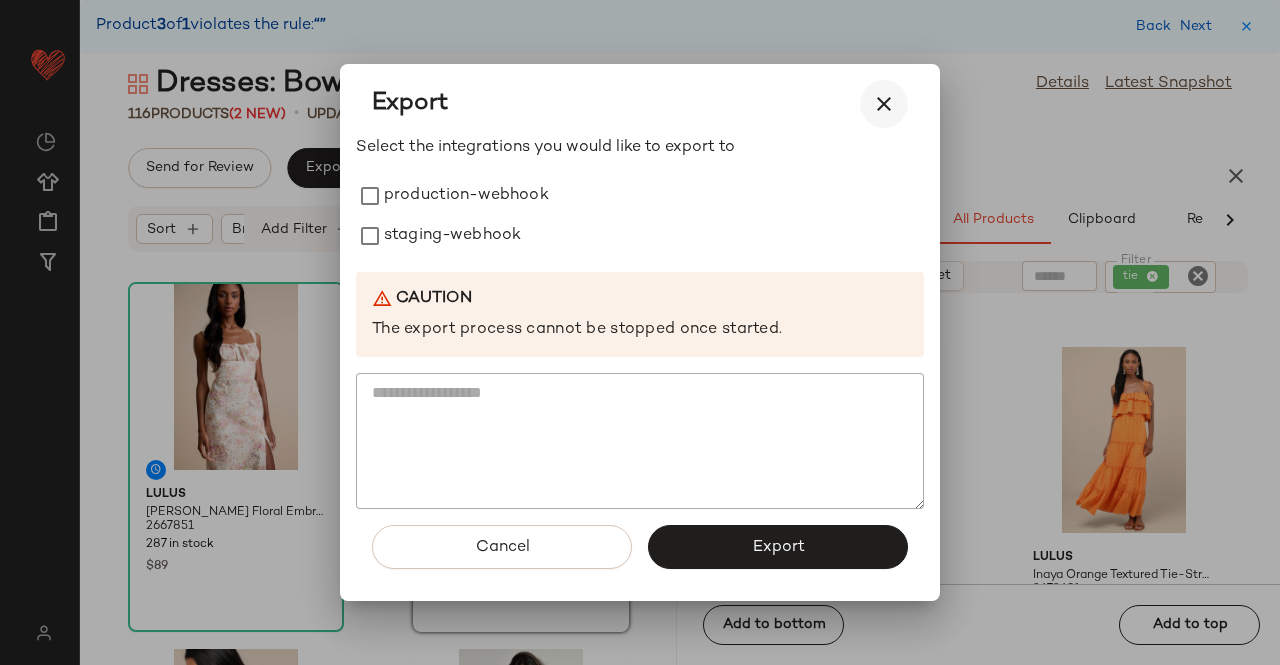 click at bounding box center [884, 104] 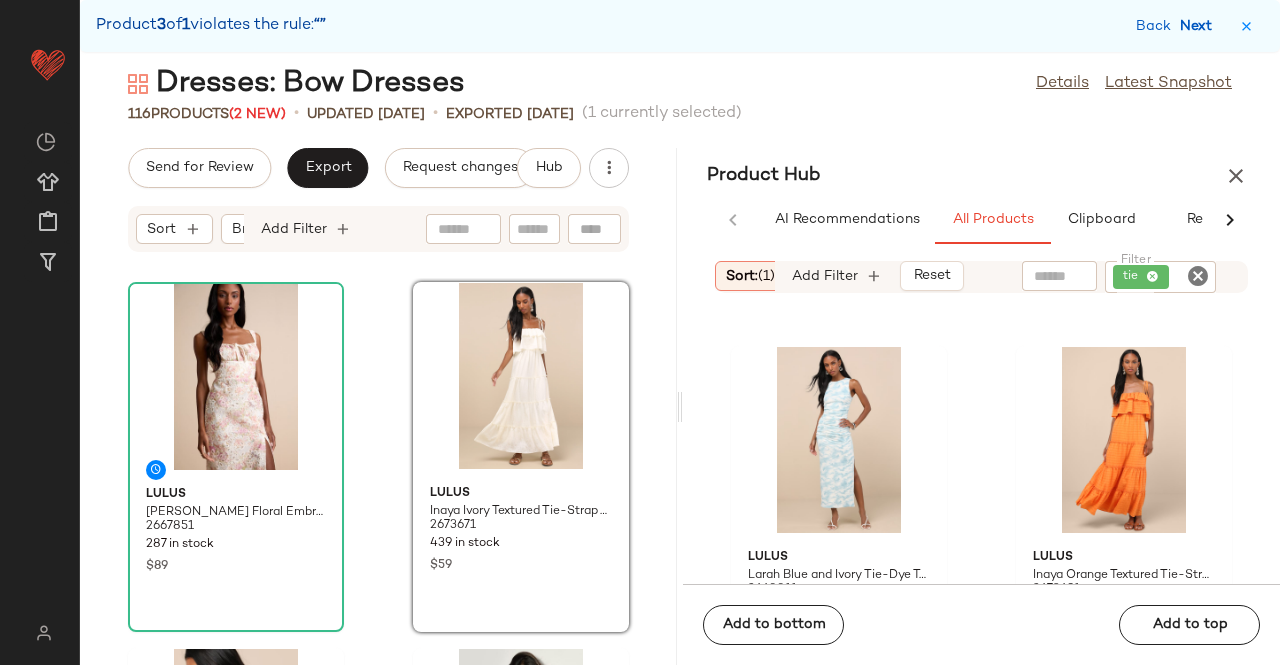 click on "Next" at bounding box center [1200, 26] 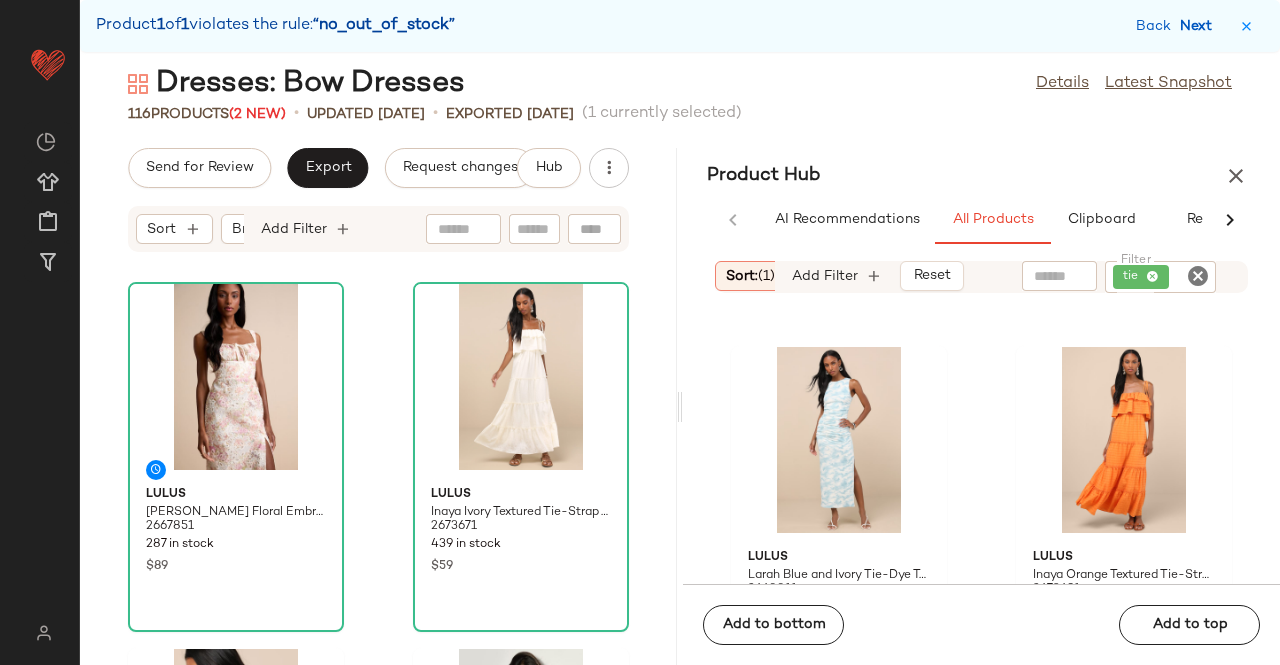 scroll, scrollTop: 20130, scrollLeft: 0, axis: vertical 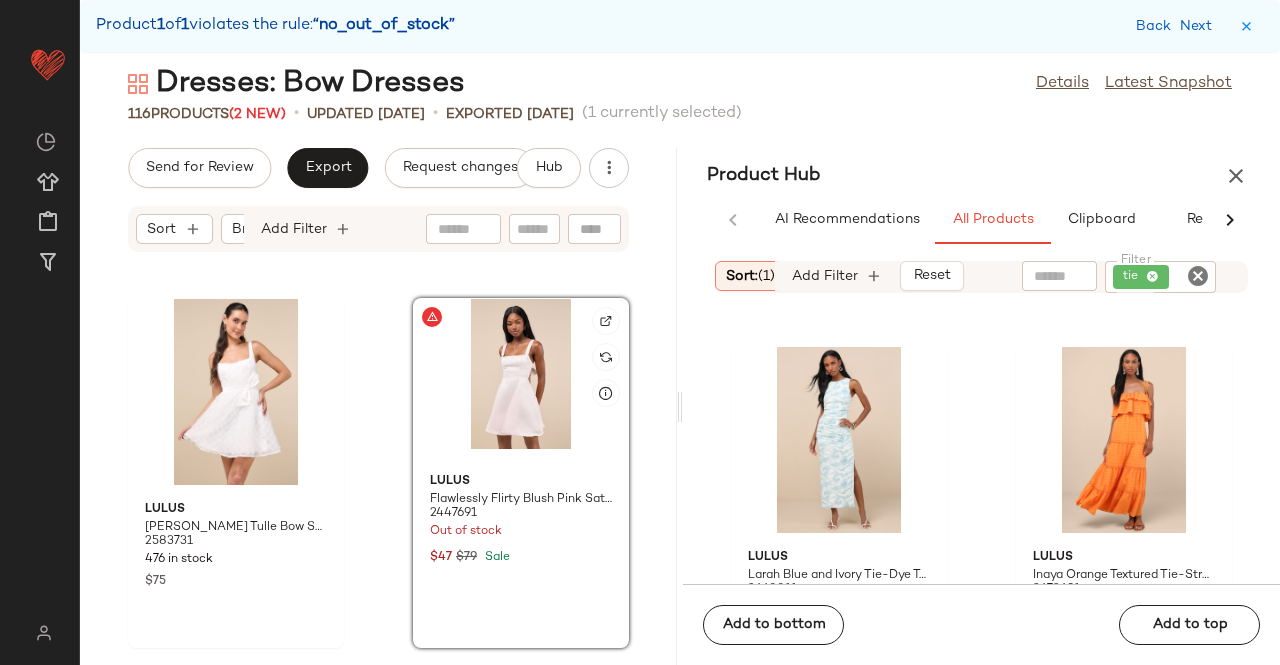 drag, startPoint x: 408, startPoint y: 439, endPoint x: 442, endPoint y: 459, distance: 39.446167 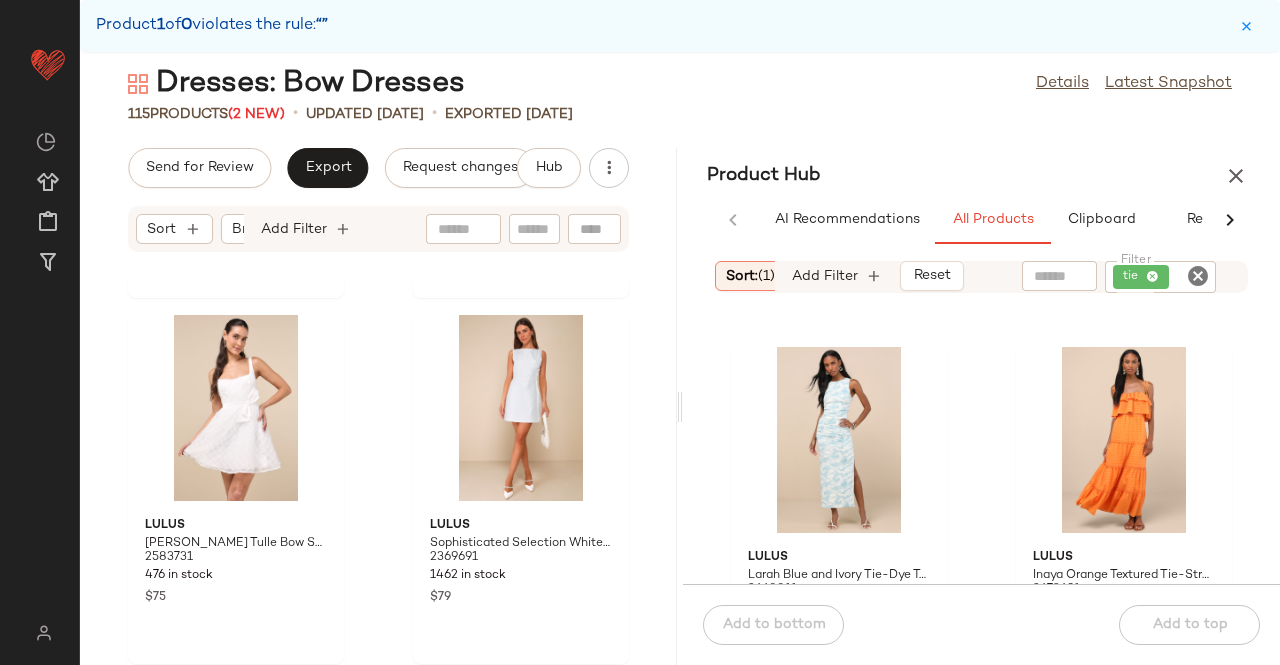 scroll, scrollTop: 20130, scrollLeft: 0, axis: vertical 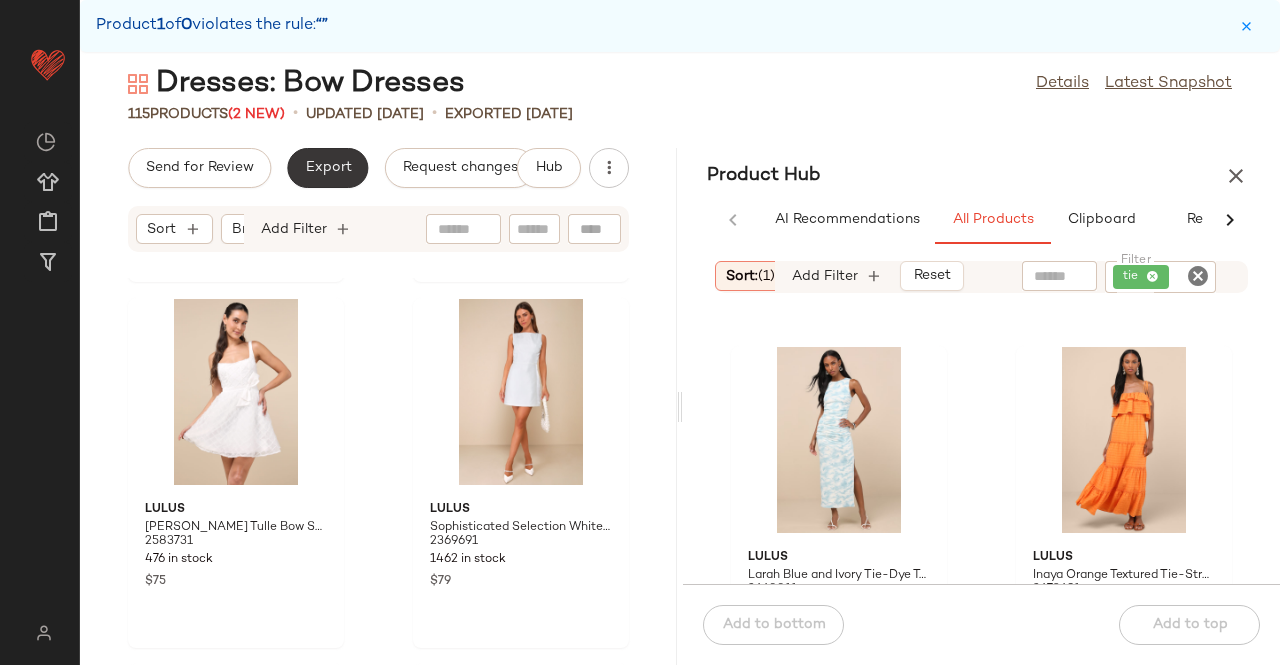 click on "Export" at bounding box center [327, 168] 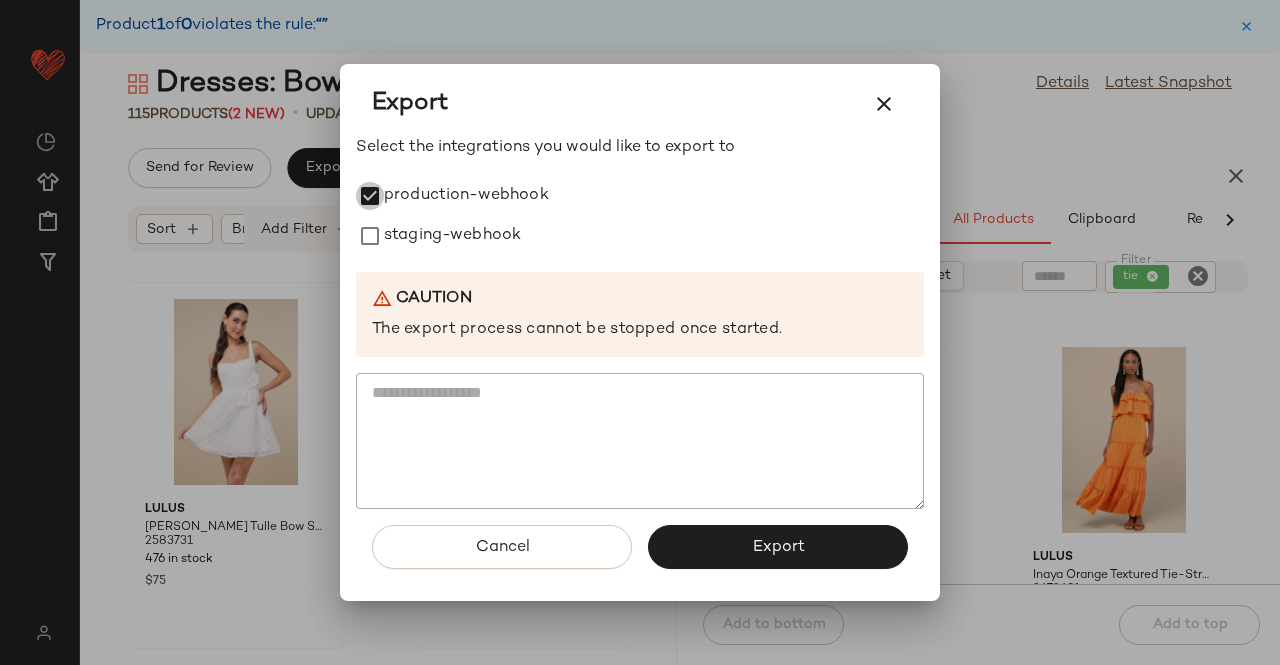click on "staging-webhook" 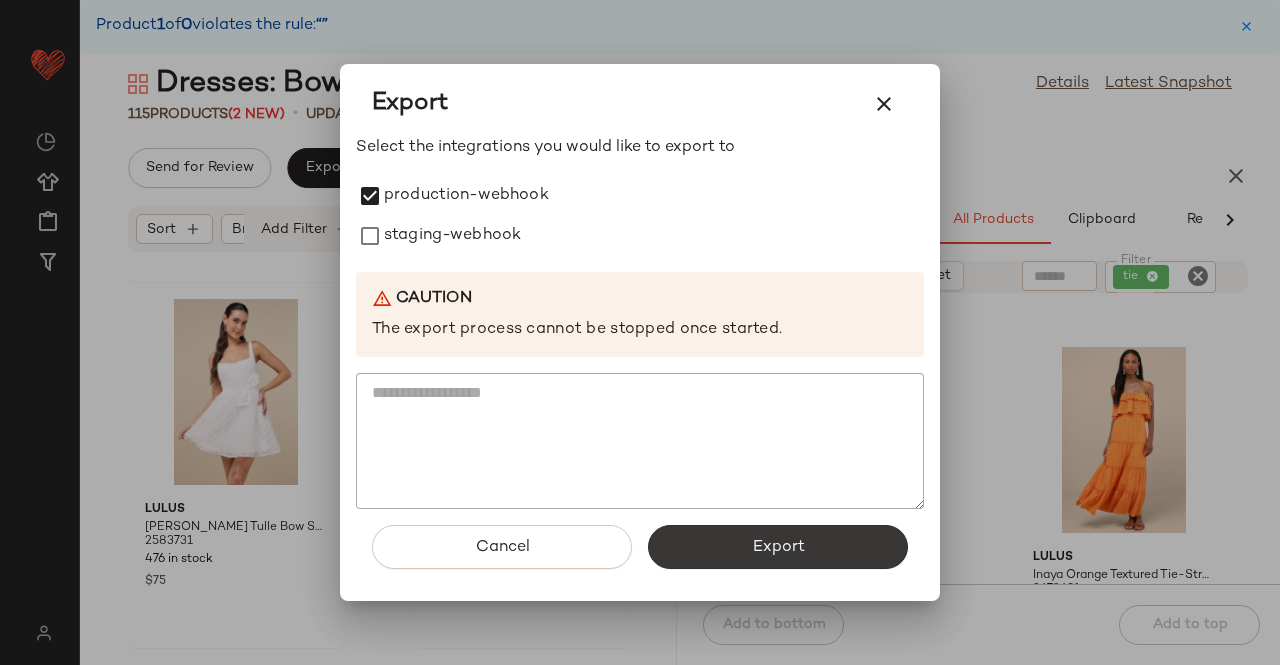 drag, startPoint x: 788, startPoint y: 570, endPoint x: 782, endPoint y: 539, distance: 31.575306 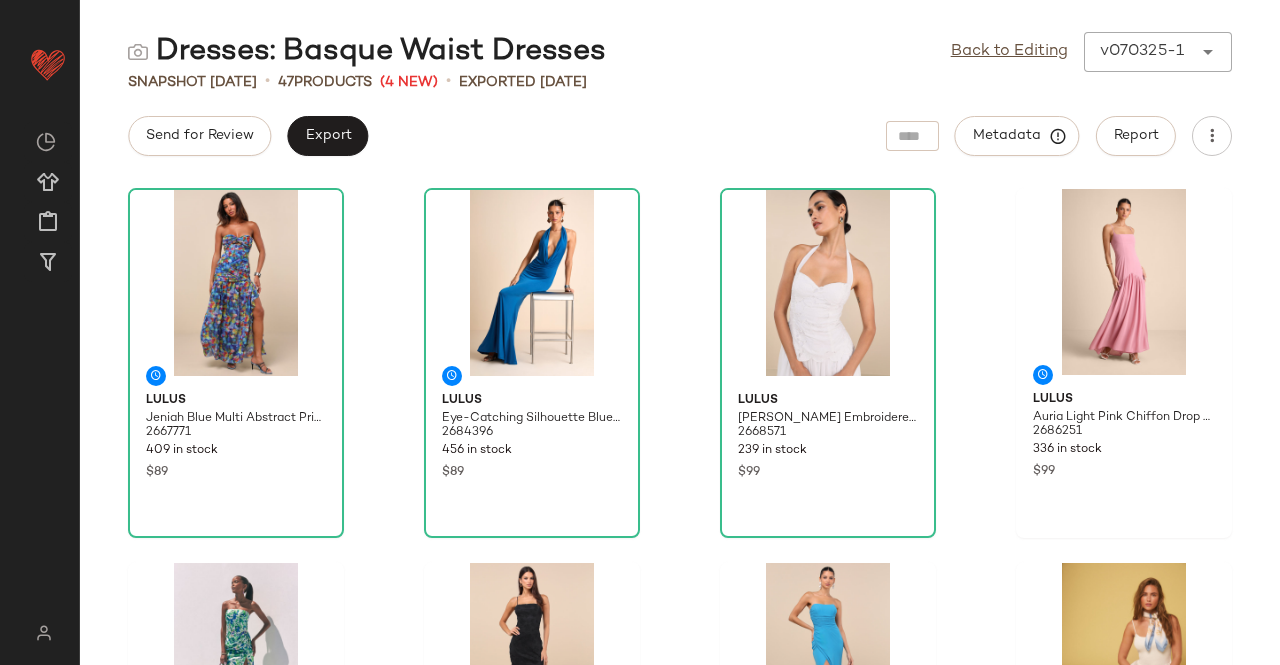 scroll, scrollTop: 0, scrollLeft: 0, axis: both 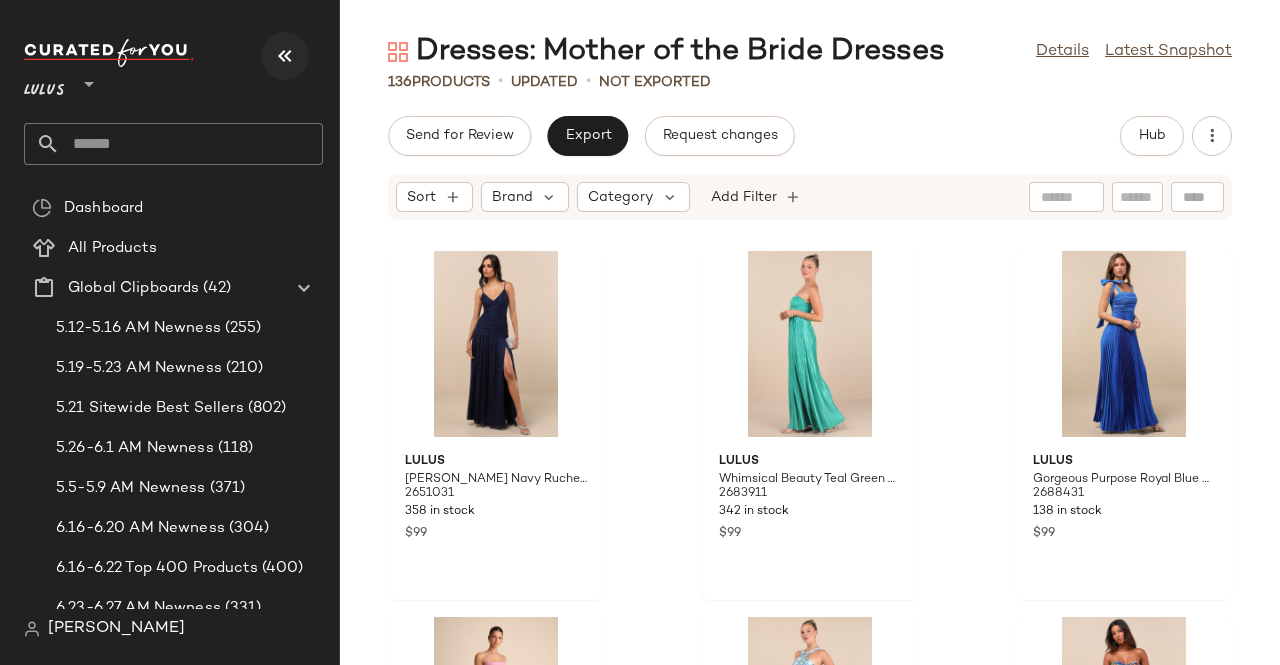 click at bounding box center (285, 56) 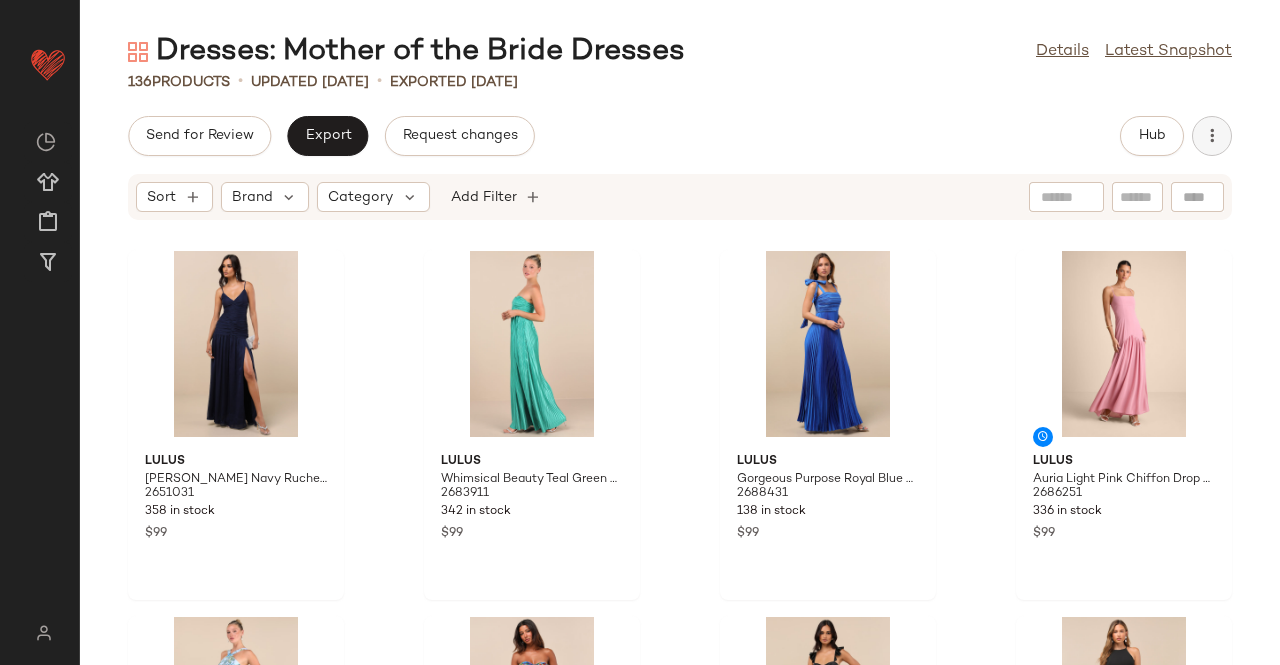 click 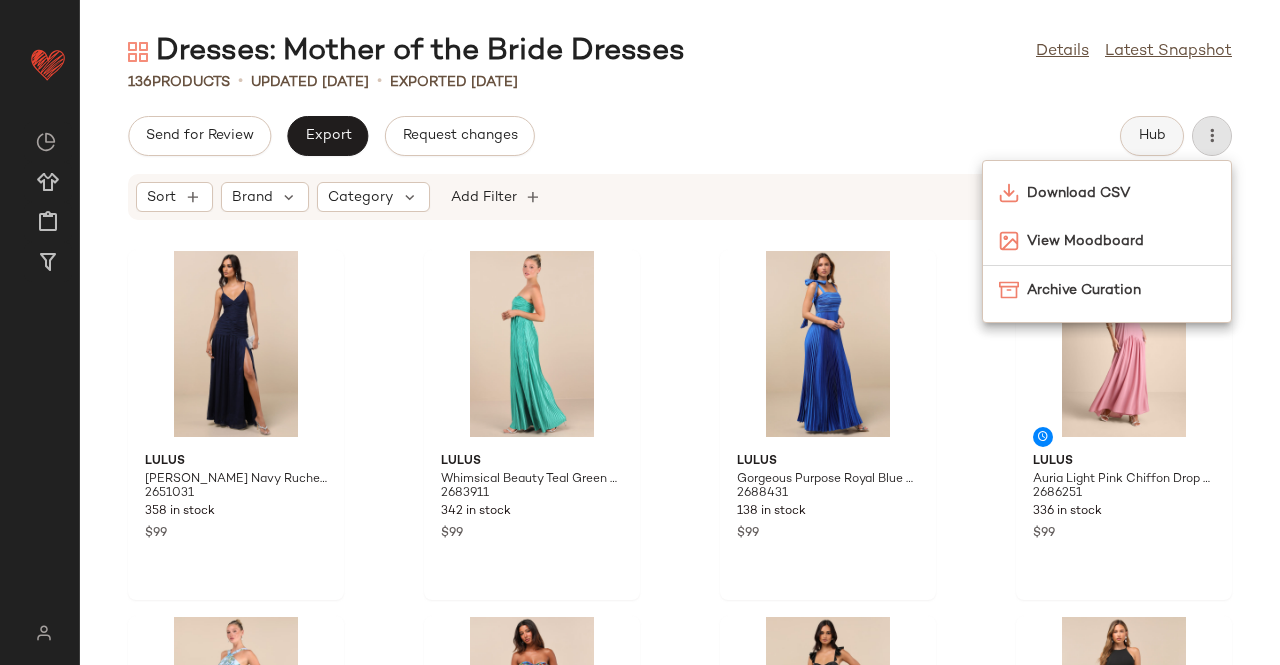 click on "Hub" at bounding box center [1152, 136] 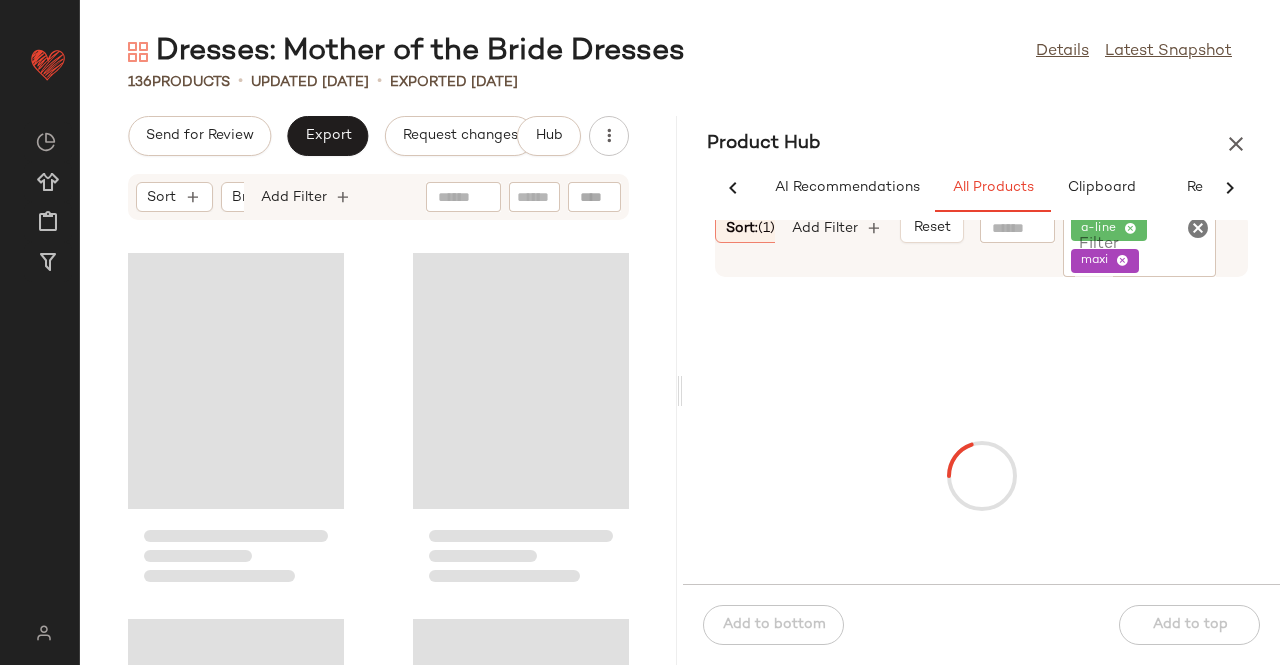 scroll, scrollTop: 0, scrollLeft: 54, axis: horizontal 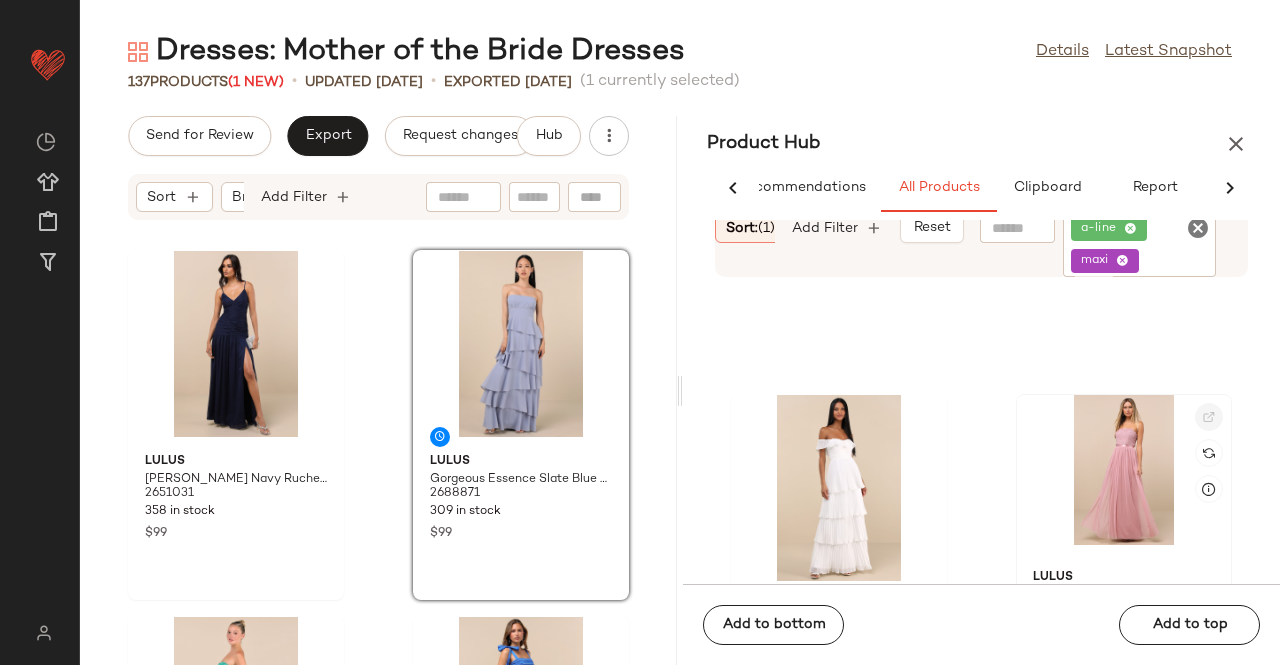 click 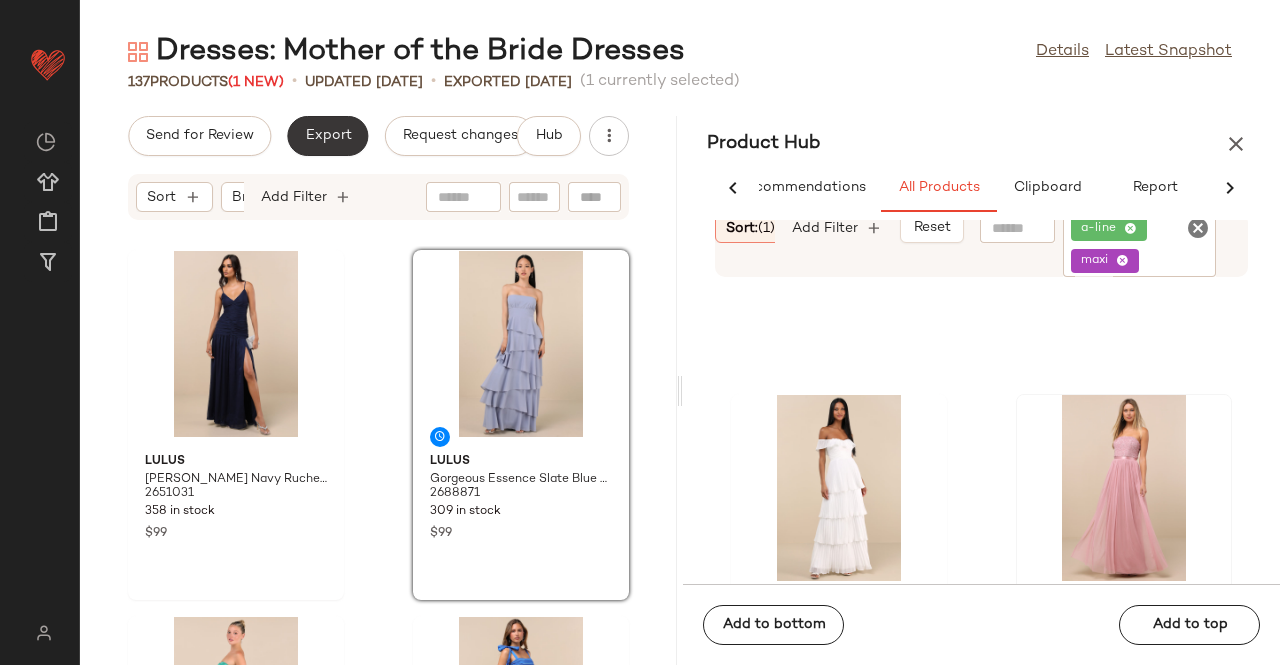 click on "Export" 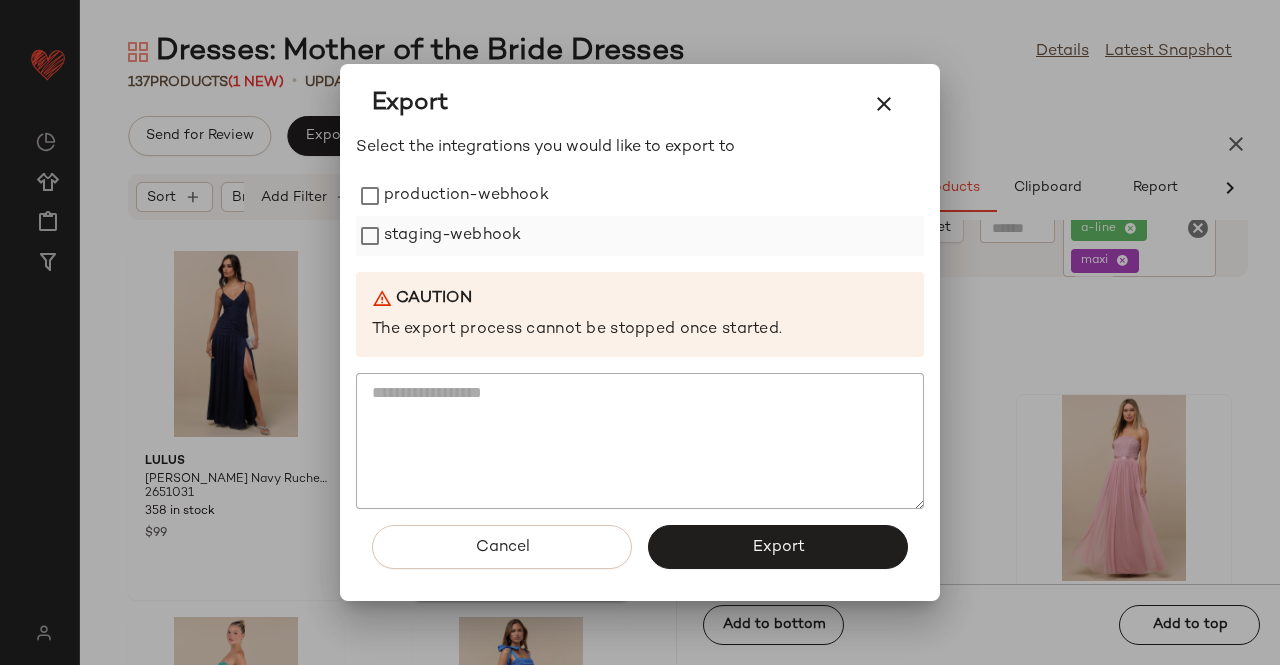 click on "staging-webhook" at bounding box center [452, 236] 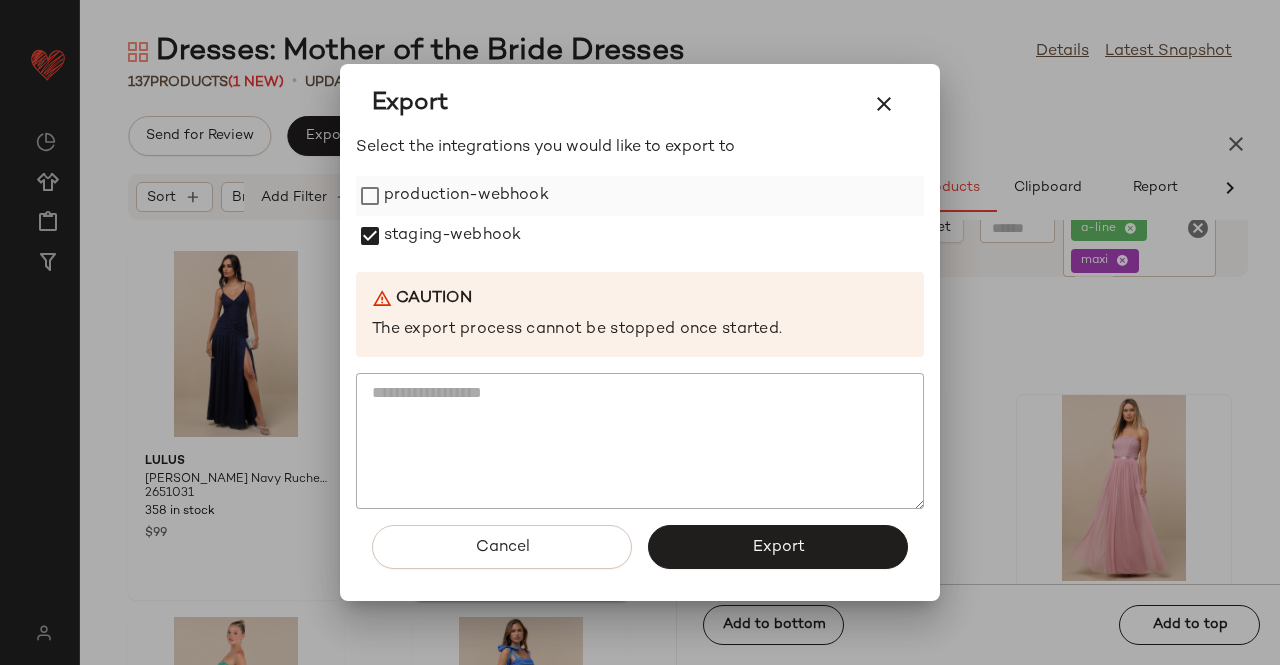click on "production-webhook" at bounding box center [466, 196] 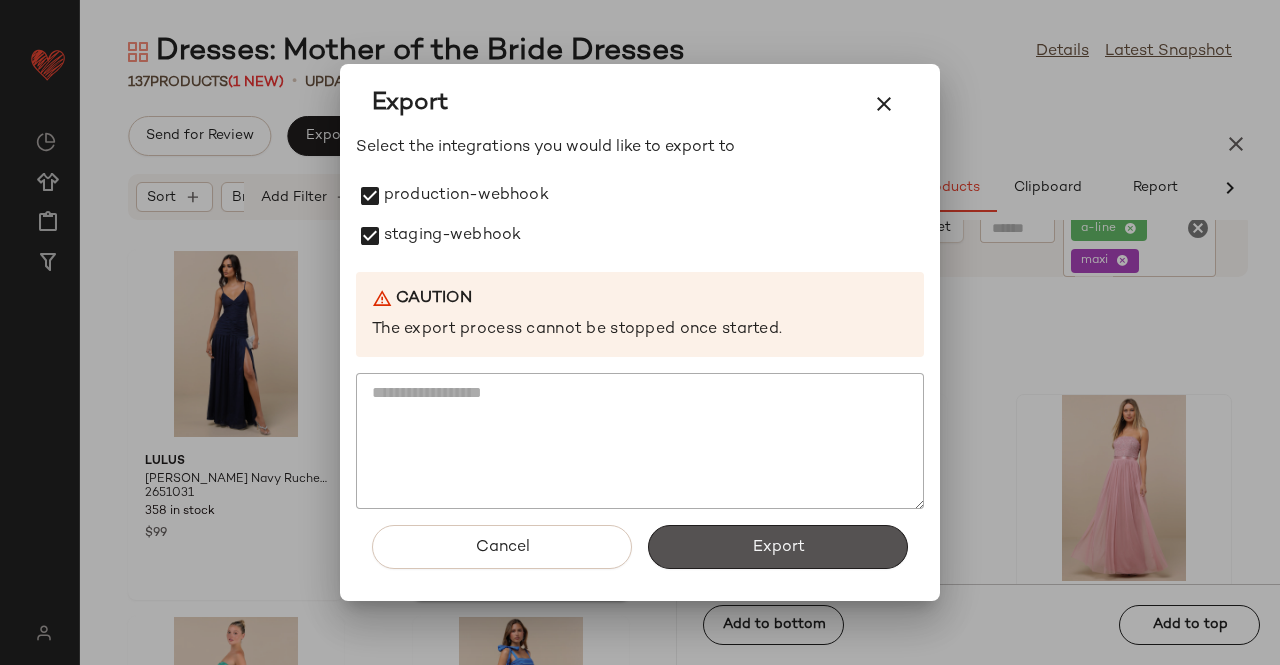 click on "Export" at bounding box center [778, 547] 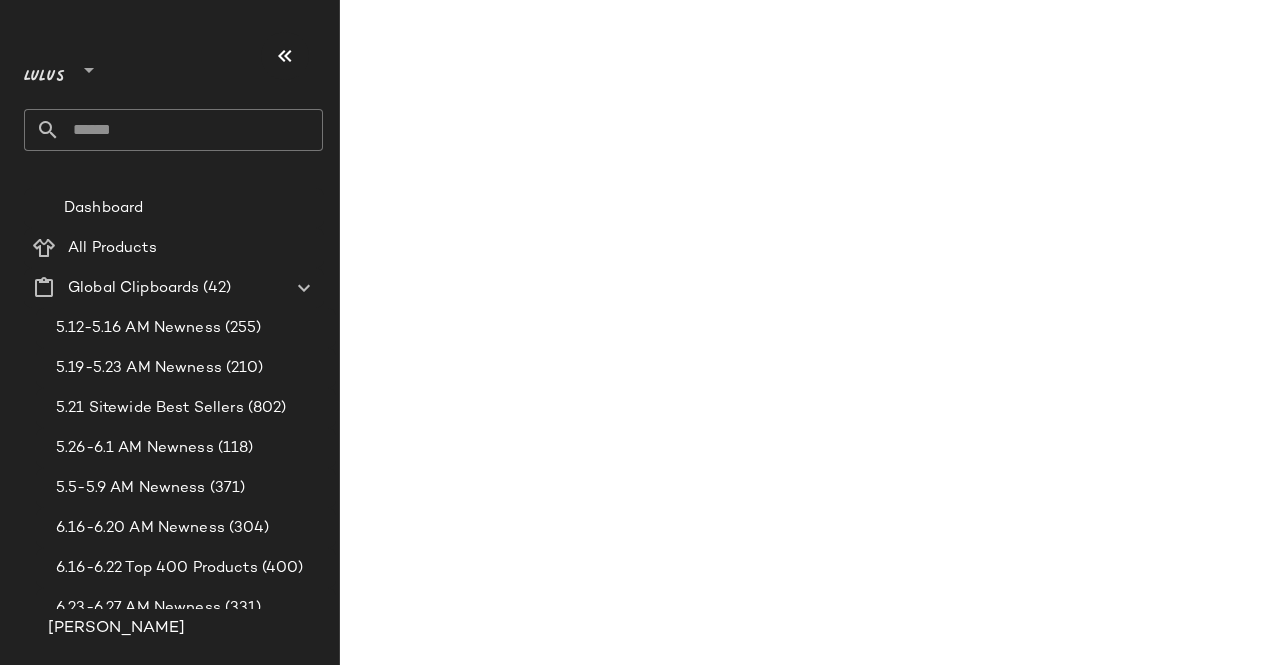 scroll, scrollTop: 0, scrollLeft: 0, axis: both 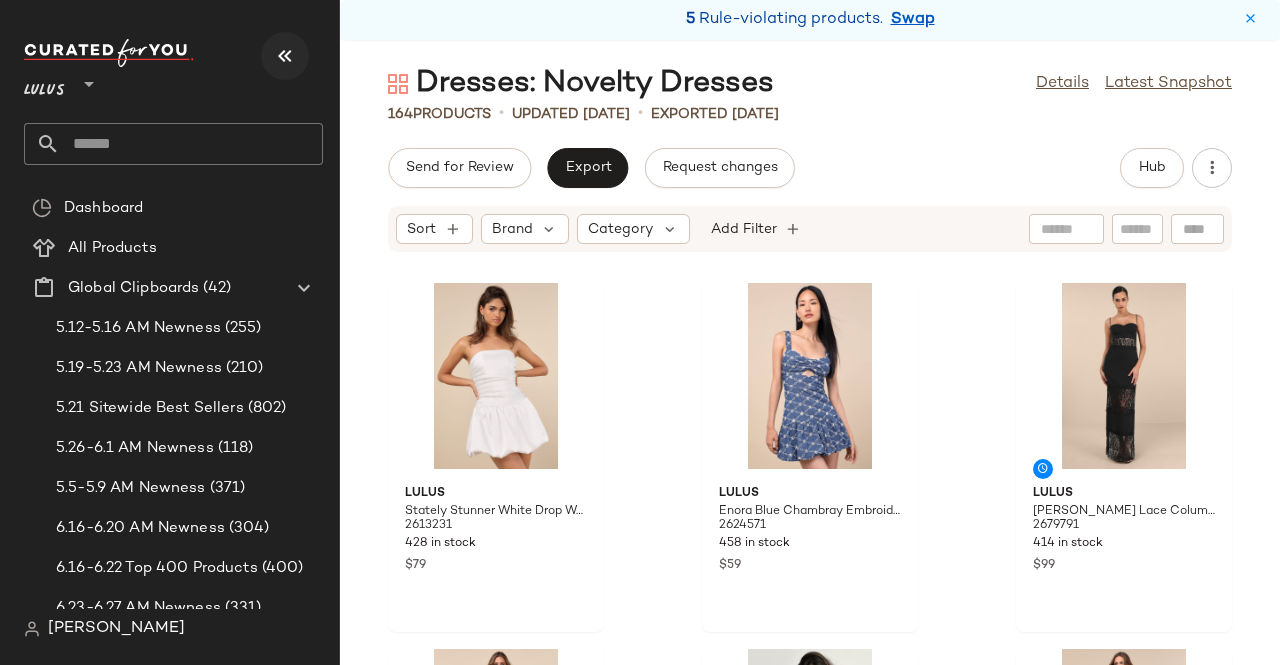 click at bounding box center [285, 56] 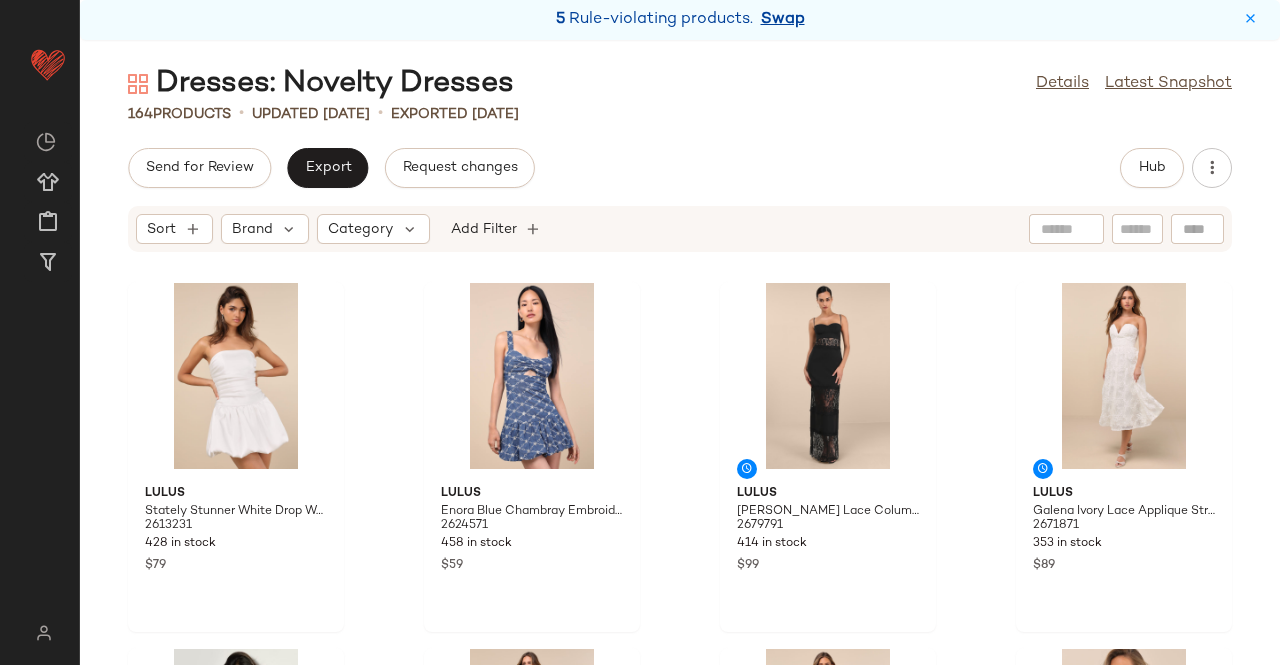 click on "Swap" at bounding box center (783, 20) 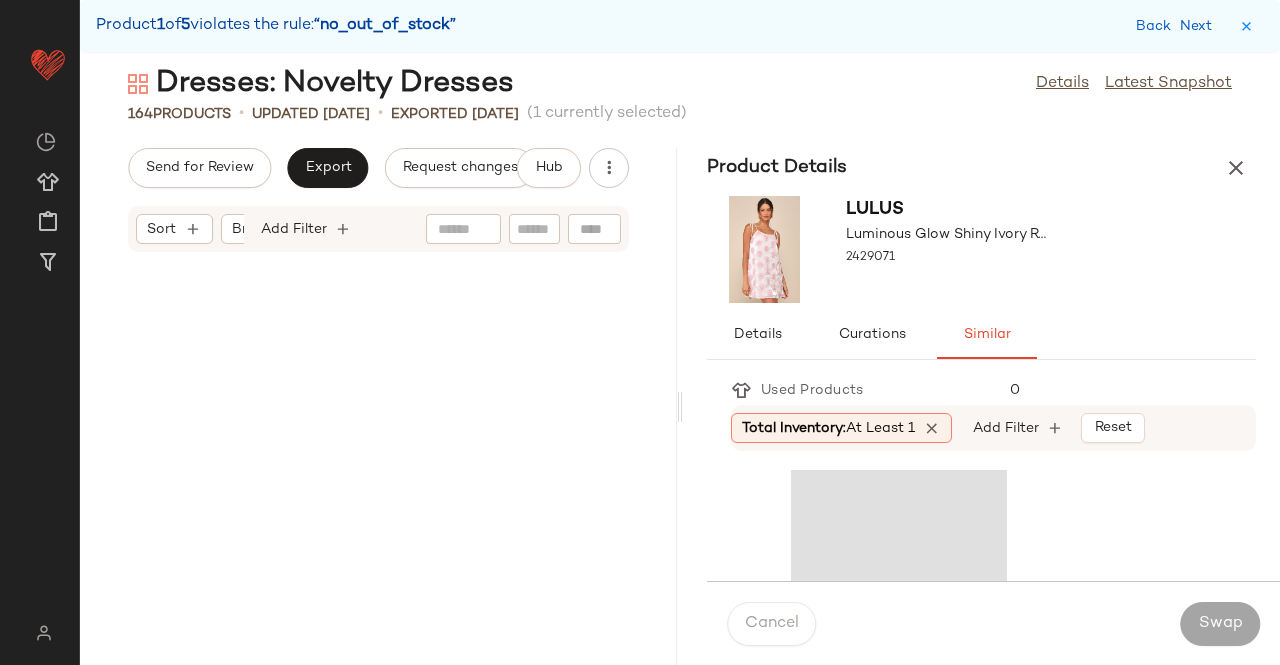 scroll, scrollTop: 9516, scrollLeft: 0, axis: vertical 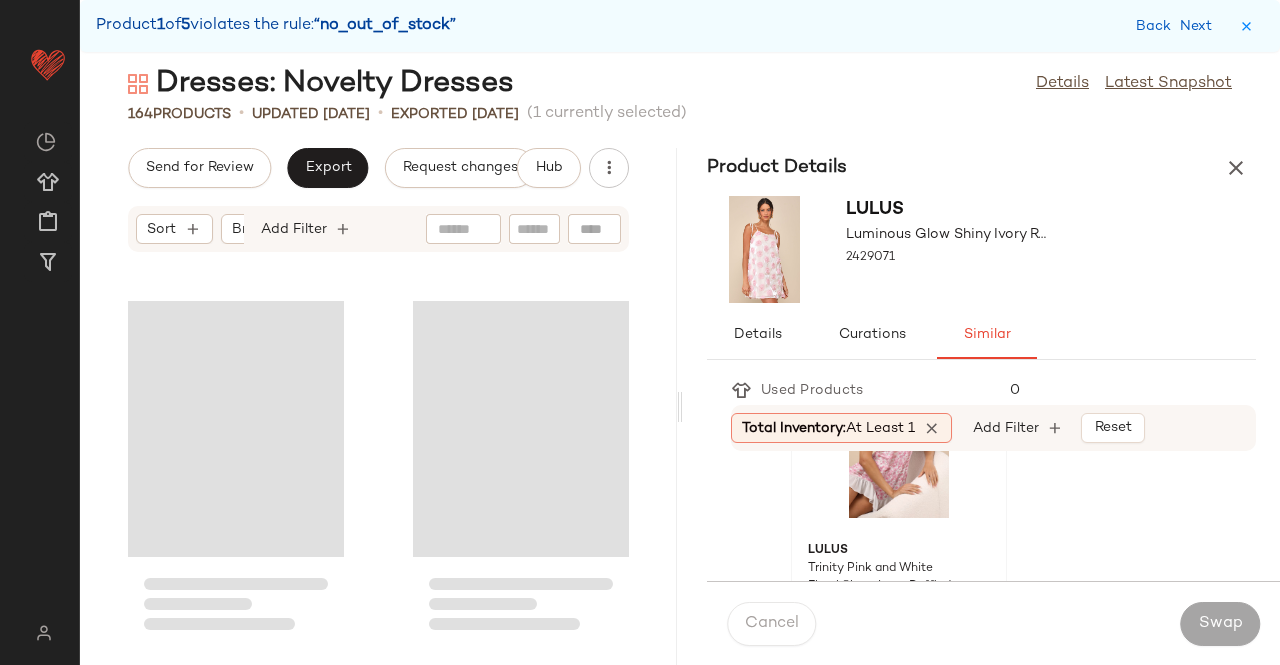 click 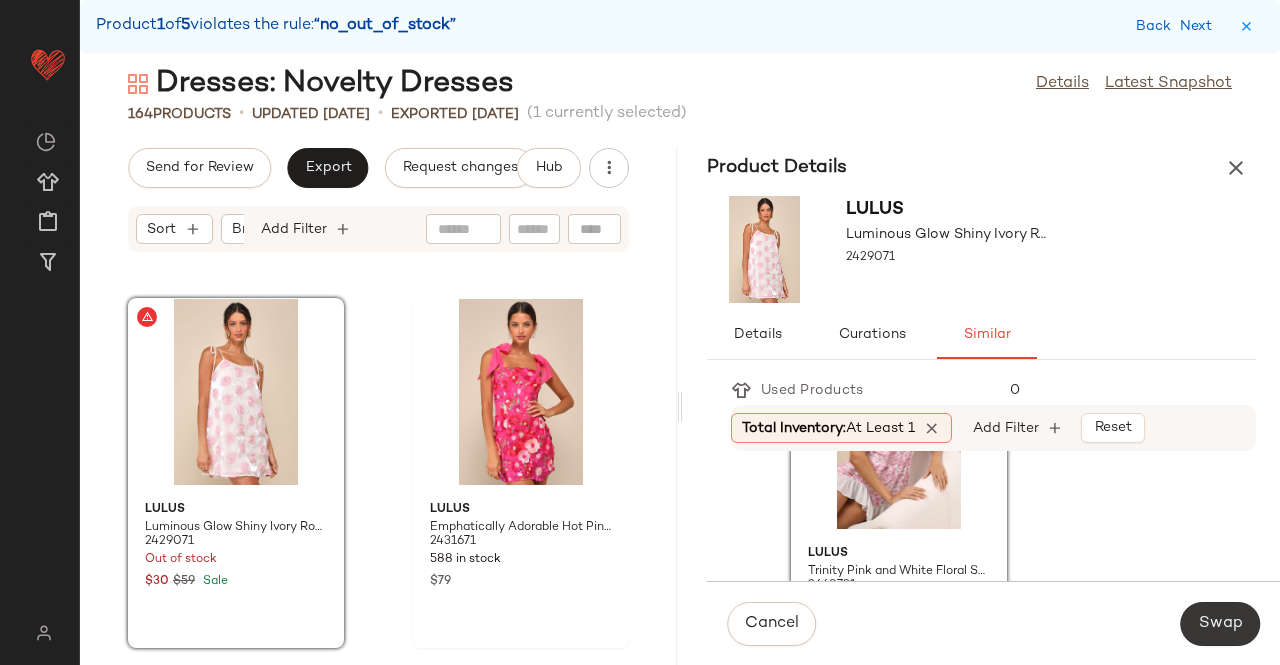 scroll, scrollTop: 100, scrollLeft: 0, axis: vertical 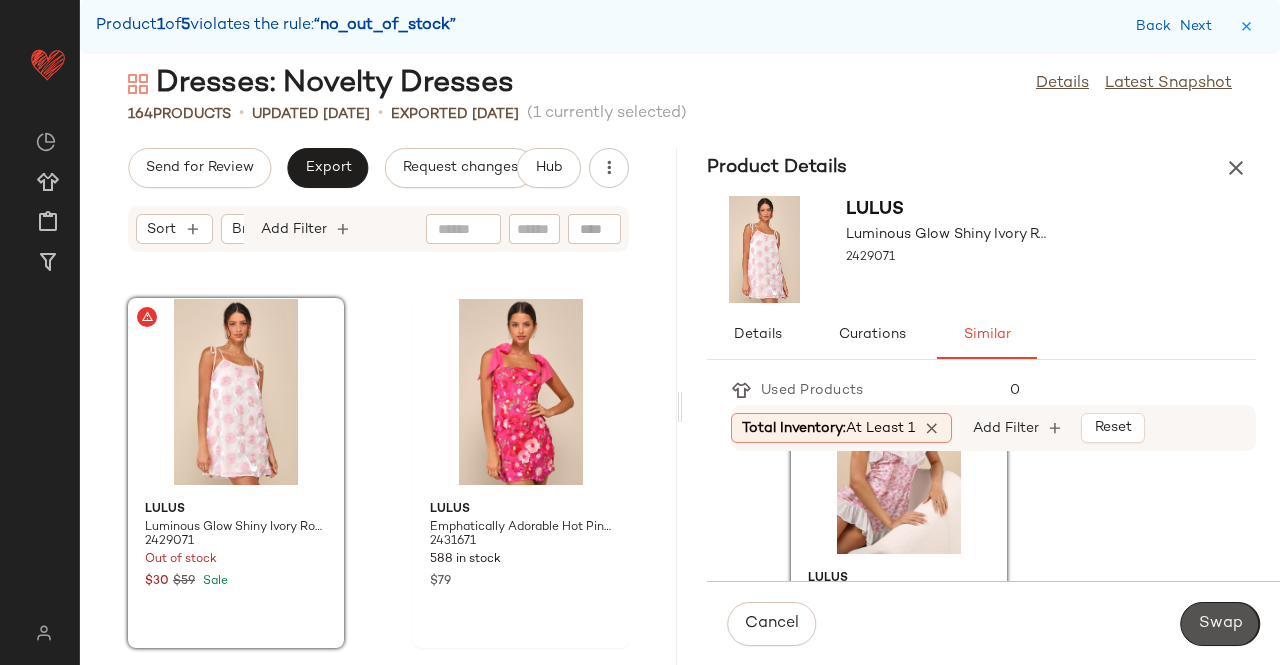 drag, startPoint x: 1208, startPoint y: 625, endPoint x: 1175, endPoint y: 620, distance: 33.37664 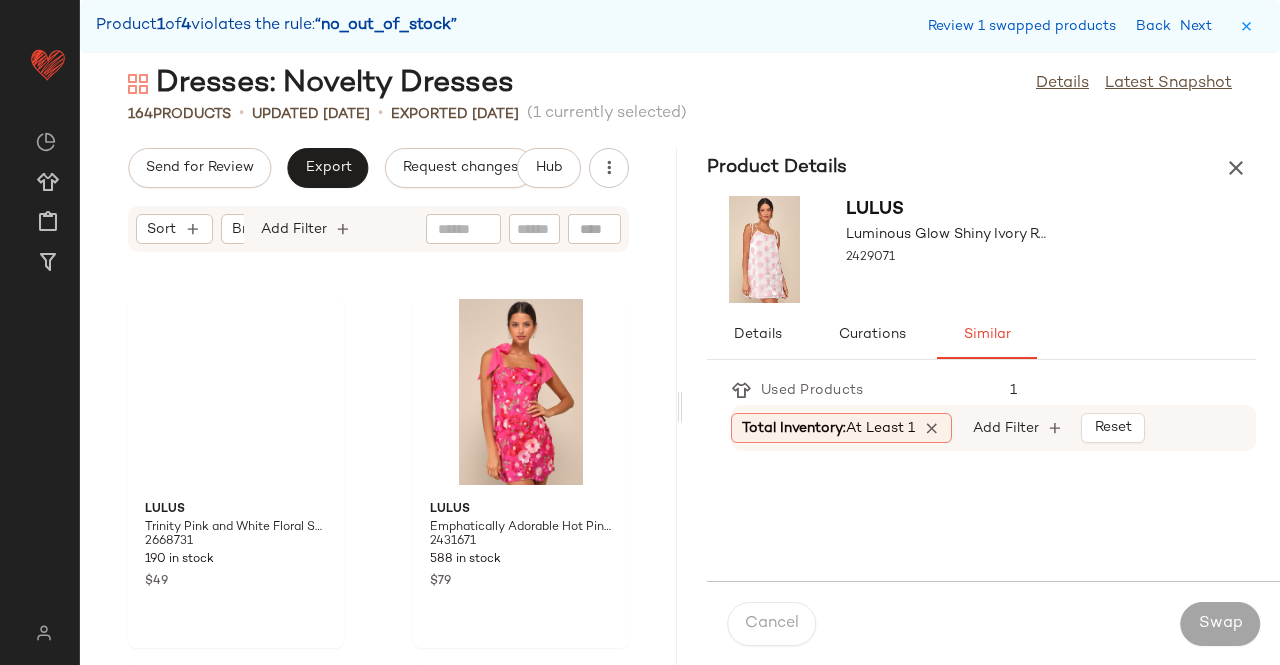scroll, scrollTop: 10980, scrollLeft: 0, axis: vertical 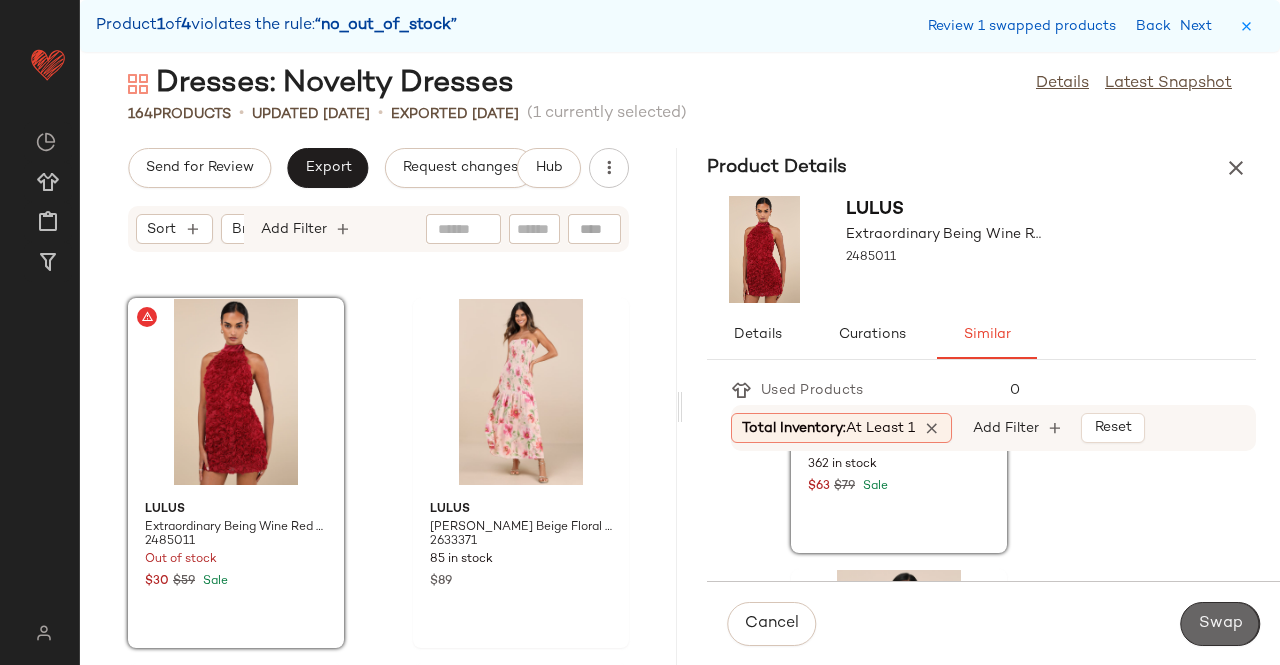 click on "Swap" 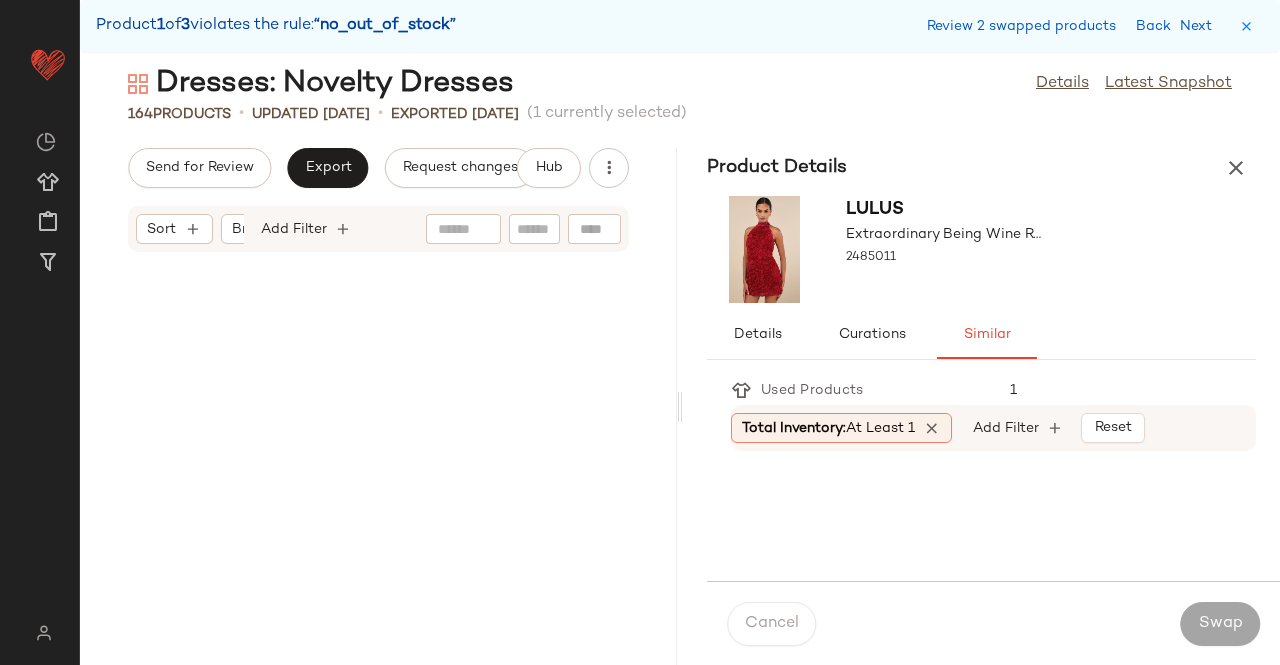 scroll, scrollTop: 20496, scrollLeft: 0, axis: vertical 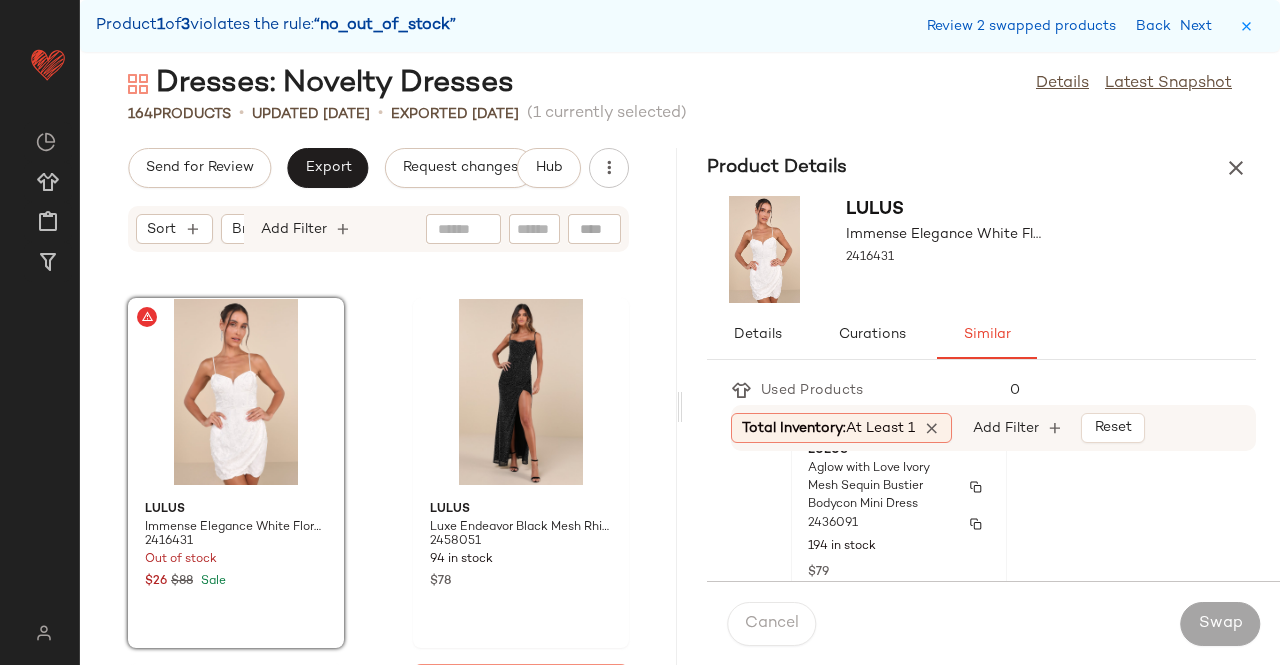 click on "Aglow with Love Ivory Mesh Sequin Bustier Bodycon Mini Dress" at bounding box center [881, 487] 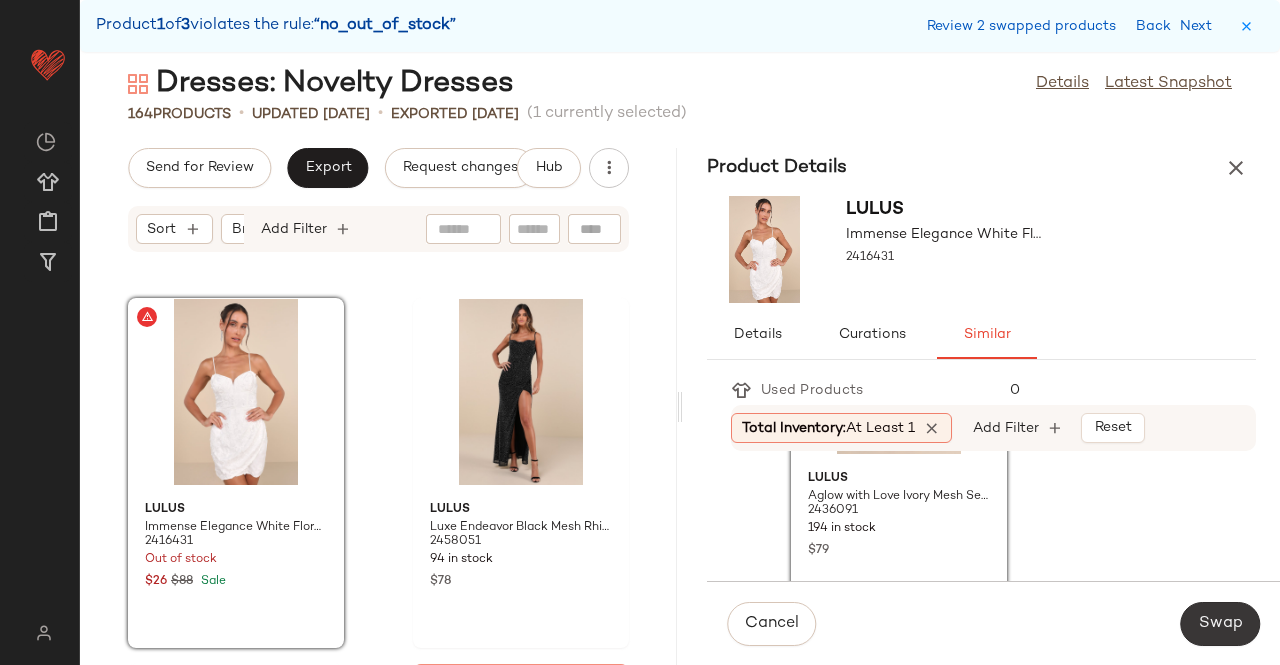 click on "Swap" at bounding box center [1220, 624] 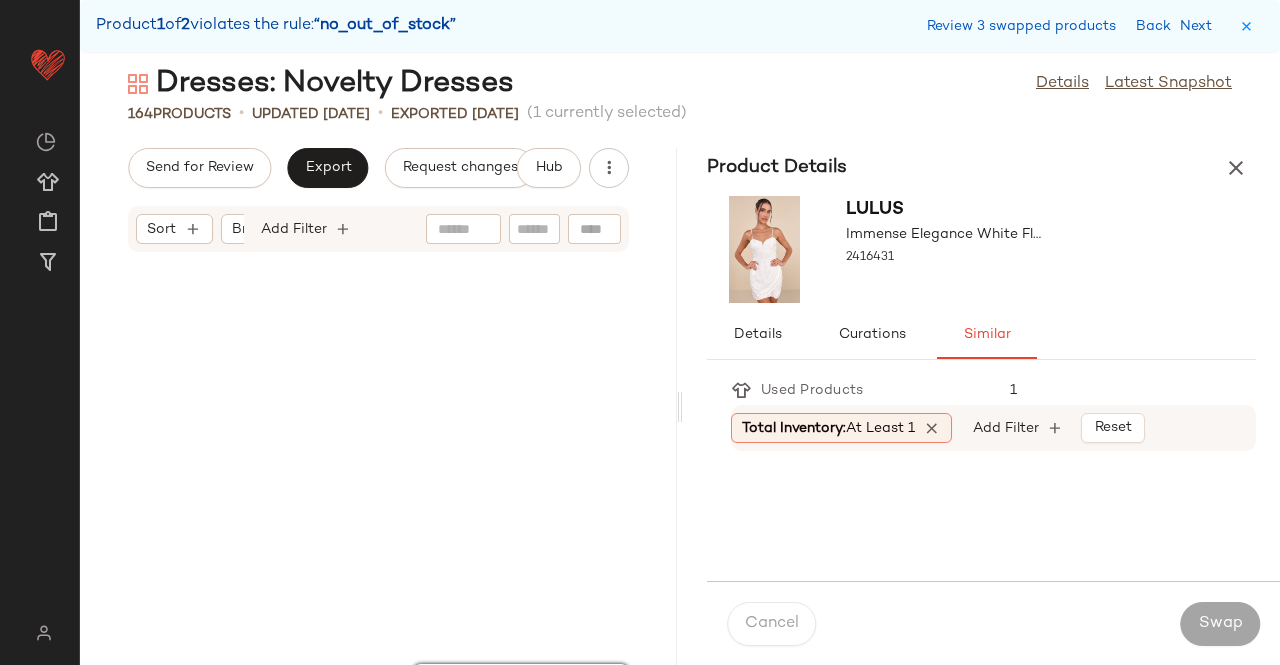 scroll, scrollTop: 20862, scrollLeft: 0, axis: vertical 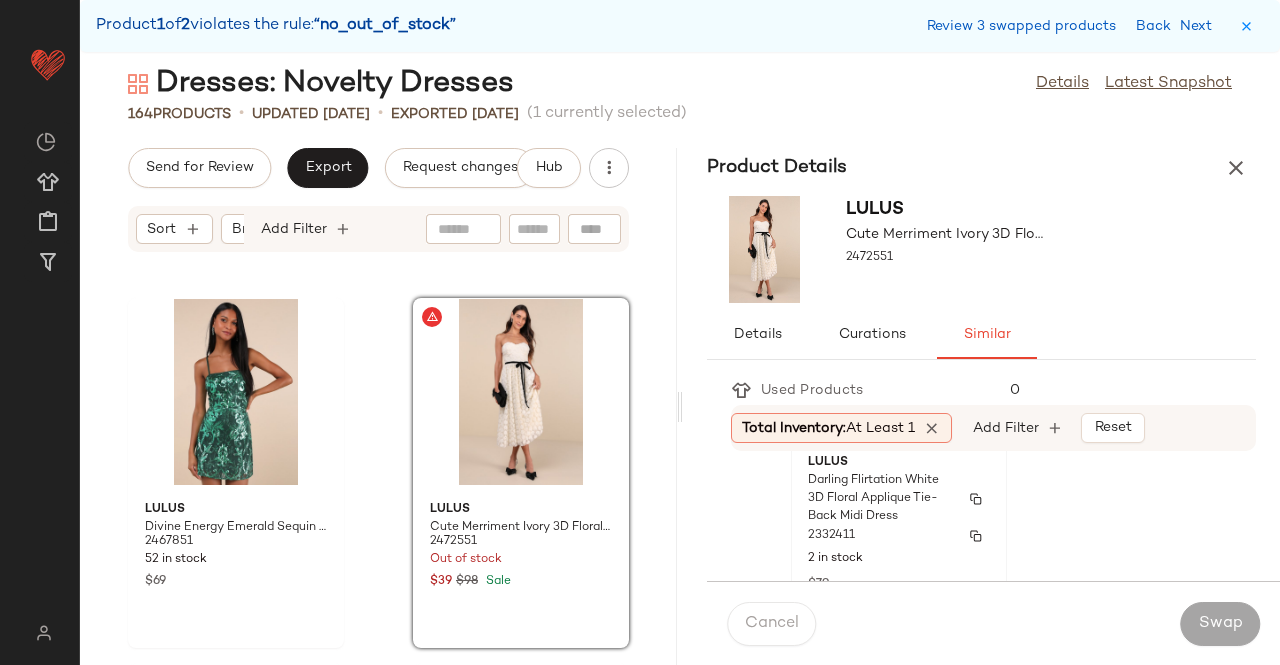 click on "Darling Flirtation White 3D Floral Applique Tie-Back Midi Dress" at bounding box center [881, 499] 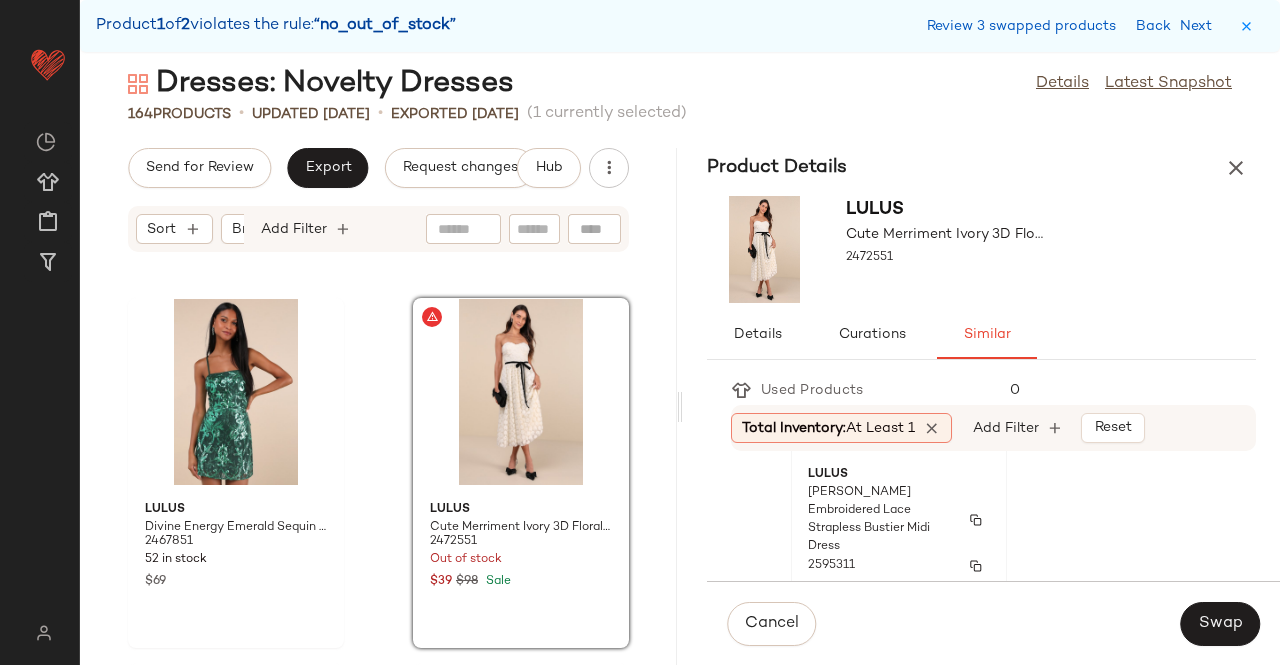 click on "Aramis White Embroidered Lace Strapless Bustier Midi Dress" at bounding box center [881, 520] 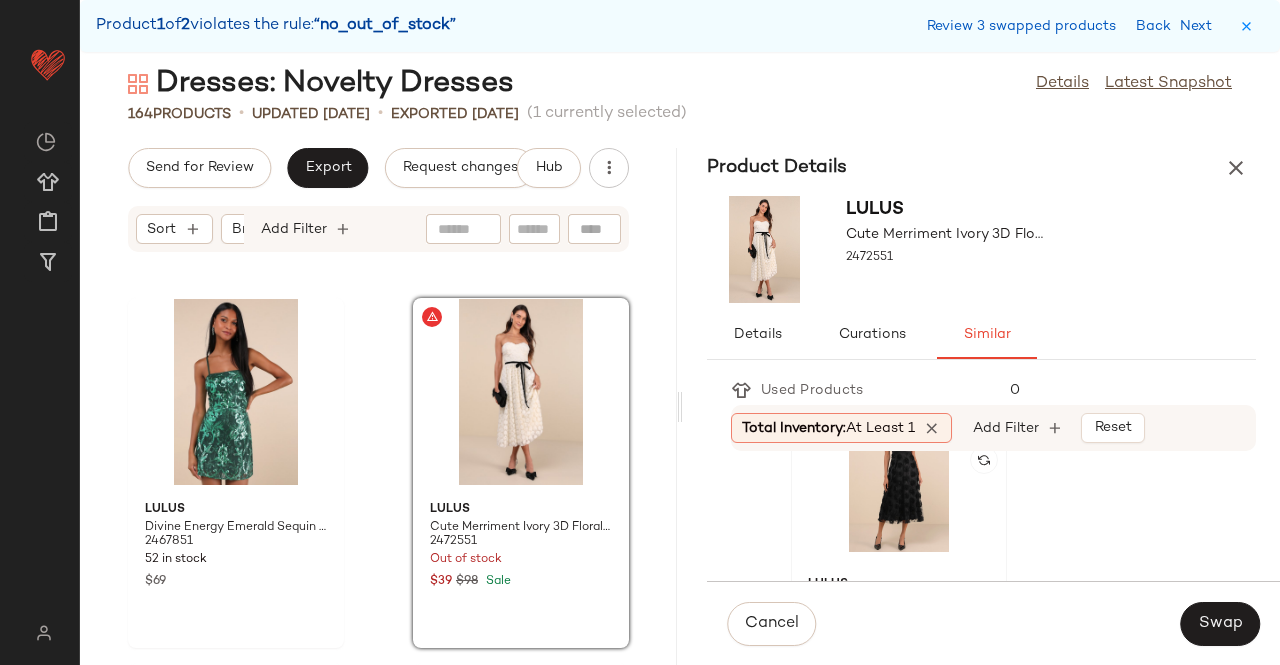 scroll, scrollTop: 1208, scrollLeft: 0, axis: vertical 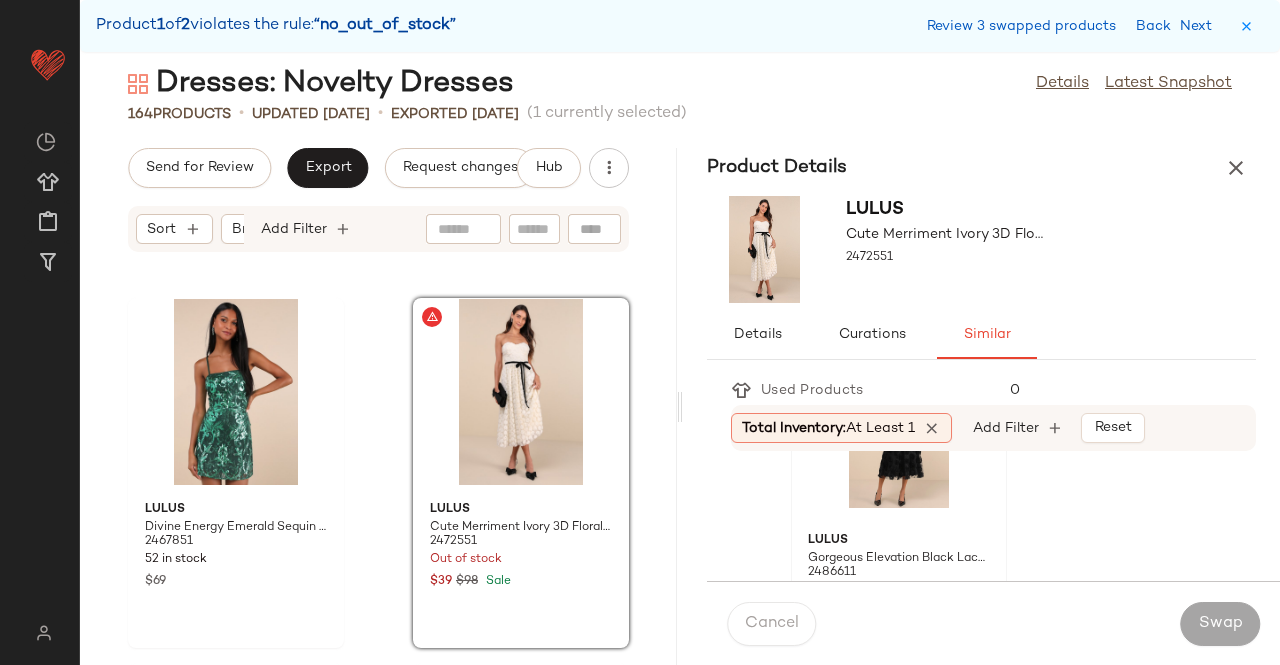 click 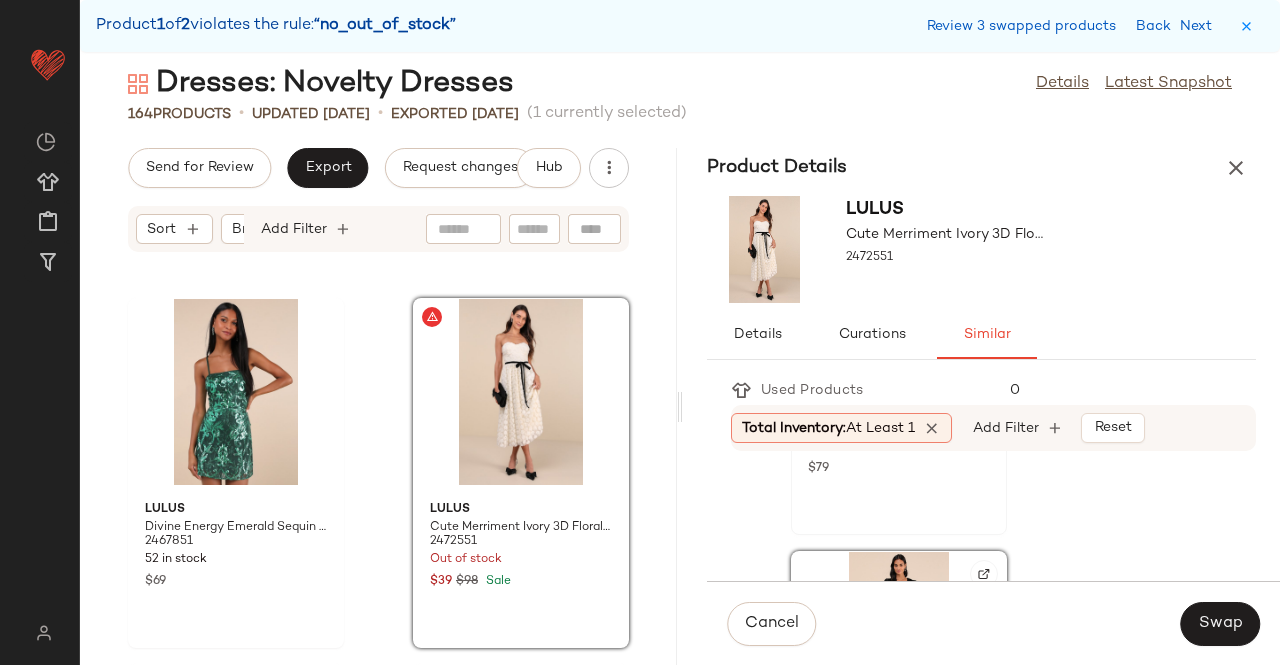 scroll, scrollTop: 908, scrollLeft: 0, axis: vertical 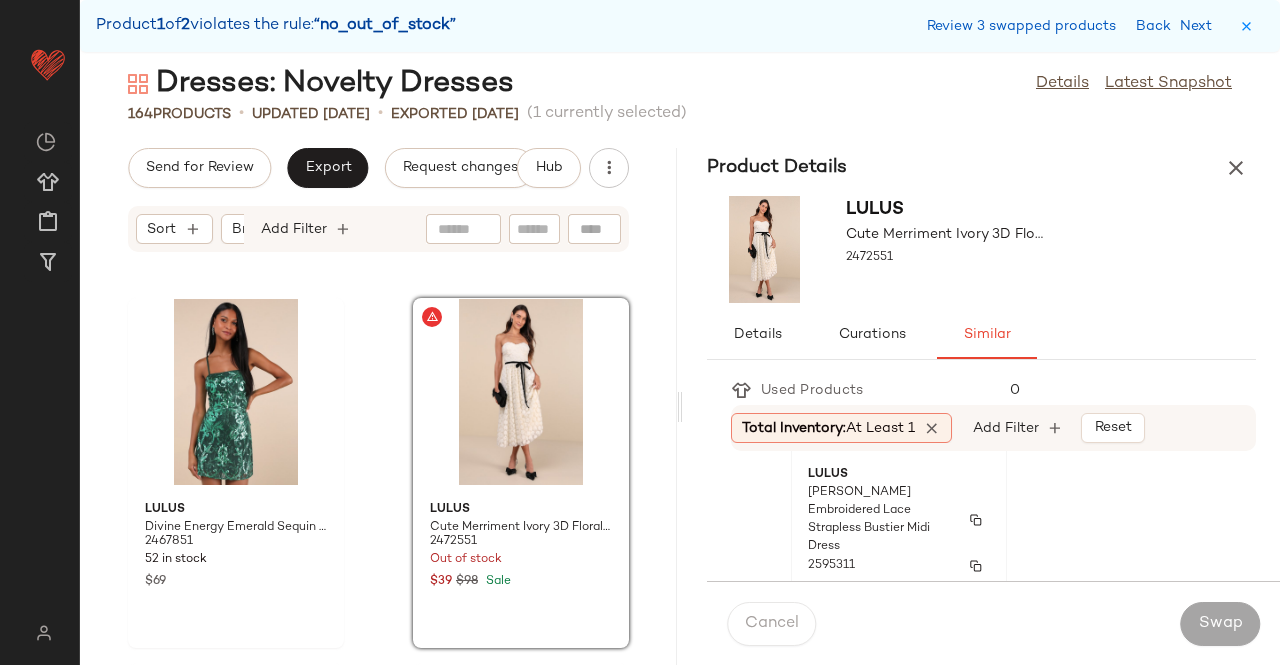 click on "Aramis White Embroidered Lace Strapless Bustier Midi Dress" at bounding box center [881, 520] 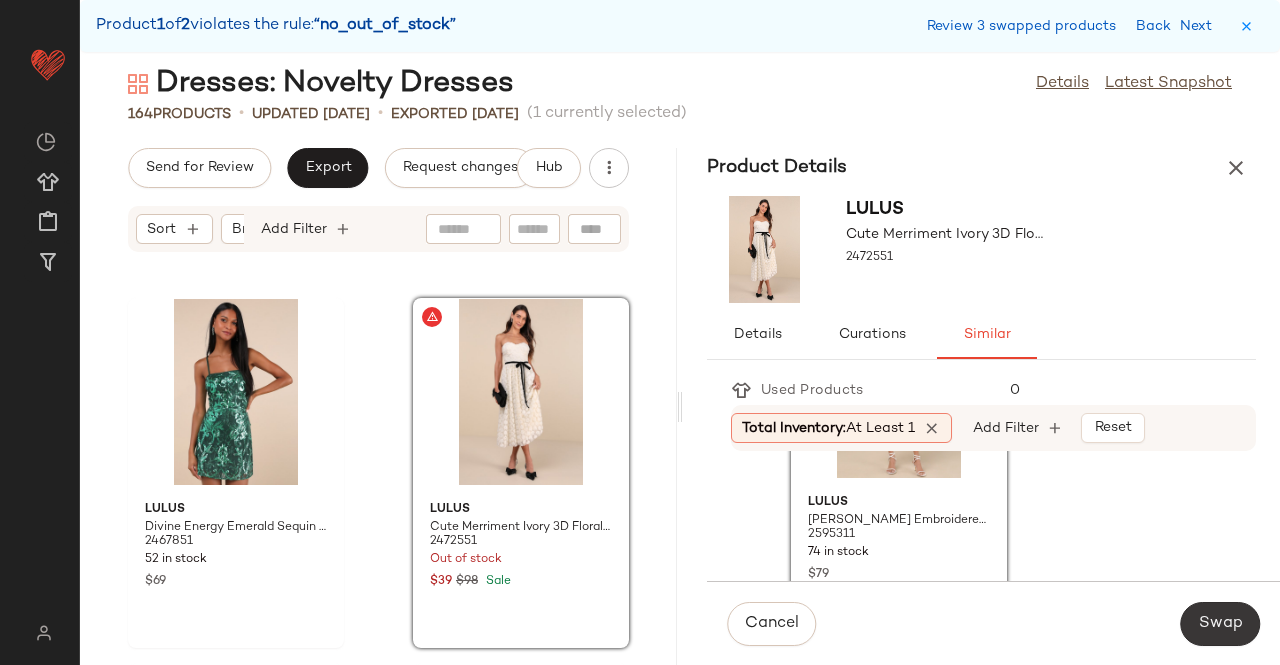drag, startPoint x: 1262, startPoint y: 636, endPoint x: 1221, endPoint y: 619, distance: 44.38468 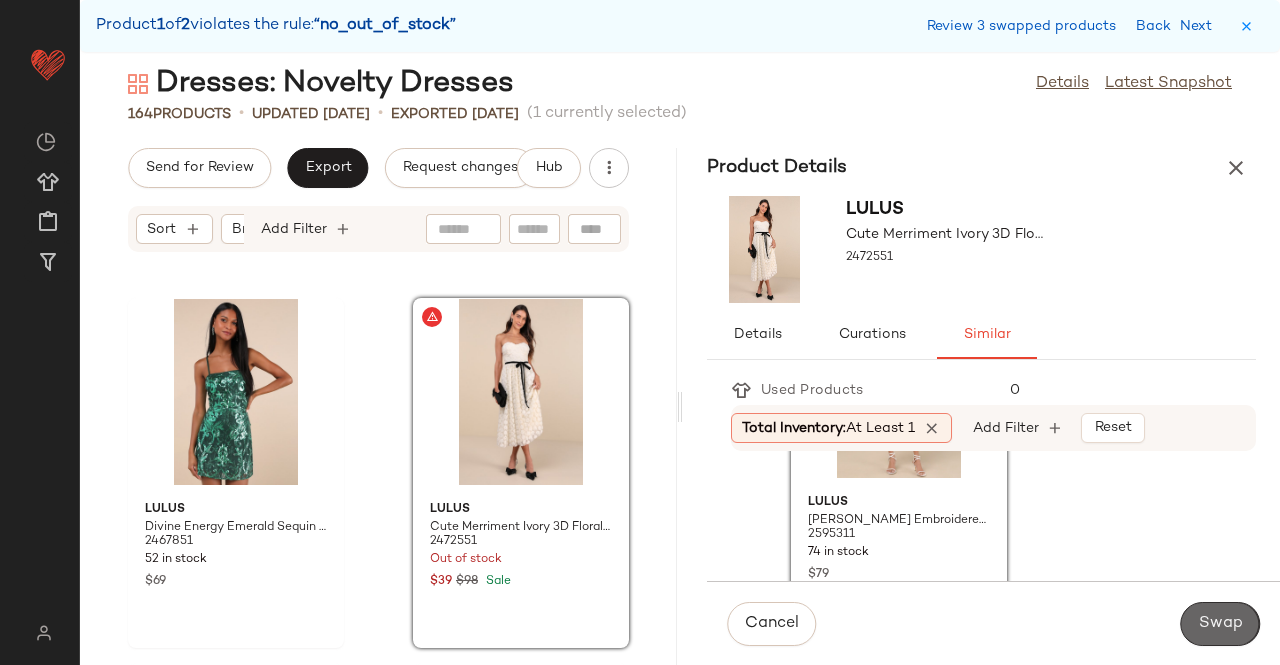 click on "Swap" 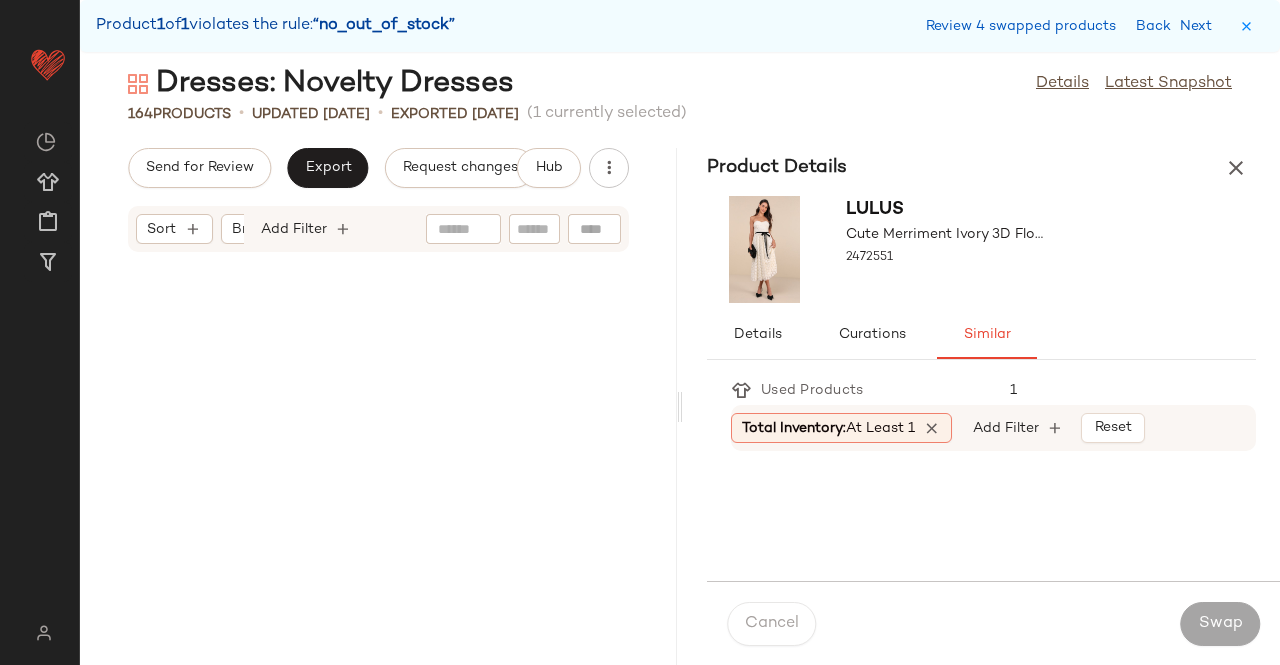 scroll, scrollTop: 21594, scrollLeft: 0, axis: vertical 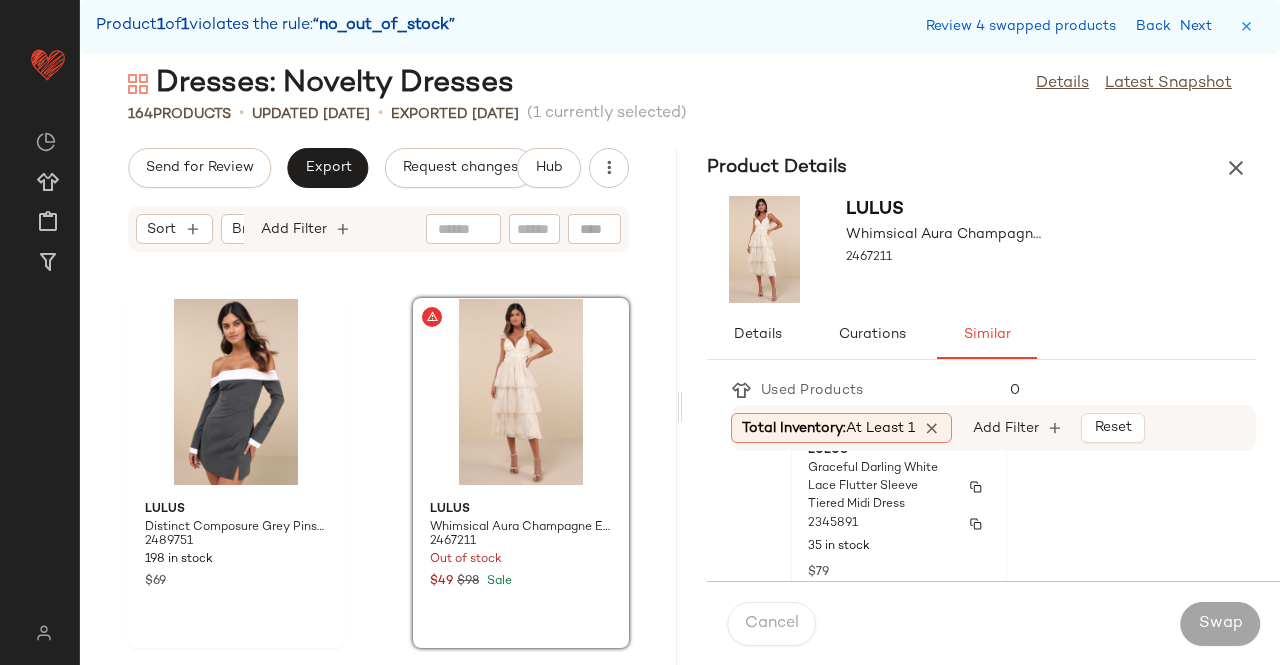 click on "Graceful Darling White Lace Flutter Sleeve Tiered Midi Dress" at bounding box center [881, 487] 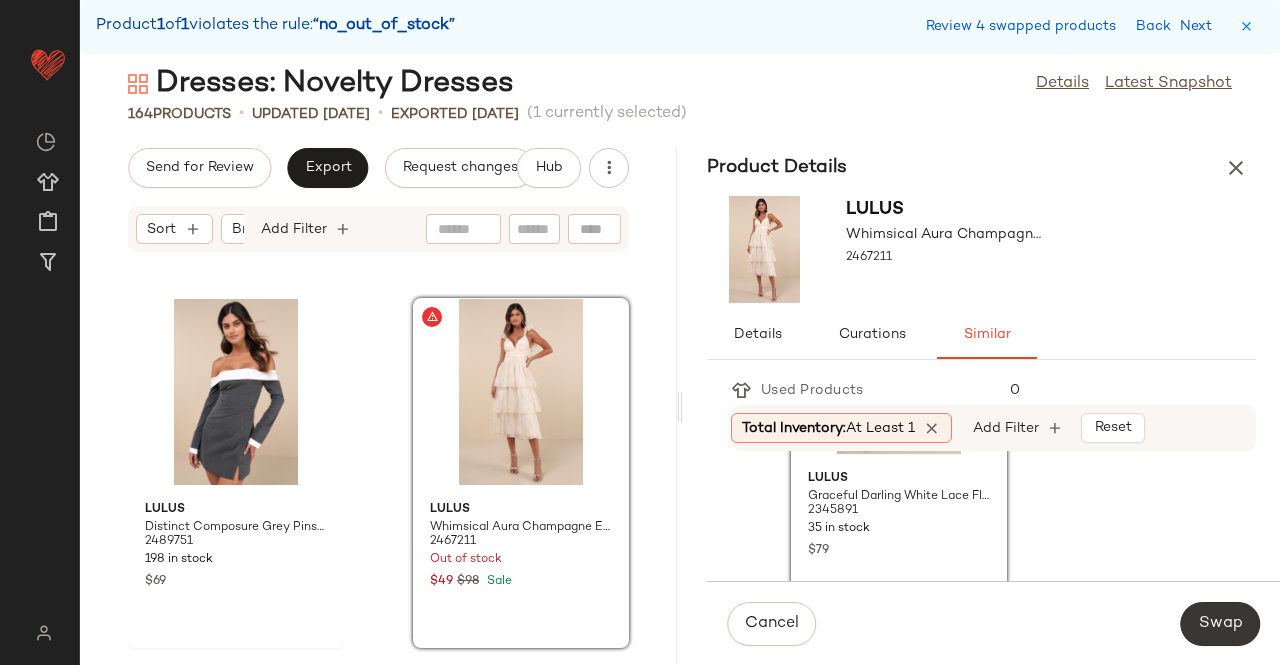 click on "Swap" at bounding box center (1220, 624) 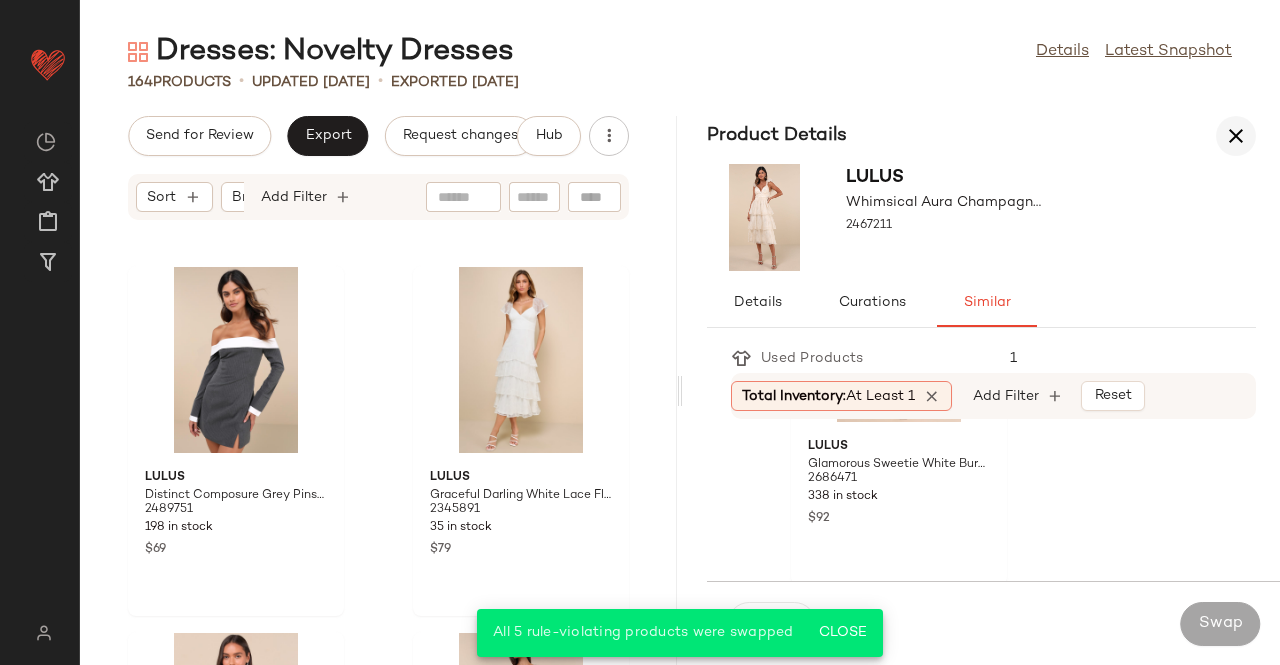 drag, startPoint x: 1207, startPoint y: 123, endPoint x: 1242, endPoint y: 136, distance: 37.336308 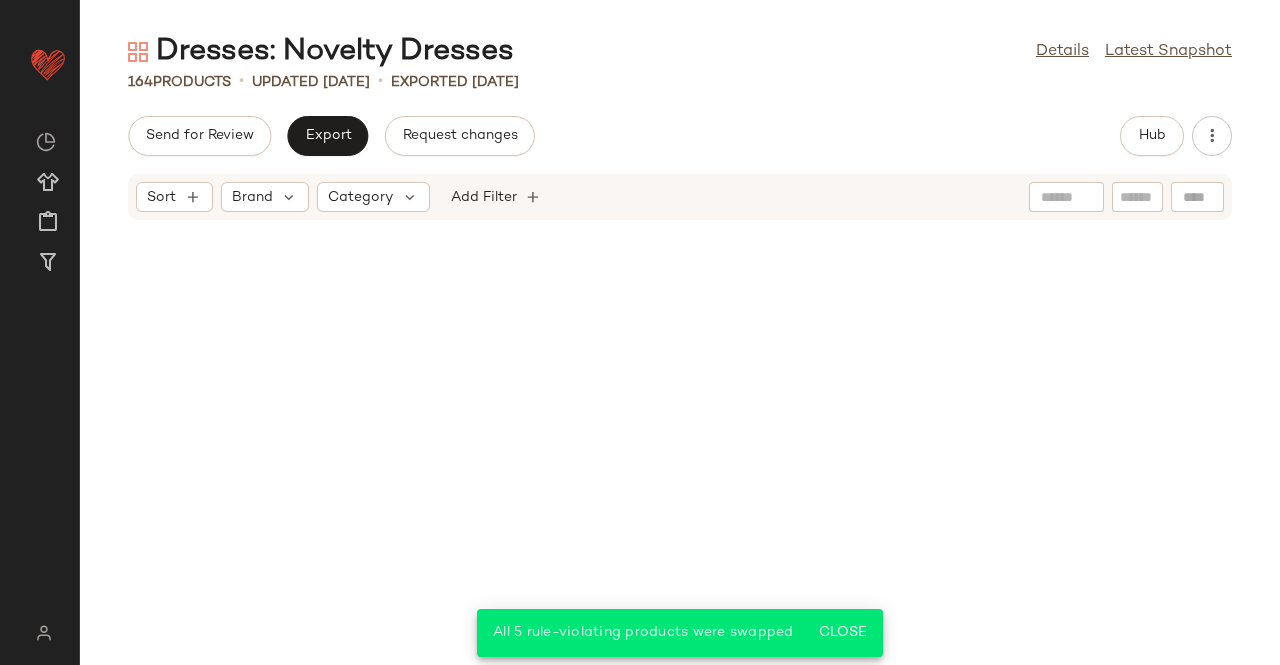 scroll, scrollTop: 14590, scrollLeft: 0, axis: vertical 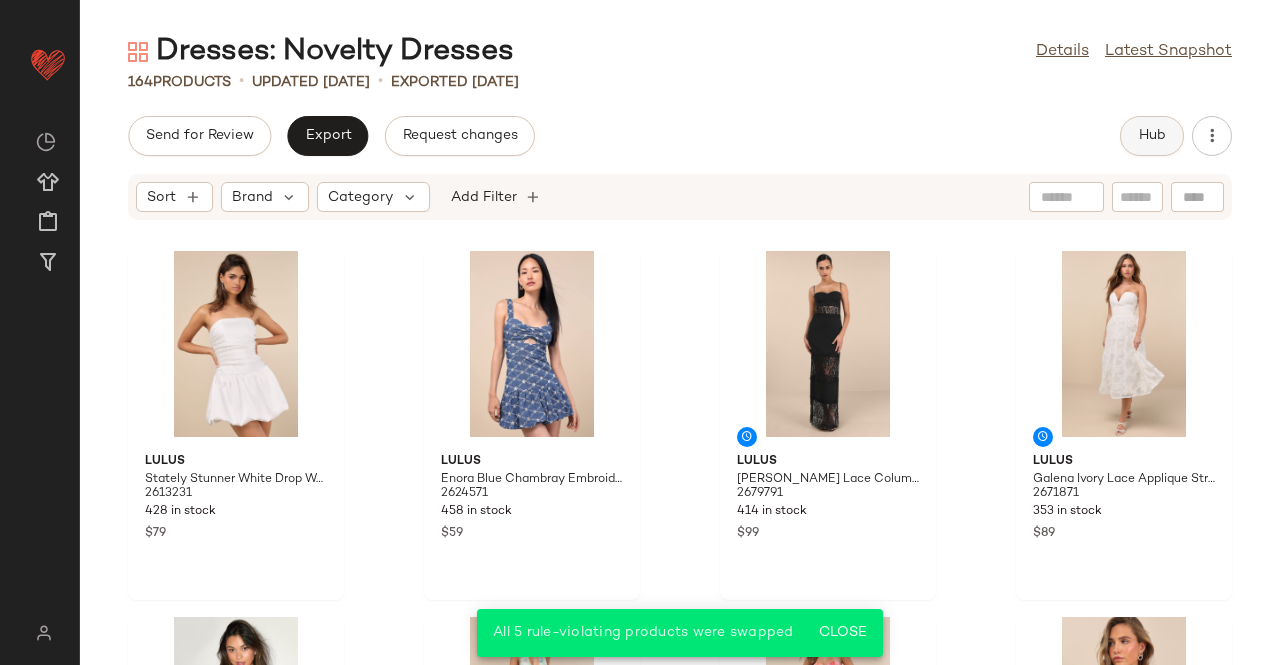 click on "Hub" at bounding box center (1152, 136) 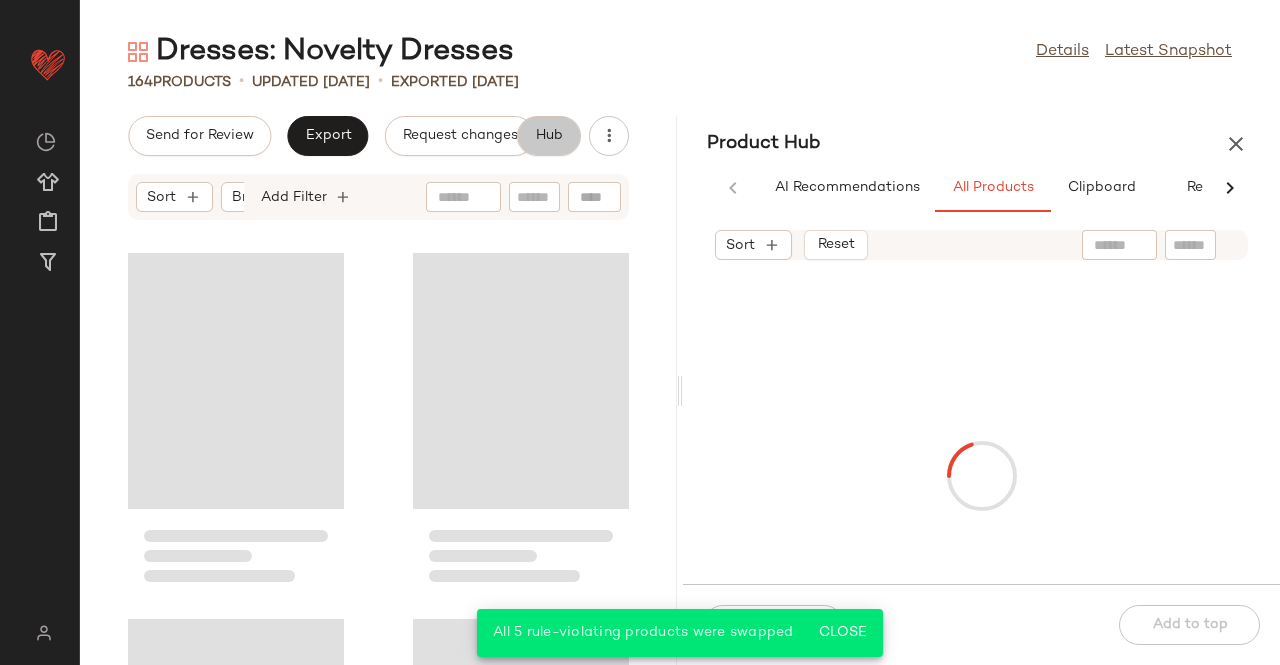 scroll, scrollTop: 0, scrollLeft: 54, axis: horizontal 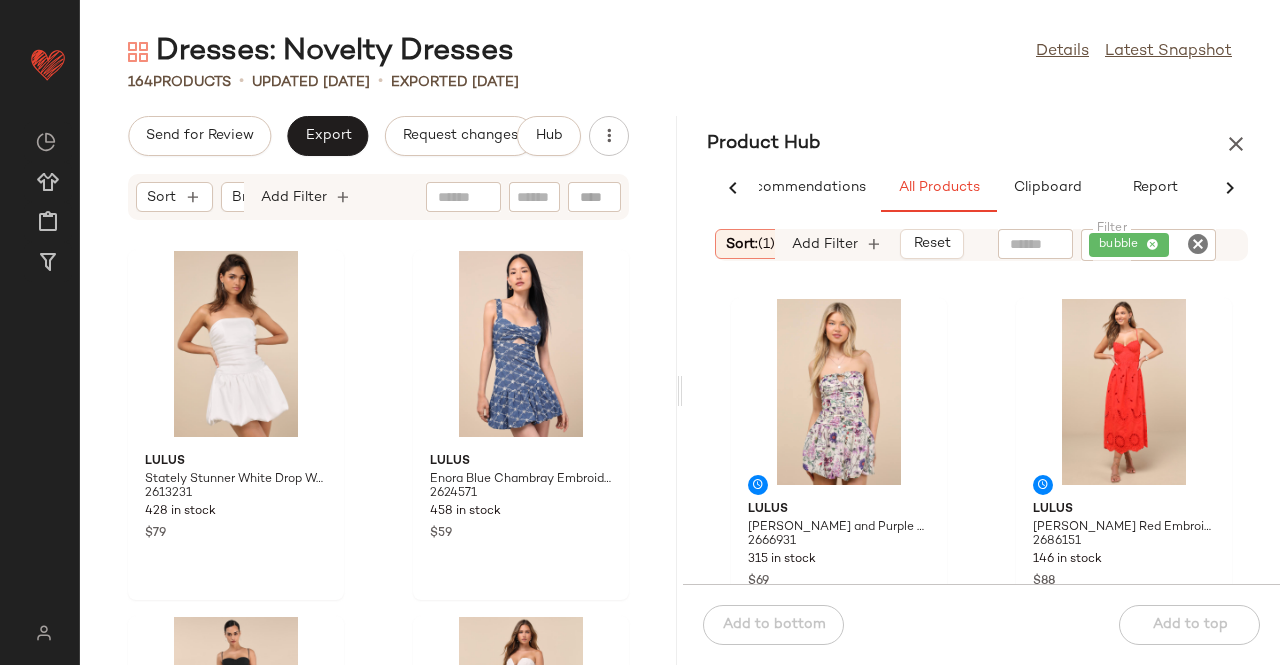 click on "bubble" 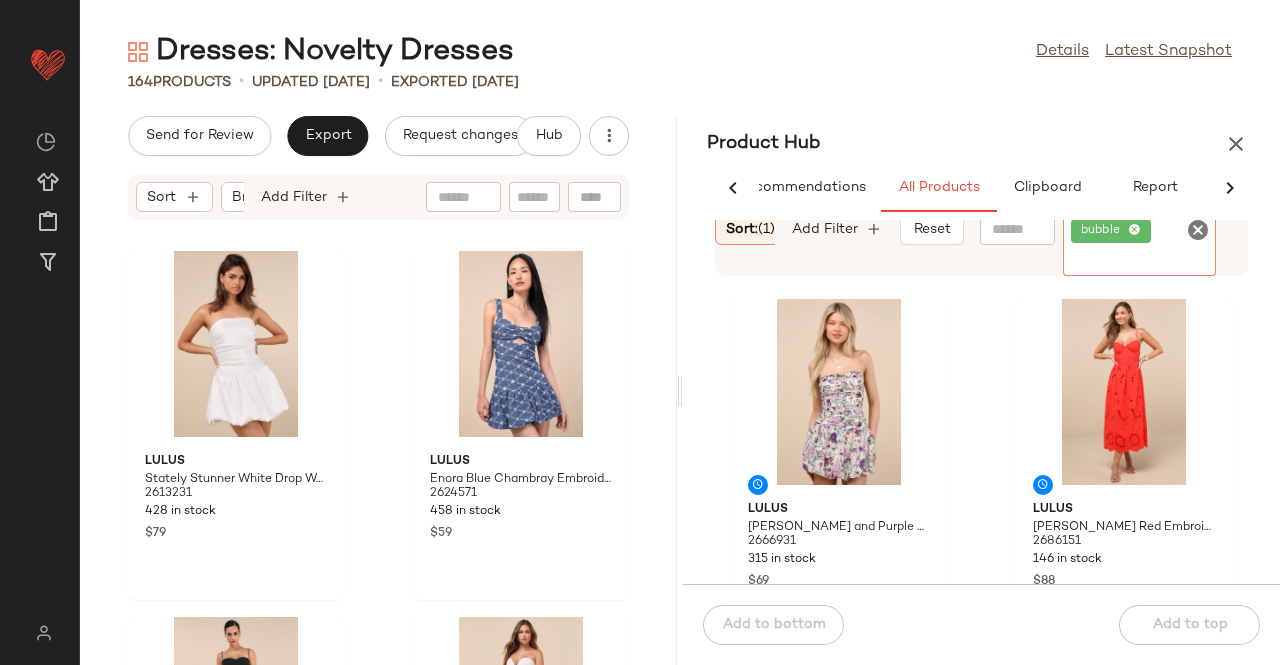 click 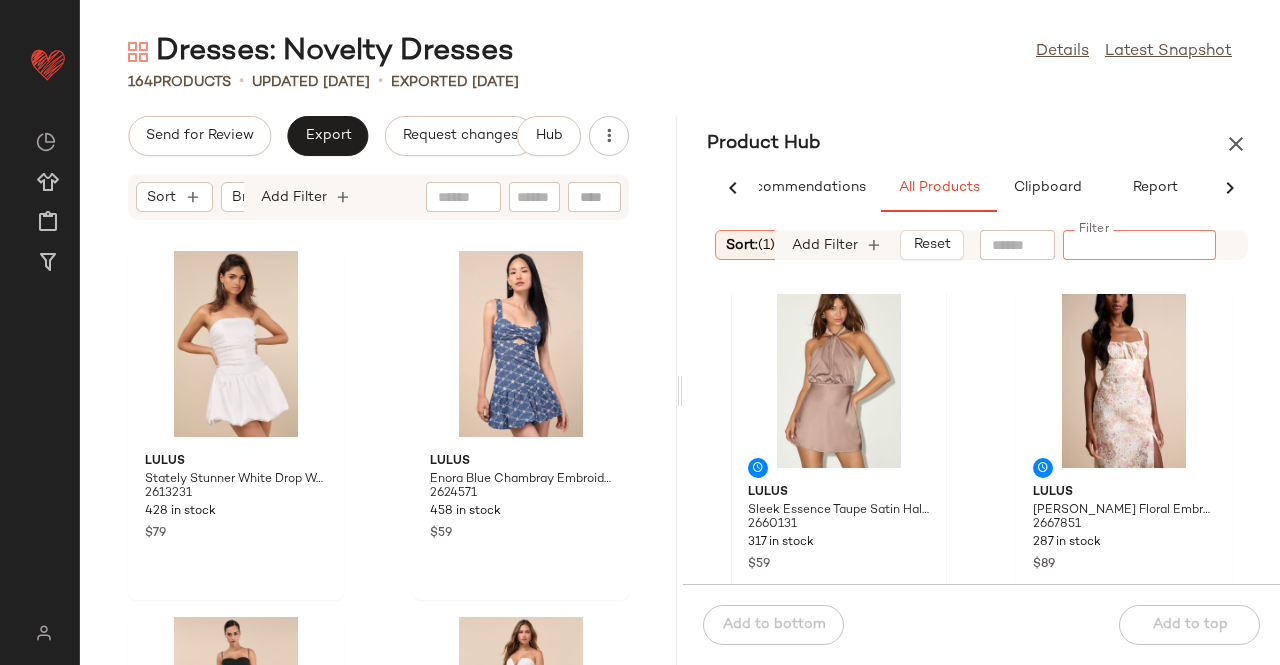 scroll, scrollTop: 0, scrollLeft: 0, axis: both 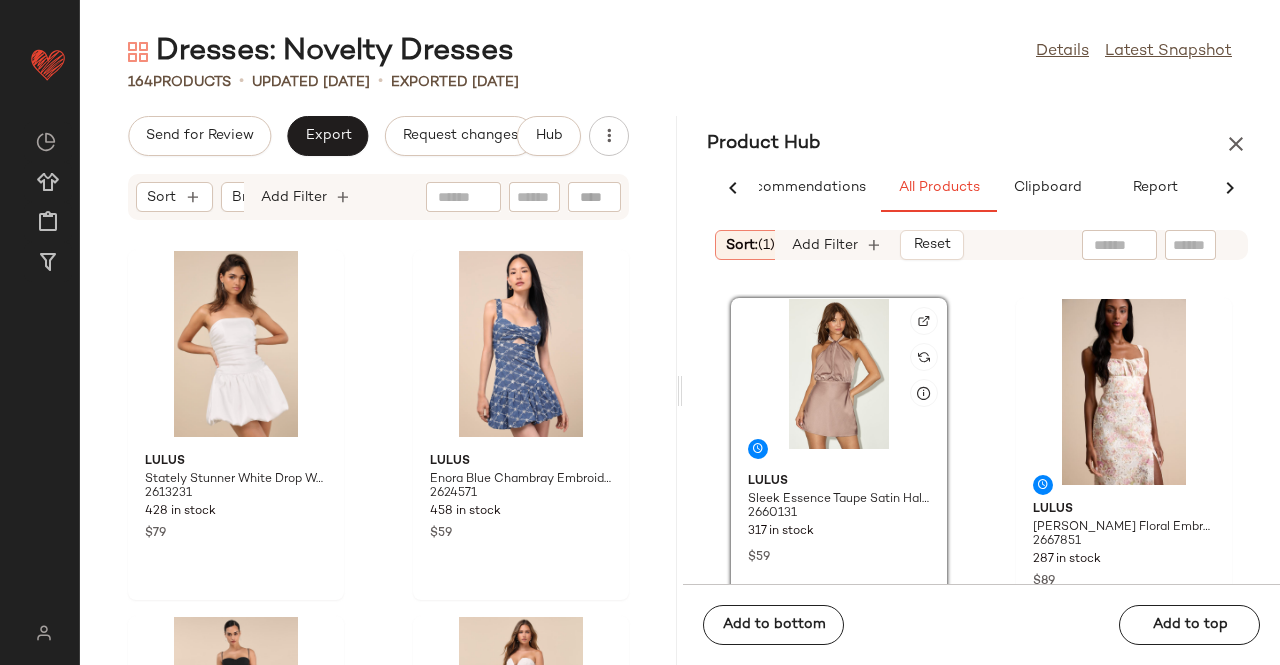 click at bounding box center [924, 321] 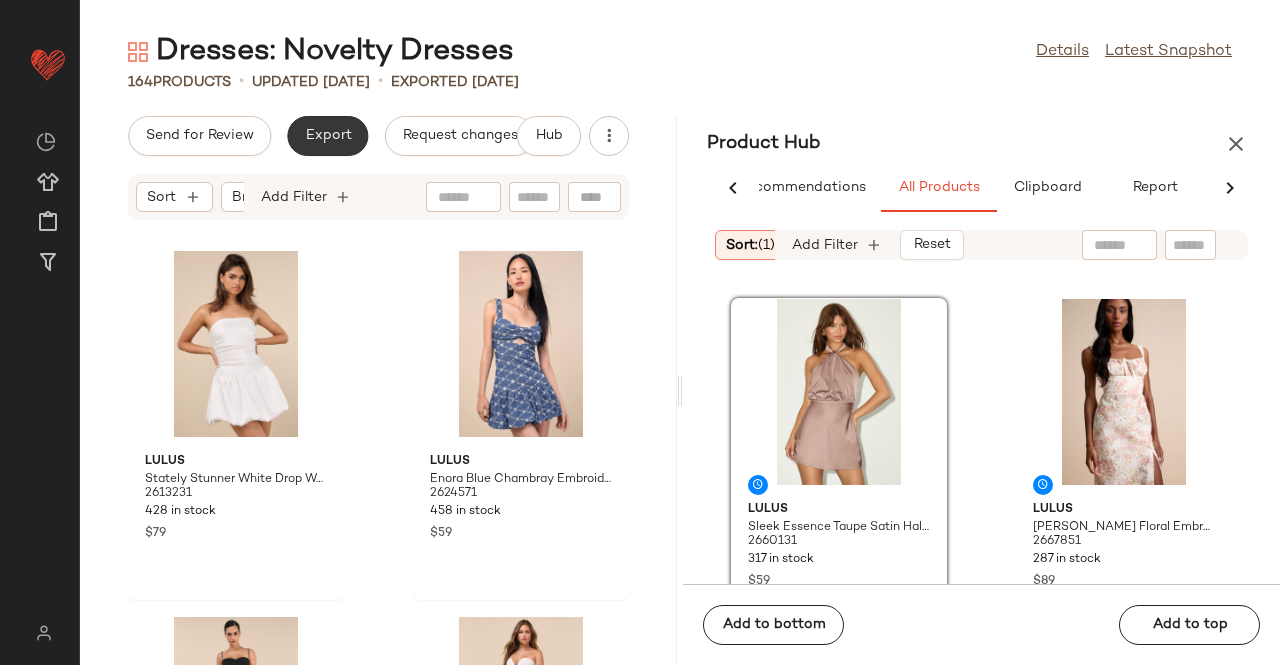 click on "Export" at bounding box center [327, 136] 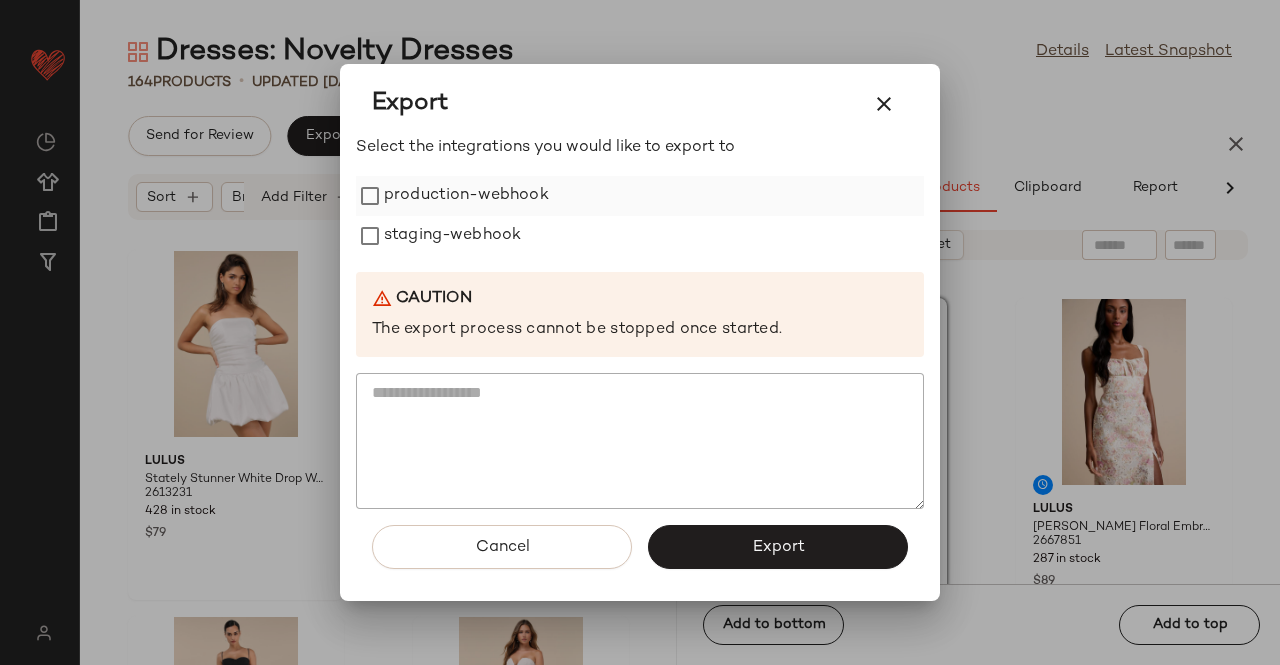 drag, startPoint x: 436, startPoint y: 191, endPoint x: 434, endPoint y: 207, distance: 16.124516 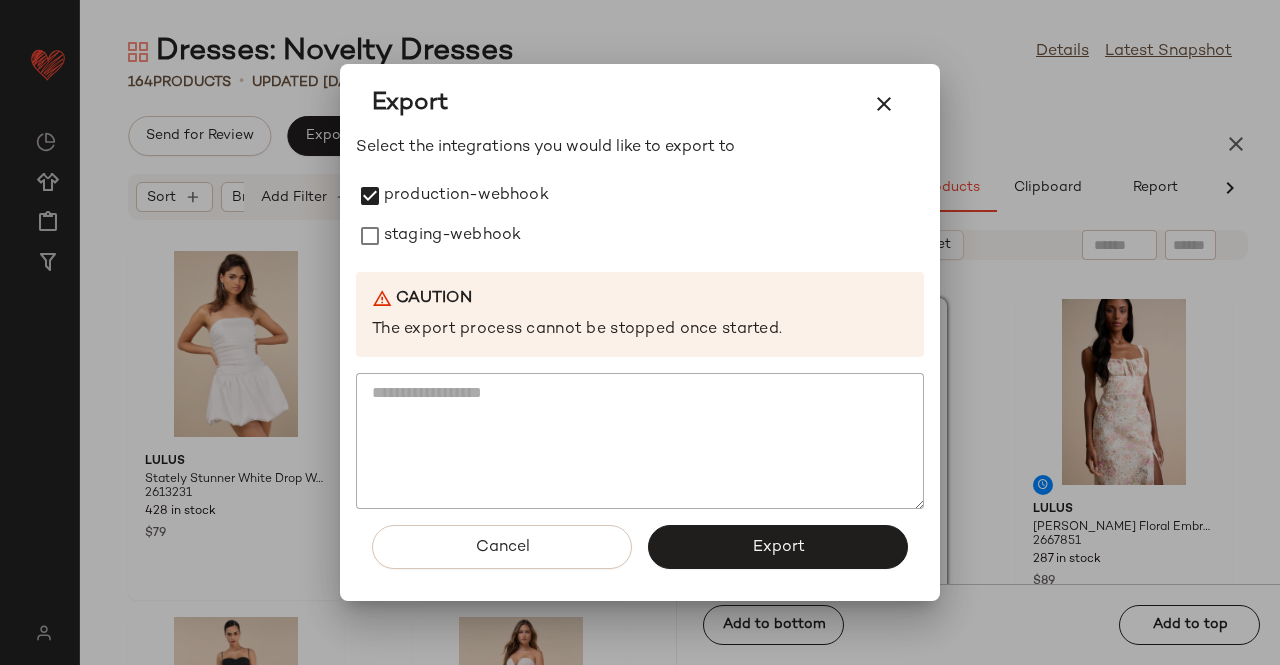 drag, startPoint x: 408, startPoint y: 233, endPoint x: 512, endPoint y: 295, distance: 121.07848 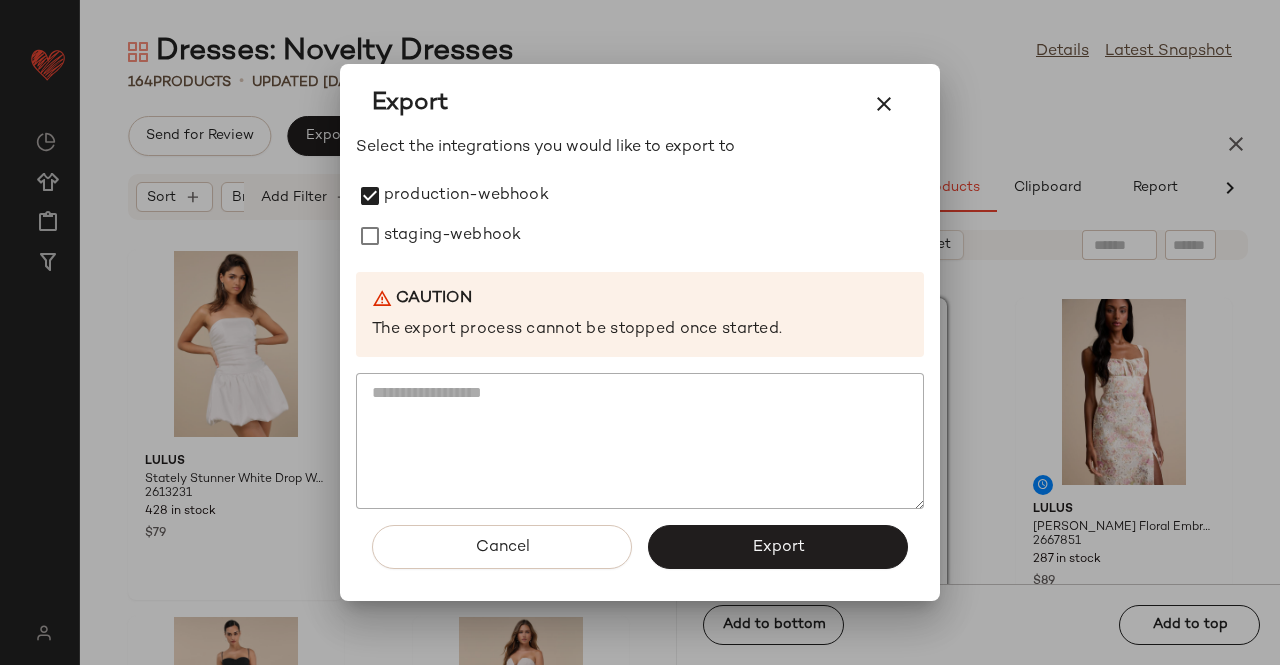 click on "staging-webhook" at bounding box center [452, 236] 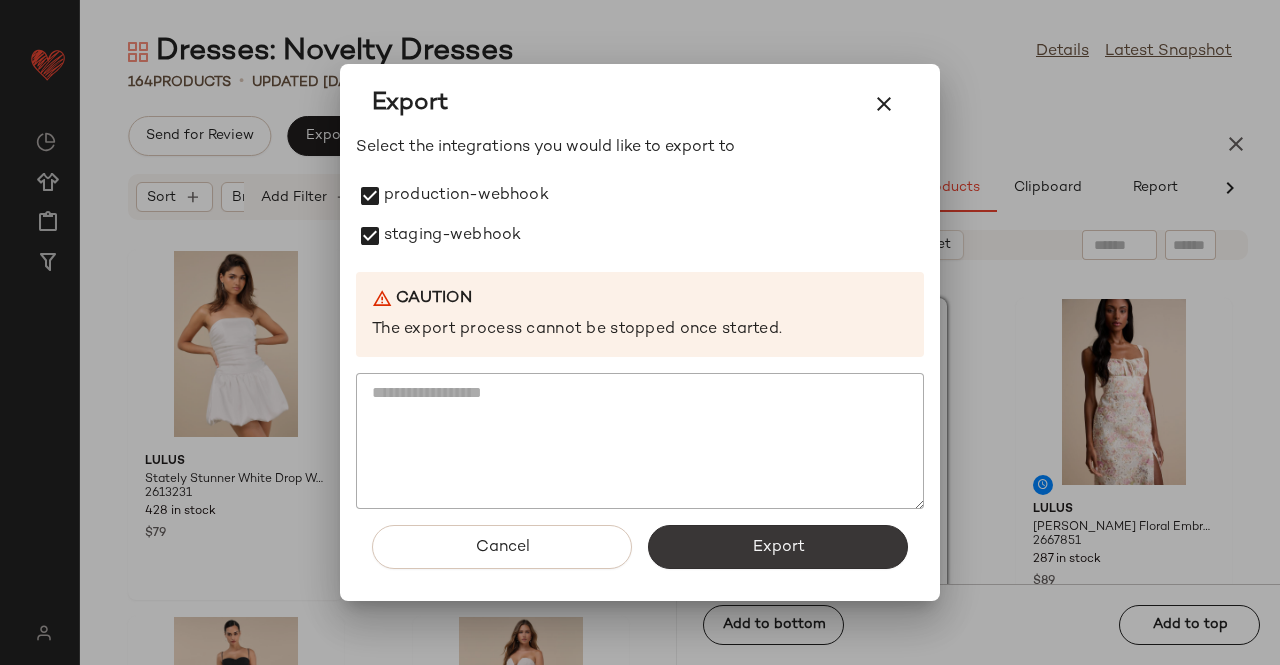 click on "Export" at bounding box center [778, 547] 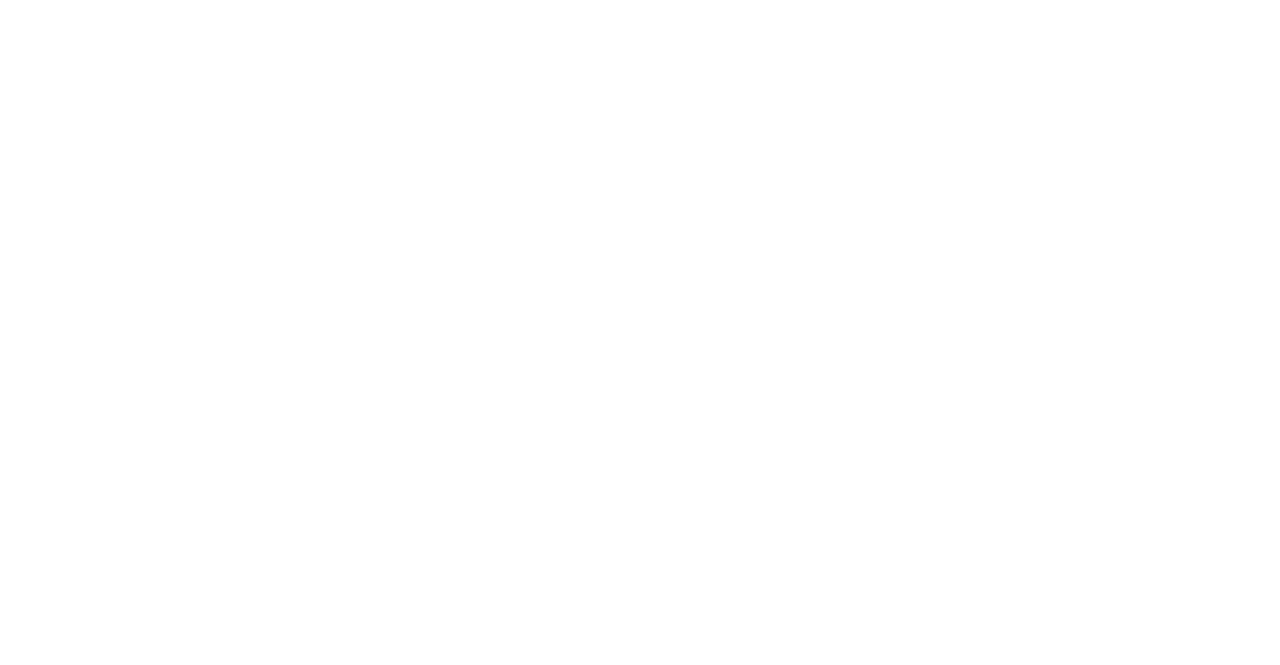 scroll, scrollTop: 0, scrollLeft: 0, axis: both 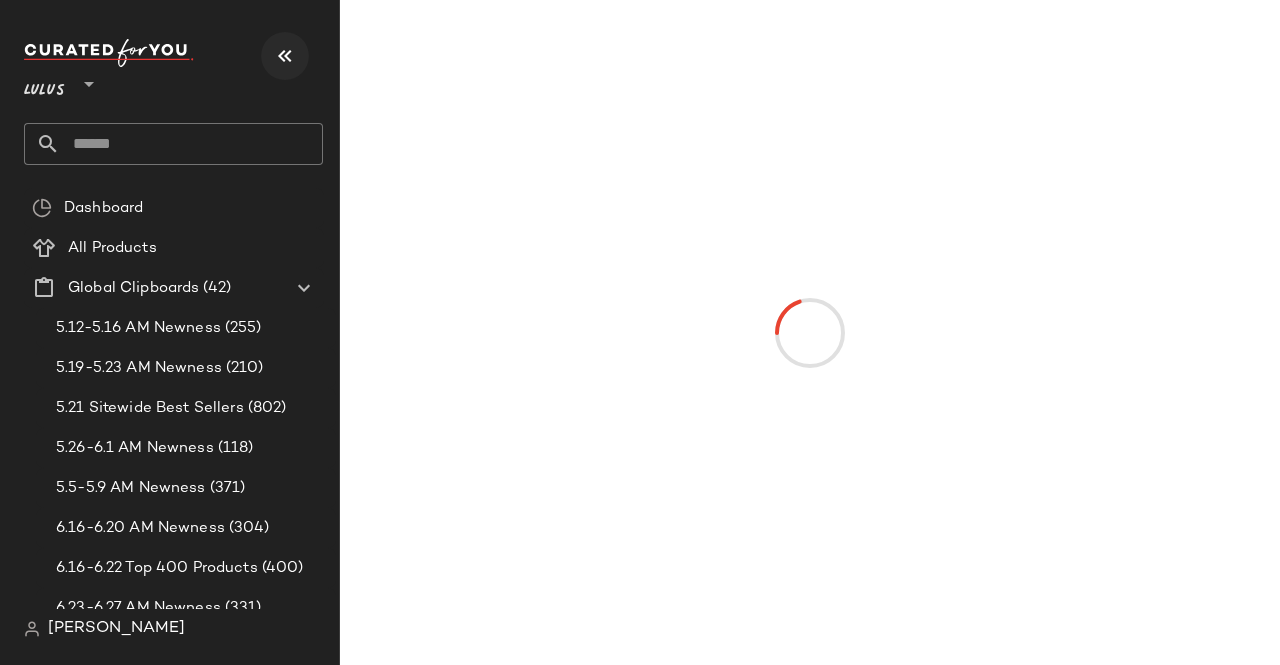 click at bounding box center (285, 56) 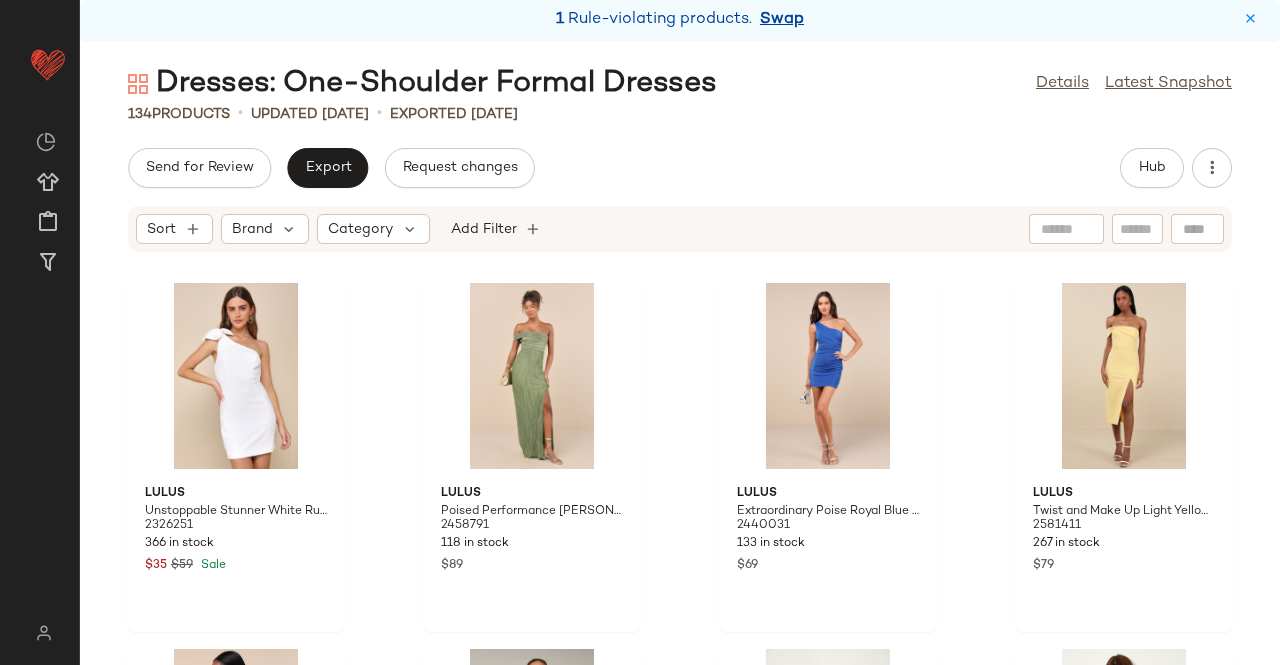 click on "Swap" at bounding box center [782, 20] 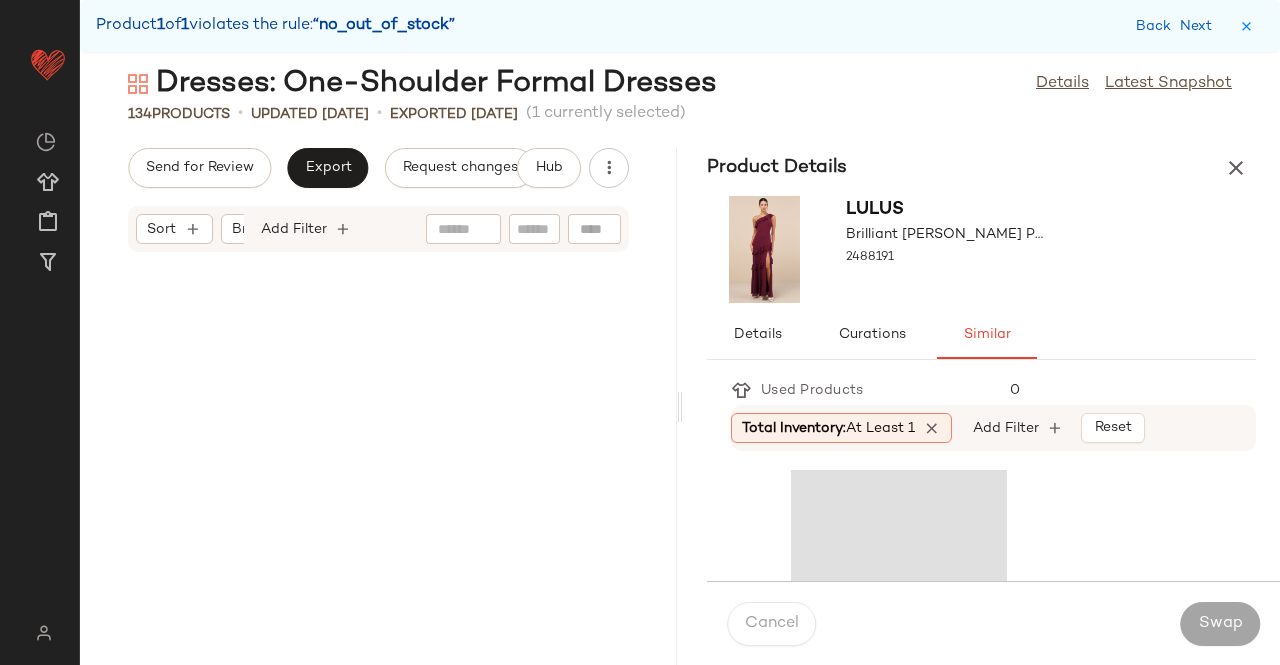 scroll, scrollTop: 10248, scrollLeft: 0, axis: vertical 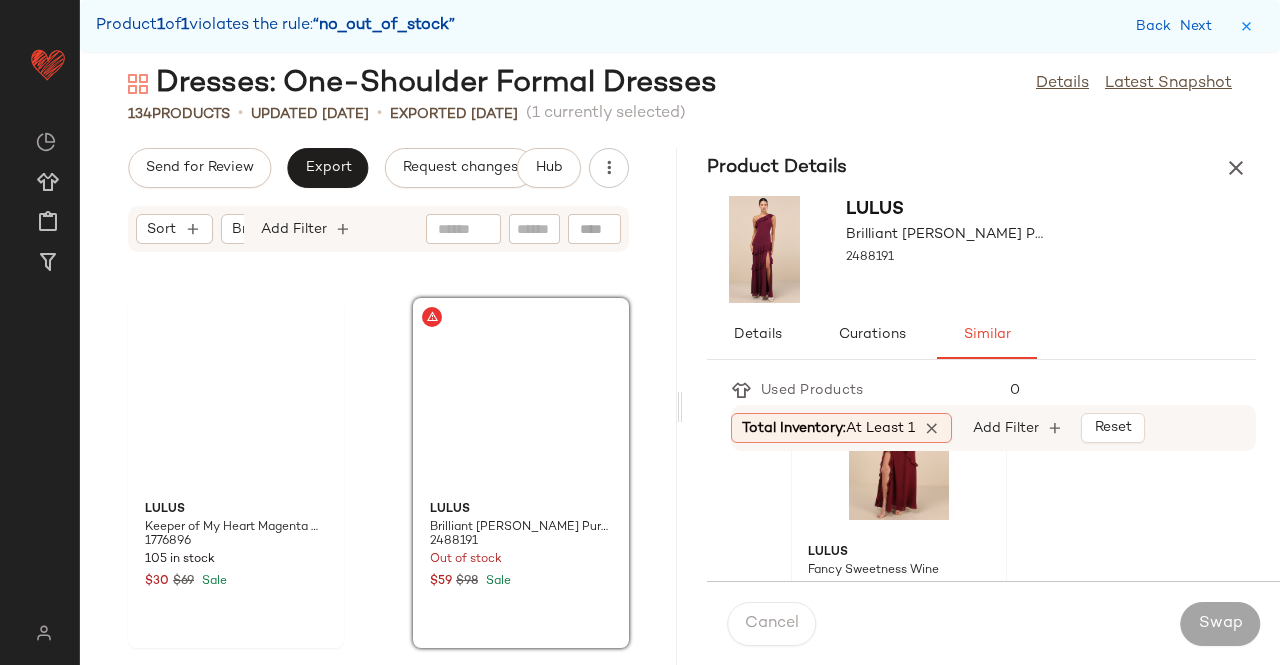 click on "Fancy Sweetness Wine Red Ruffled Lace-Up Sleeveless Maxi Dress" at bounding box center (881, 589) 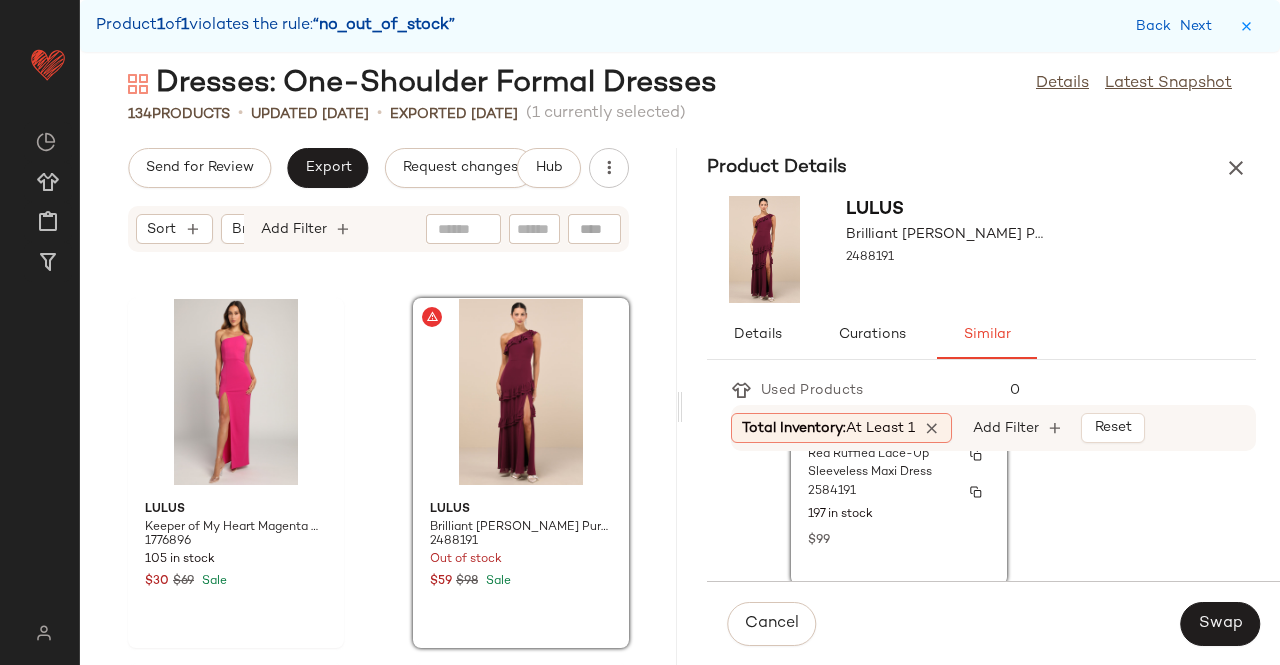 scroll, scrollTop: 200, scrollLeft: 0, axis: vertical 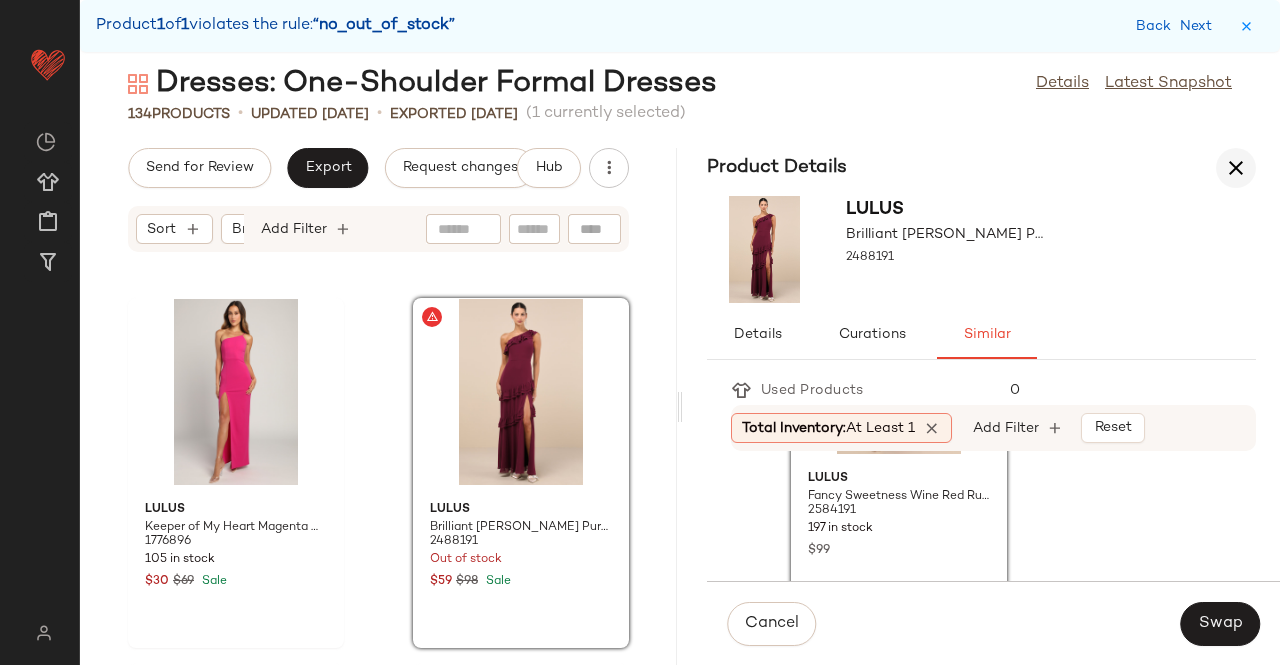 click at bounding box center (1236, 168) 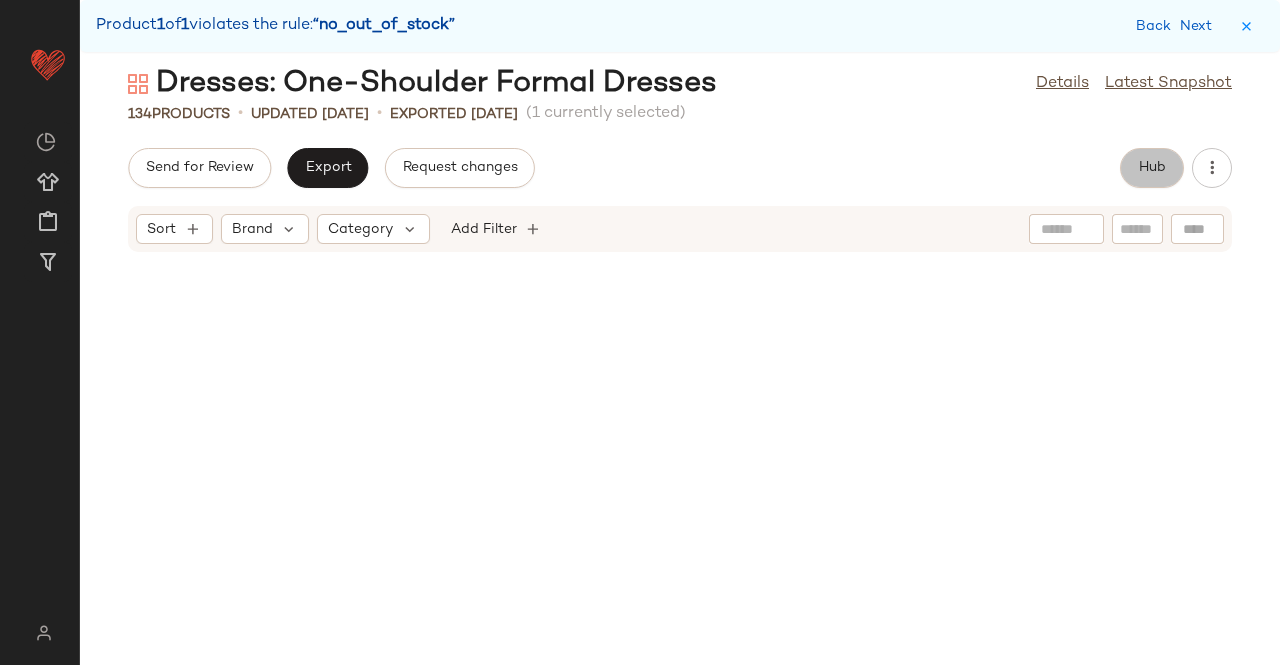 click on "Hub" 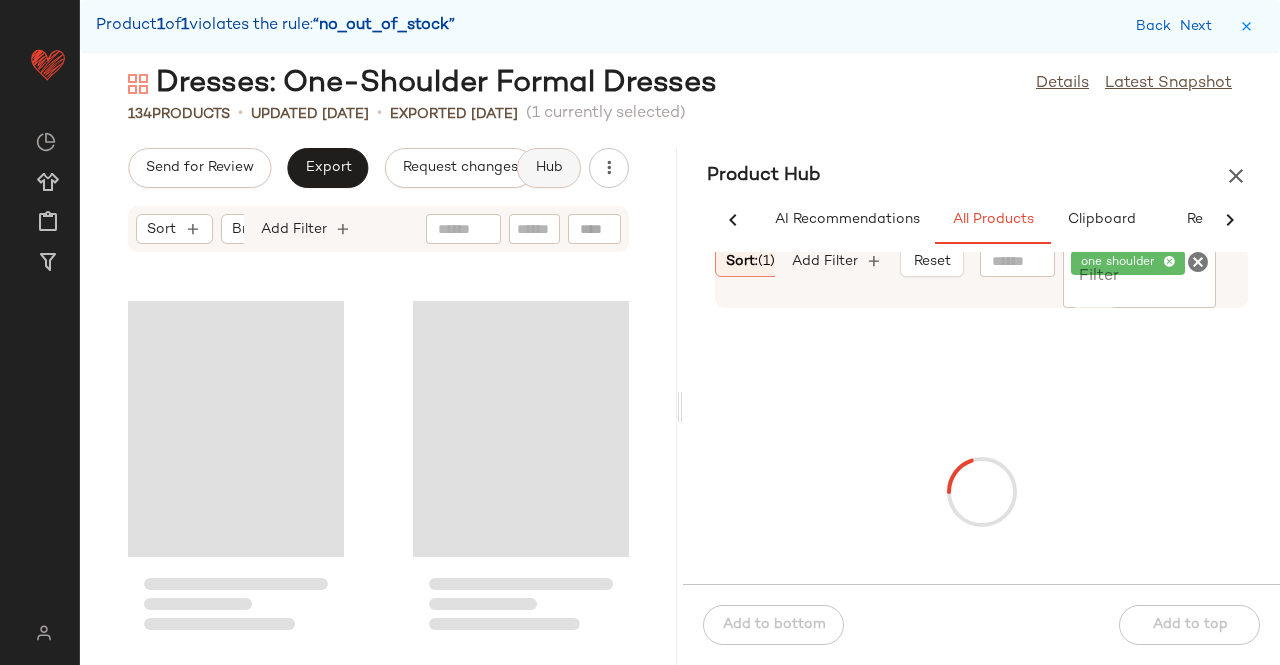 scroll, scrollTop: 10248, scrollLeft: 0, axis: vertical 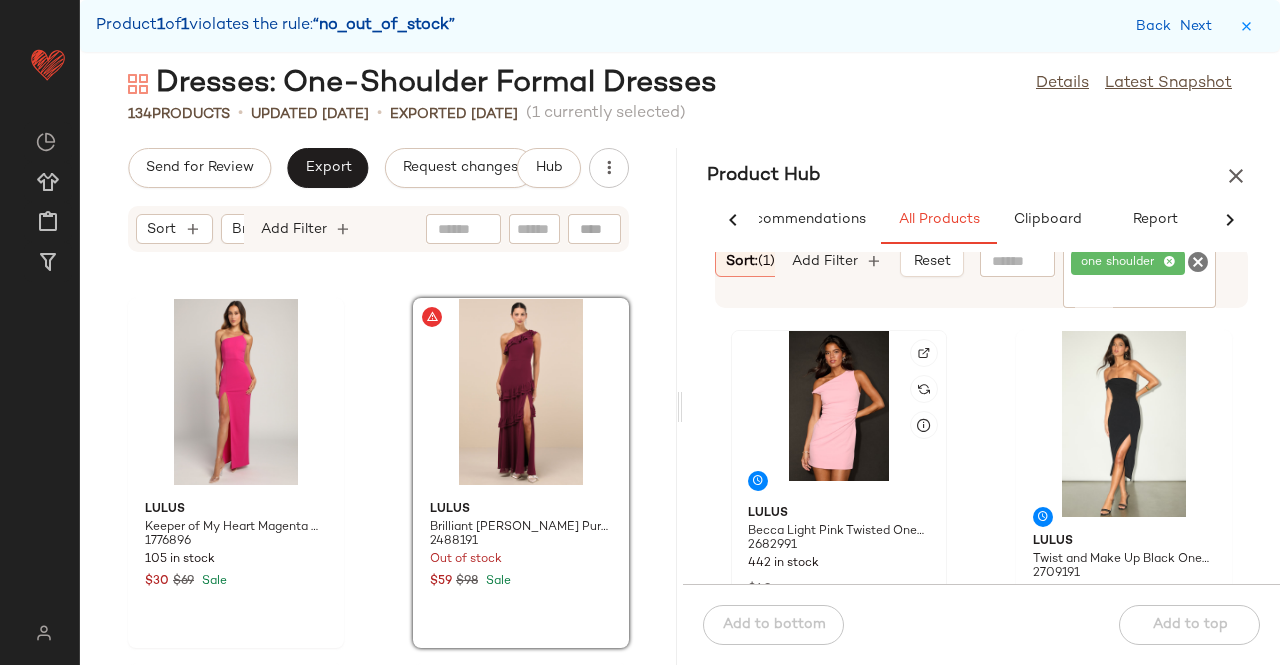 click 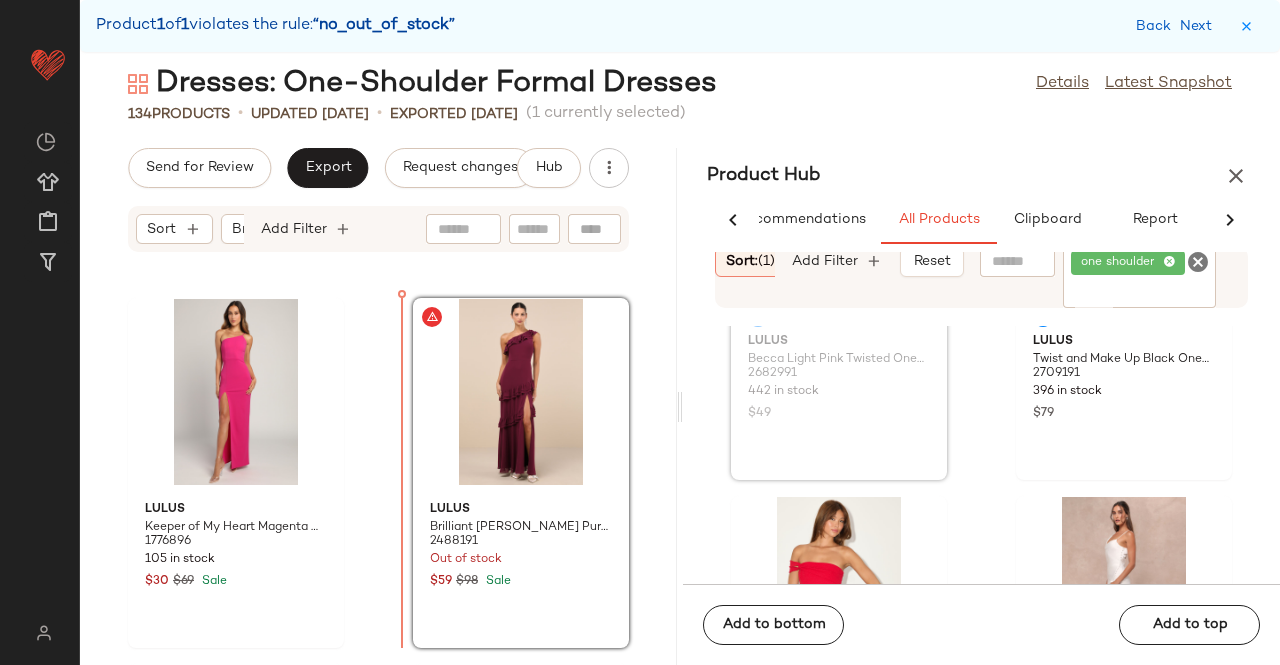 scroll, scrollTop: 199, scrollLeft: 0, axis: vertical 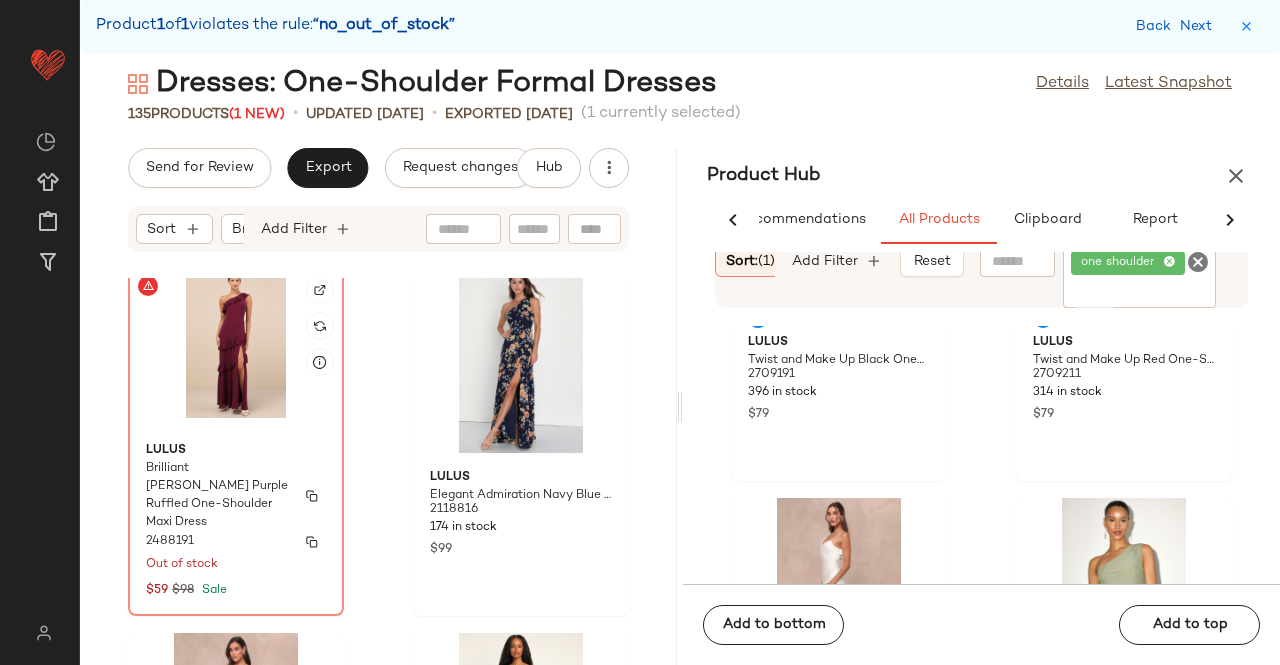 click on "Lulus Brilliant Grace Plum Purple Ruffled One-Shoulder Maxi Dress 2488191 Out of stock $59 $98 Sale" 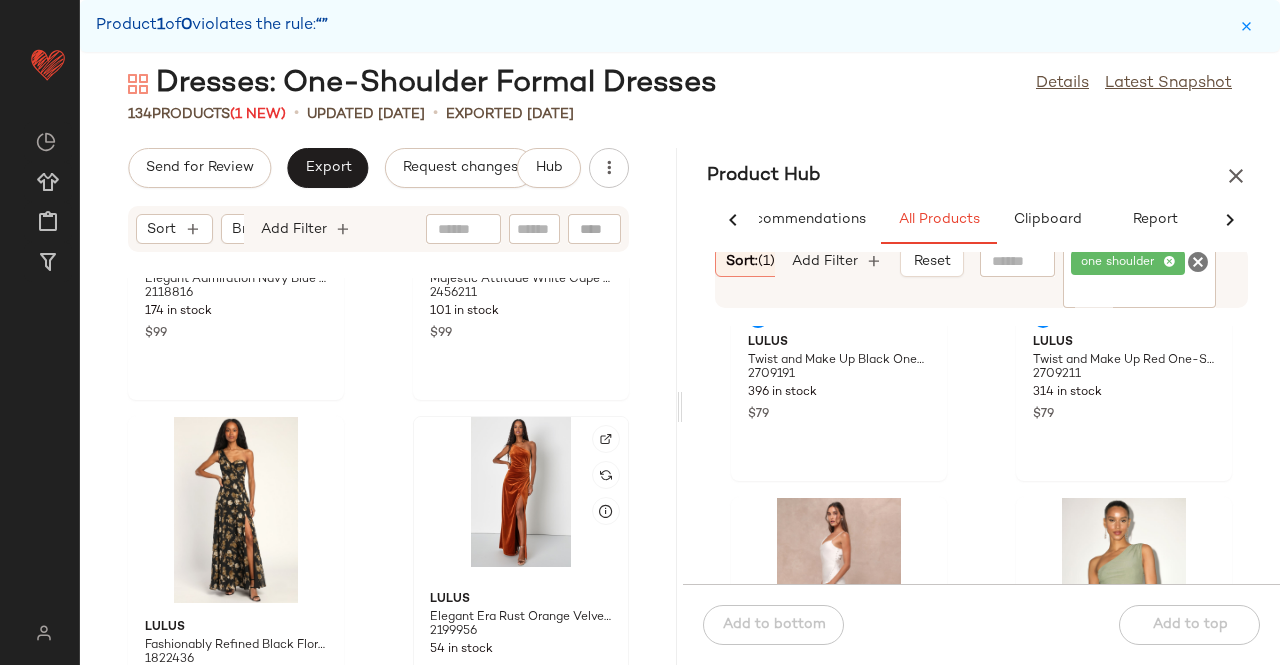scroll, scrollTop: 10945, scrollLeft: 0, axis: vertical 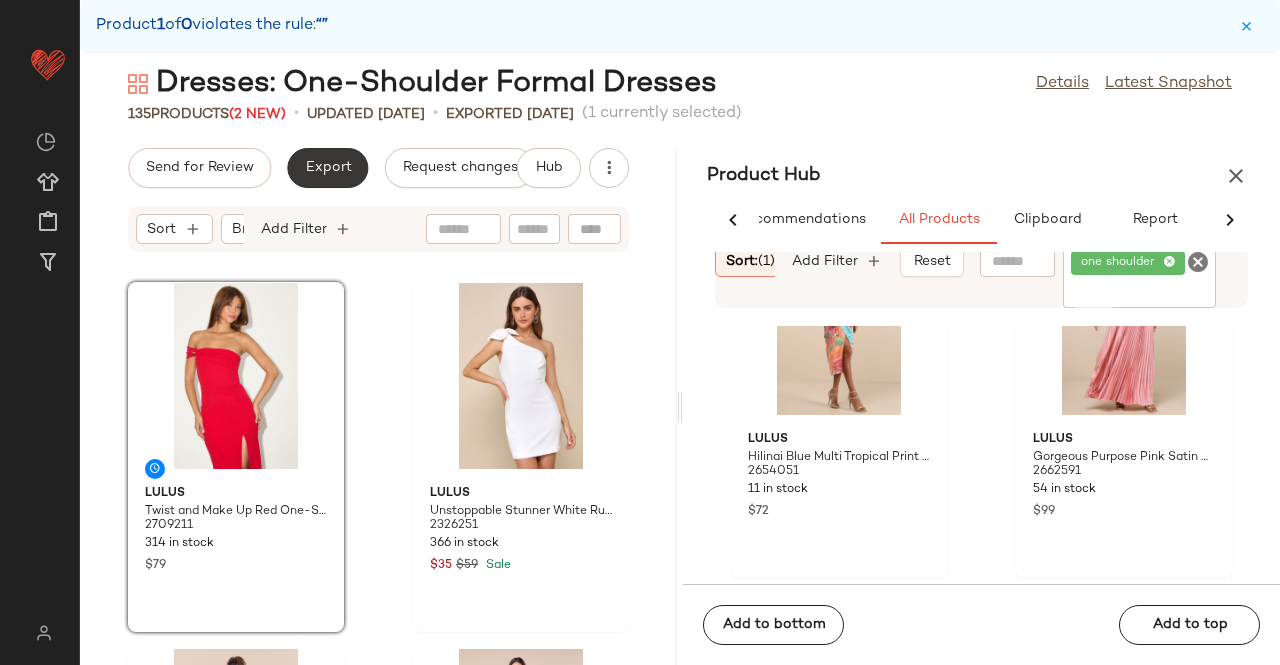 click on "Export" at bounding box center [327, 168] 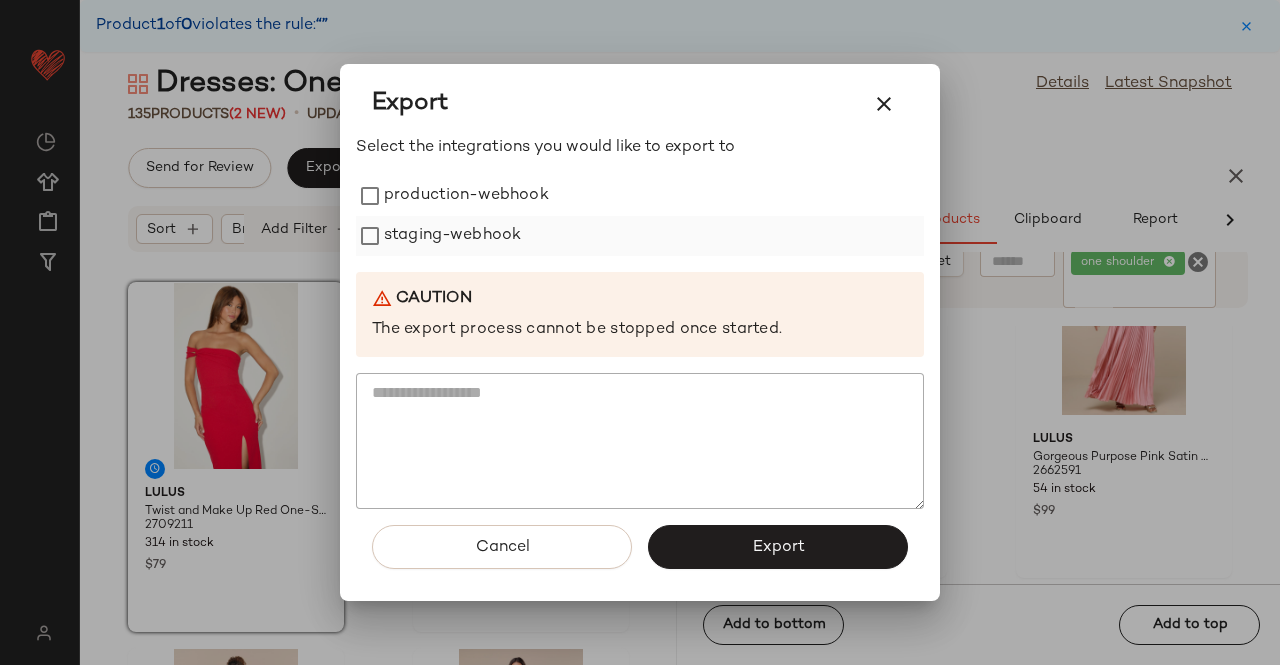 drag, startPoint x: 486, startPoint y: 239, endPoint x: 463, endPoint y: 215, distance: 33.24154 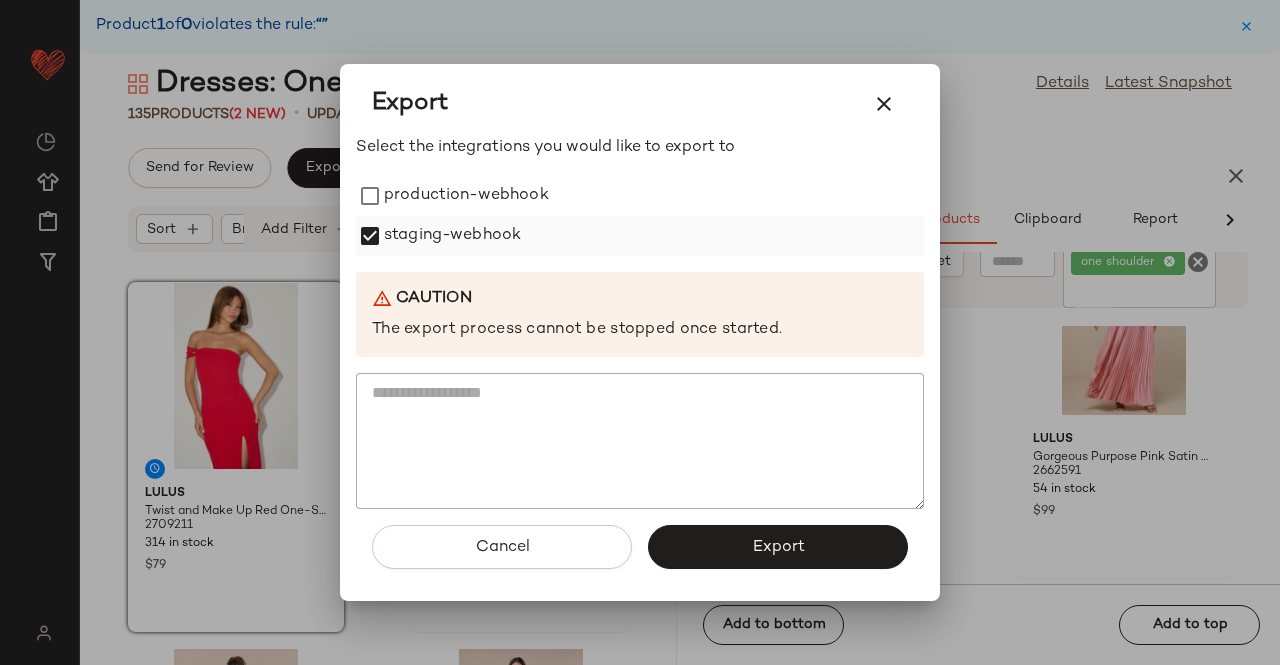 drag, startPoint x: 447, startPoint y: 196, endPoint x: 532, endPoint y: 252, distance: 101.788994 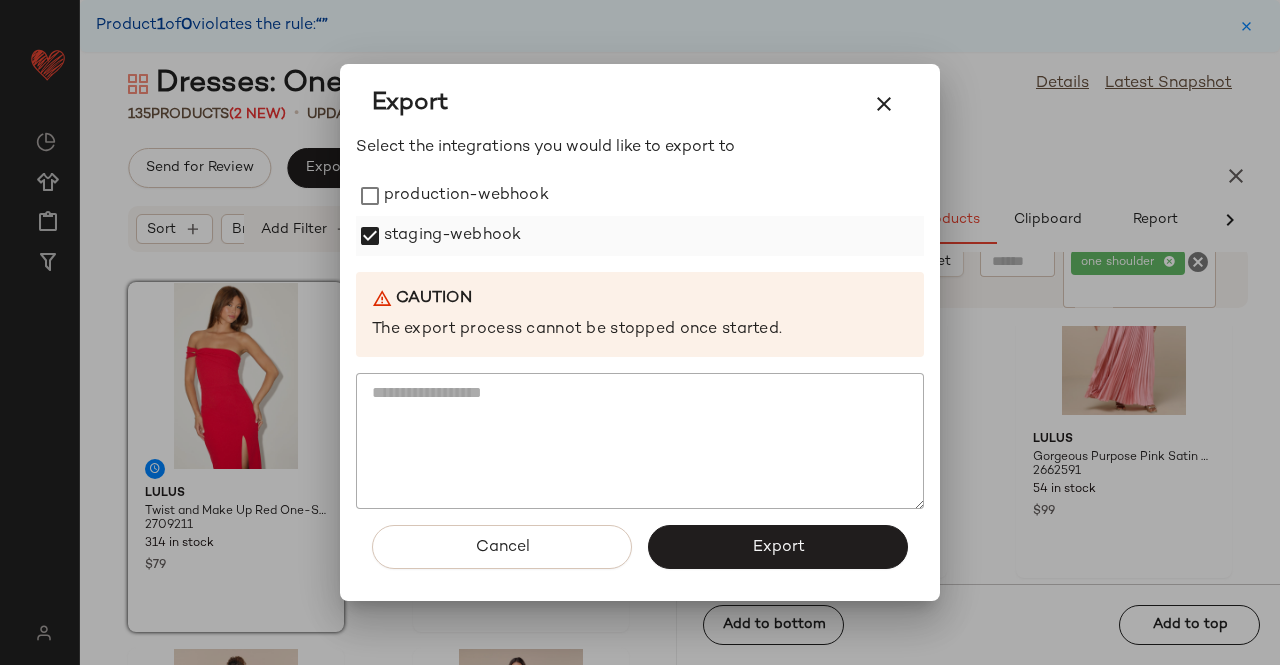 click on "production-webhook" at bounding box center [466, 196] 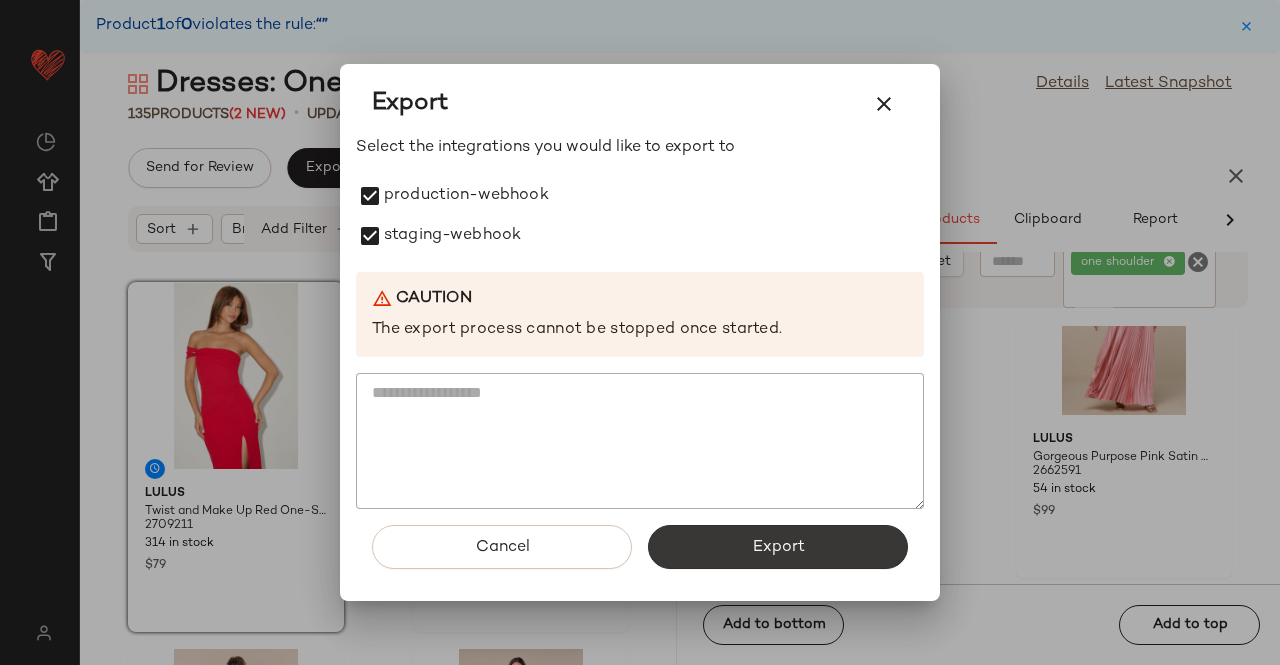 click on "Export" at bounding box center (778, 547) 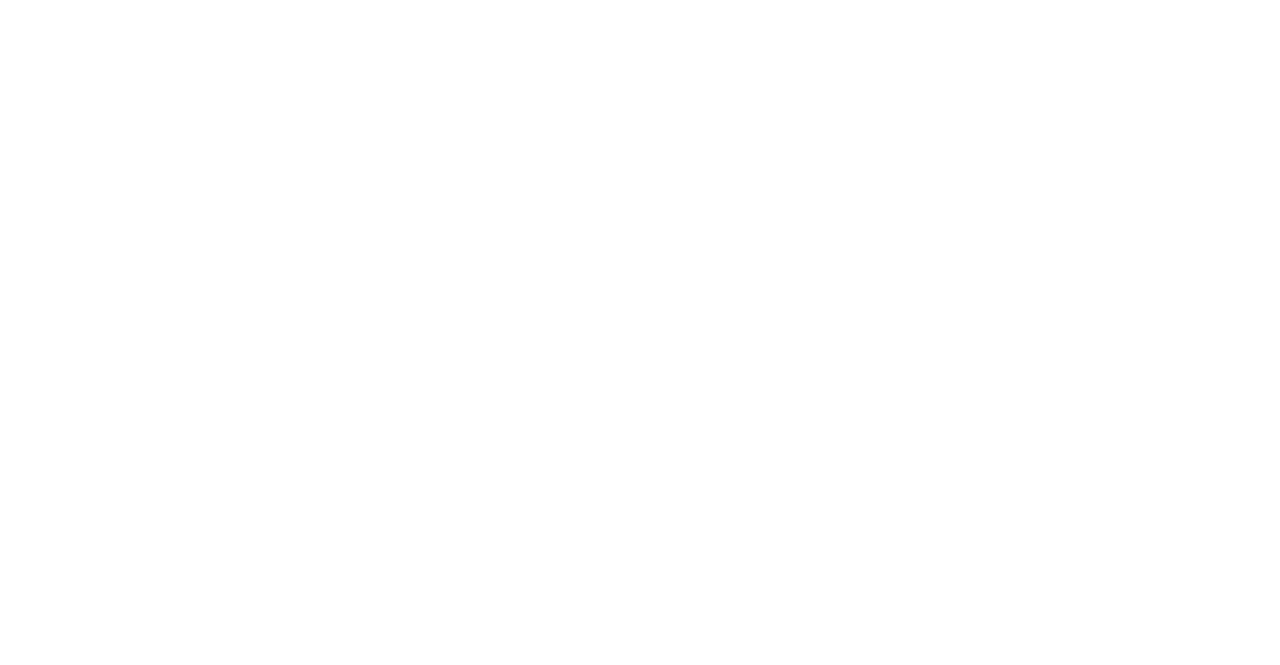 scroll, scrollTop: 0, scrollLeft: 0, axis: both 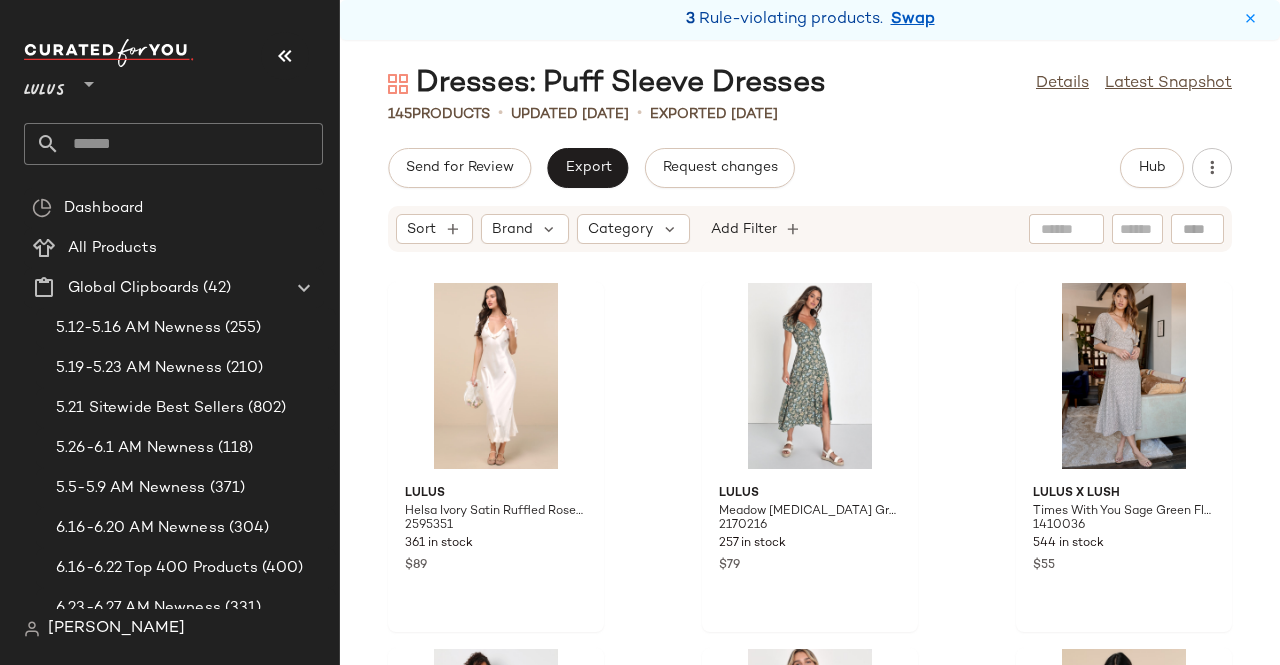 drag, startPoint x: 924, startPoint y: 18, endPoint x: 546, endPoint y: 40, distance: 378.63968 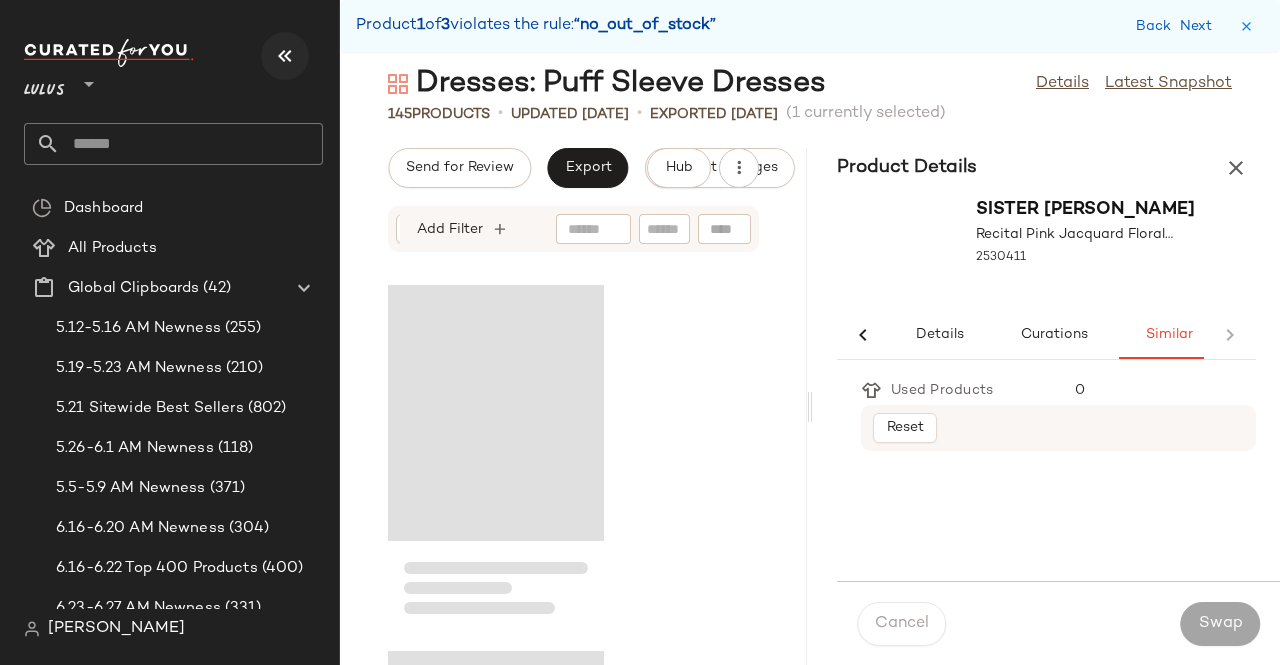 scroll, scrollTop: 0, scrollLeft: 14, axis: horizontal 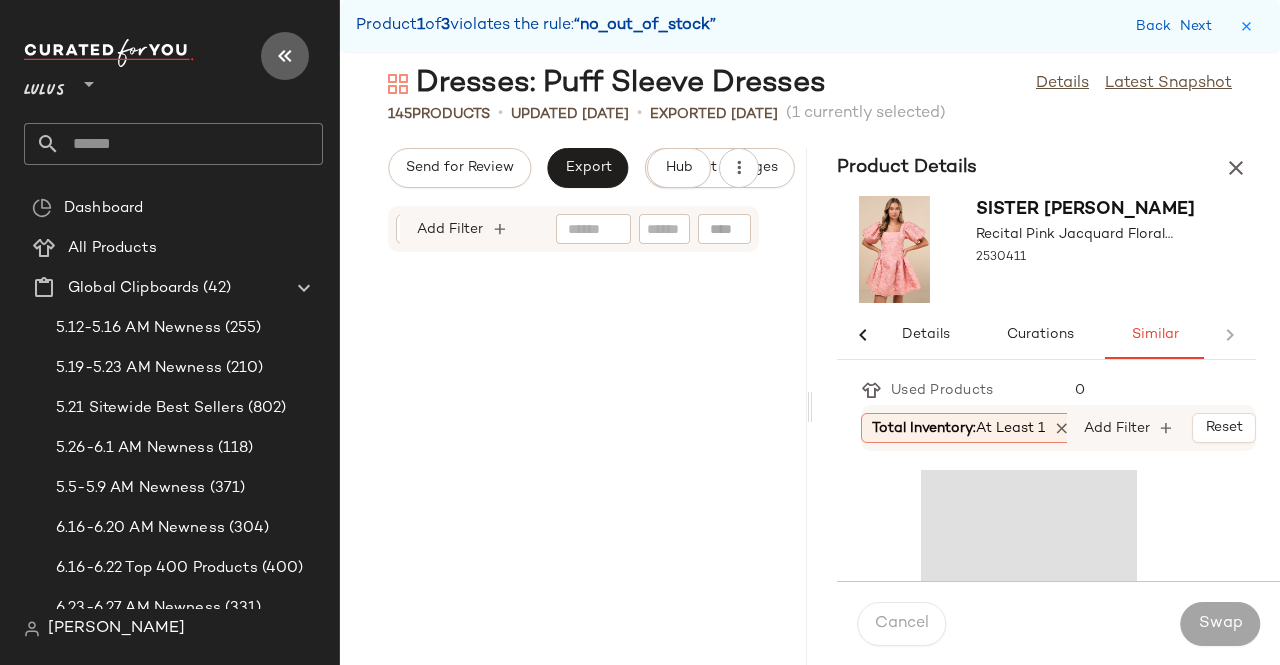 click at bounding box center (285, 56) 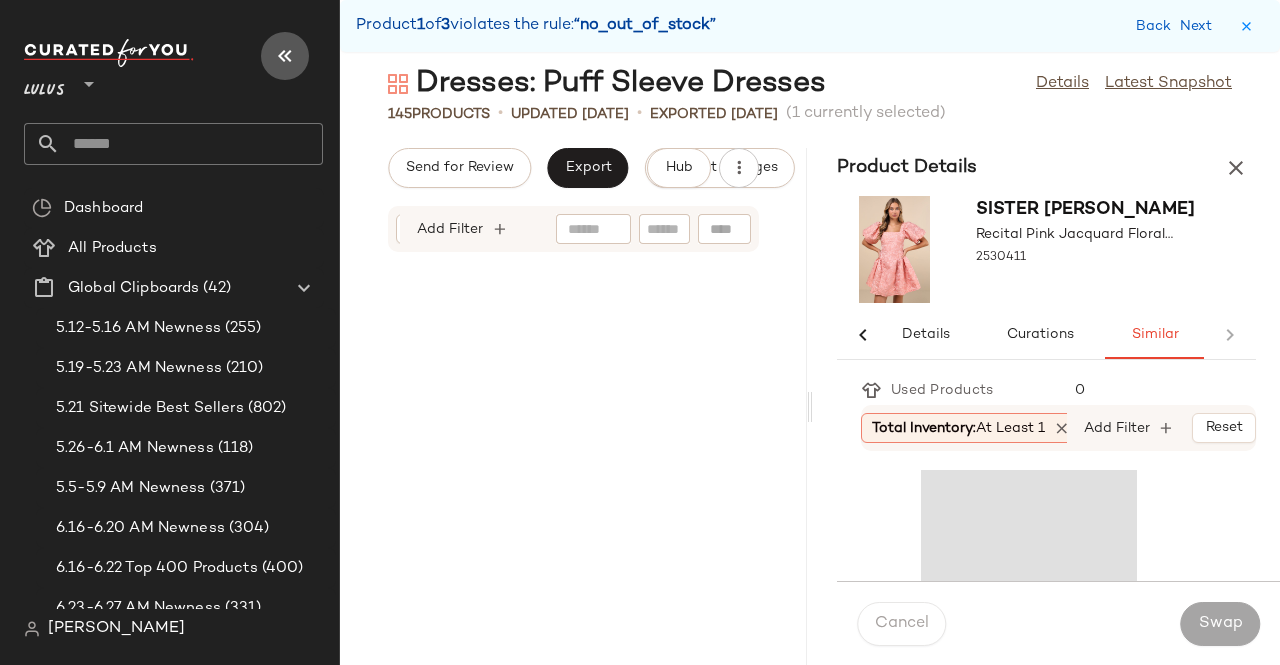 scroll, scrollTop: 0, scrollLeft: 0, axis: both 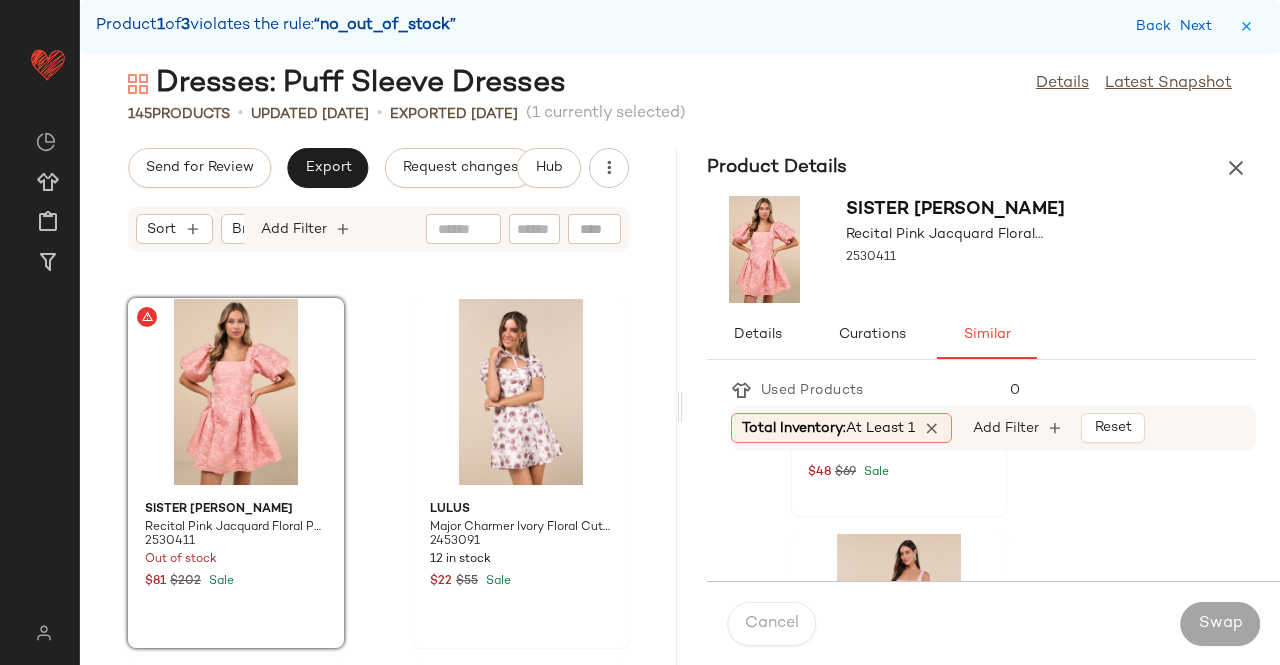 click on "Lulus Effervescent Charm Pink Organza Floral Babydoll Mini Dress 2368231 42 in stock $48 $69 Sale" 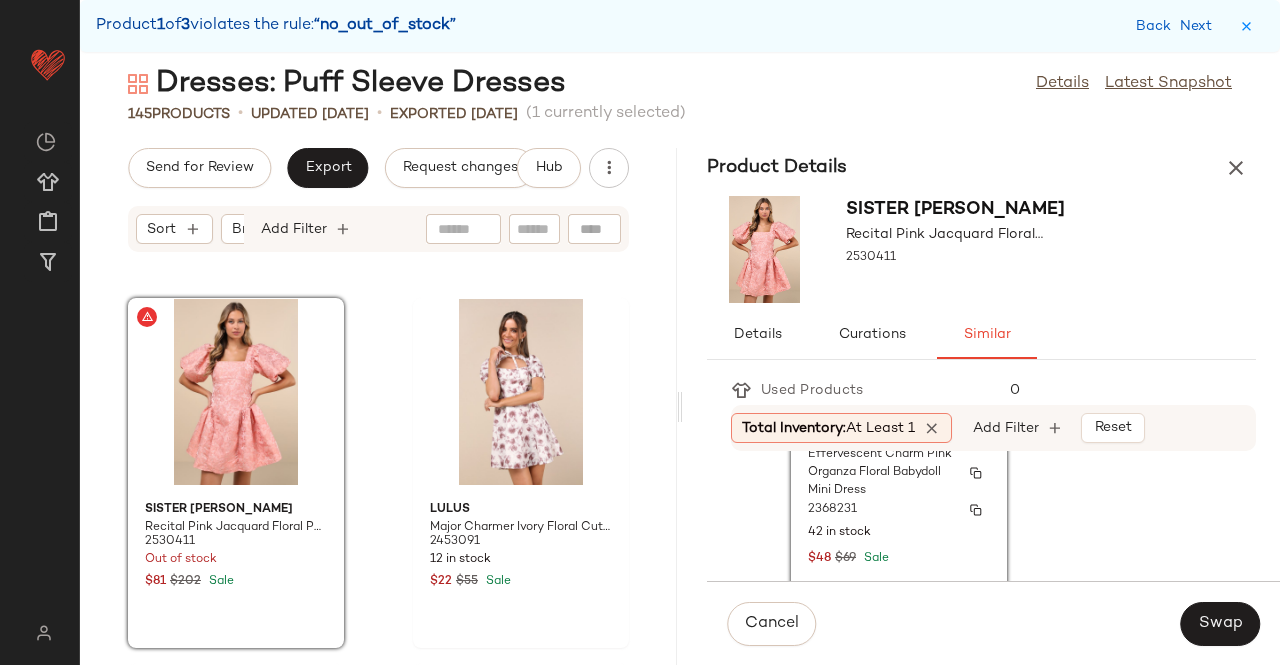 scroll, scrollTop: 254, scrollLeft: 0, axis: vertical 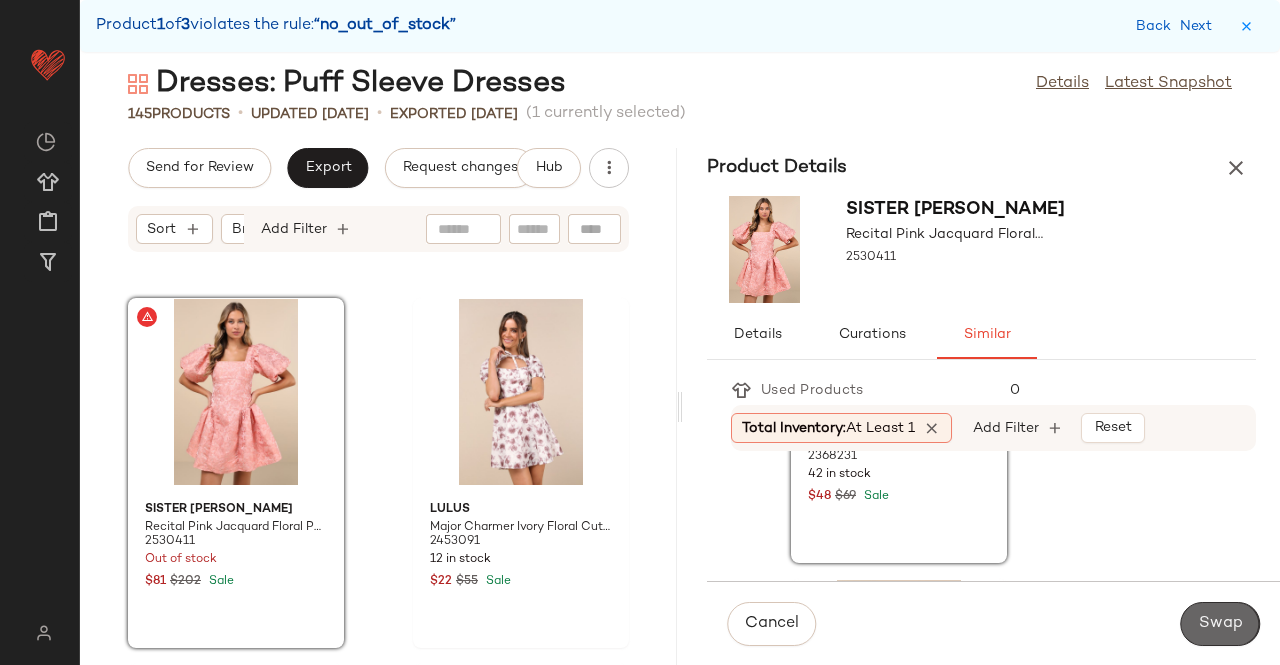 click on "Swap" 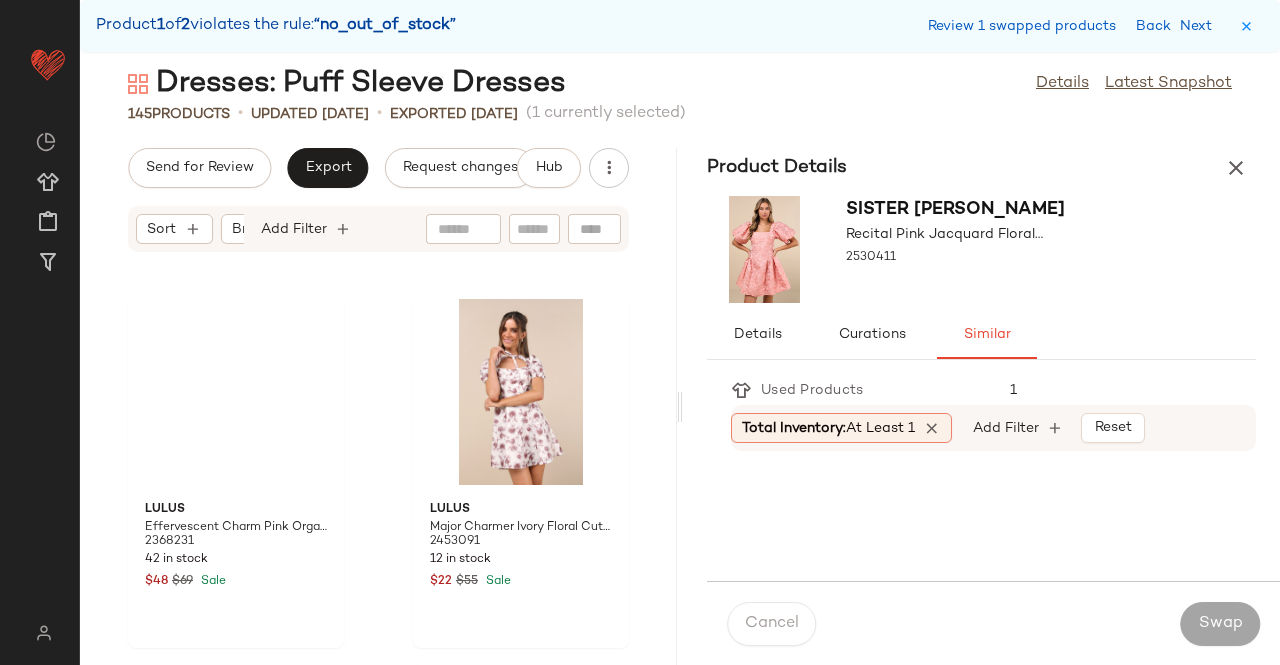 scroll, scrollTop: 9516, scrollLeft: 0, axis: vertical 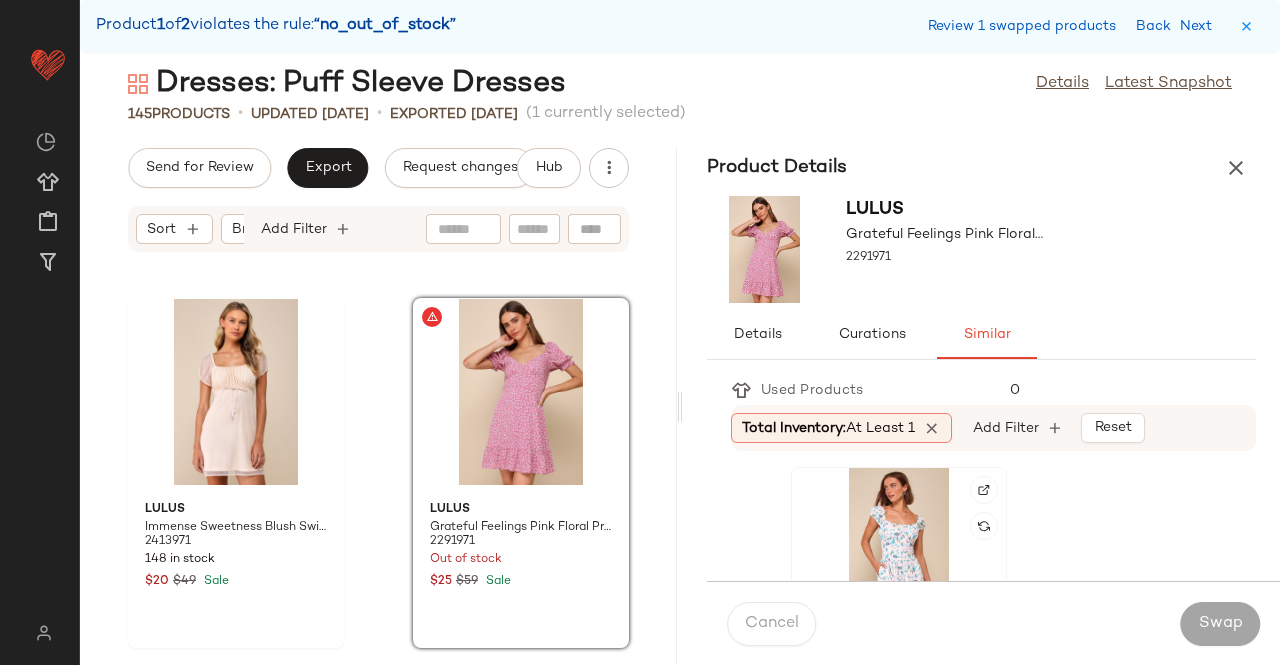 click 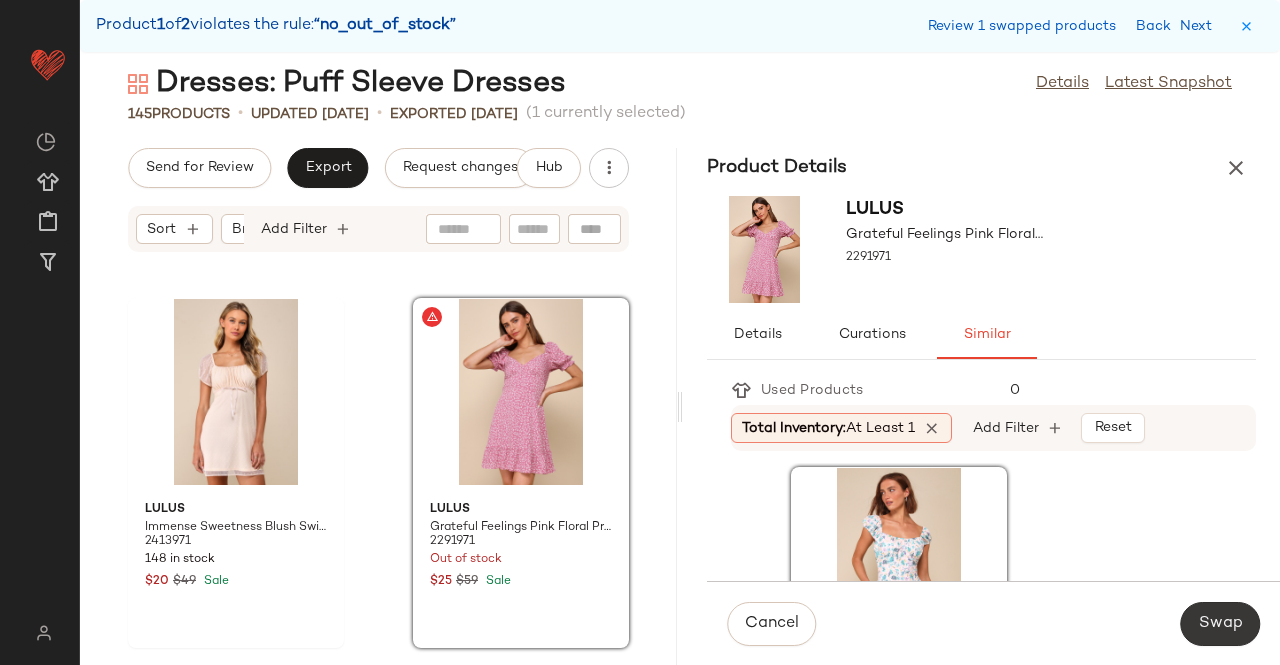 click on "Swap" 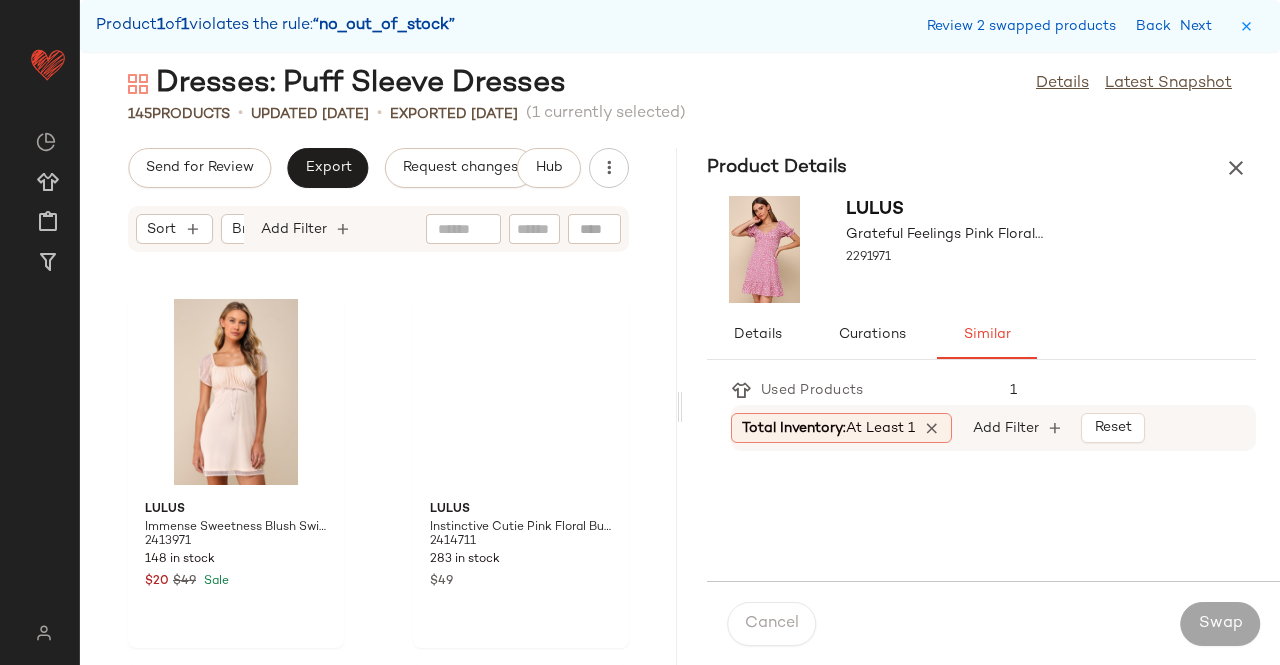 scroll, scrollTop: 15738, scrollLeft: 0, axis: vertical 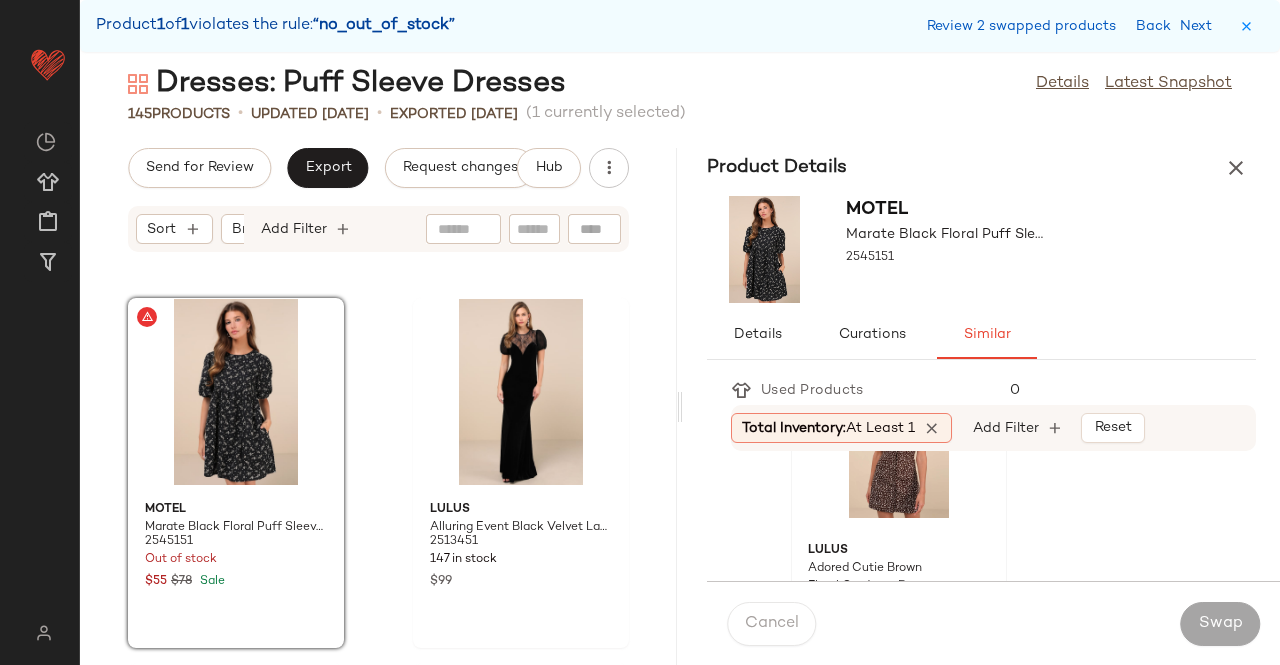 click on "Lulus Adored Cutie Brown Floral Corduroy Button-Front Mini Dress 2497631 1 in stock $49" 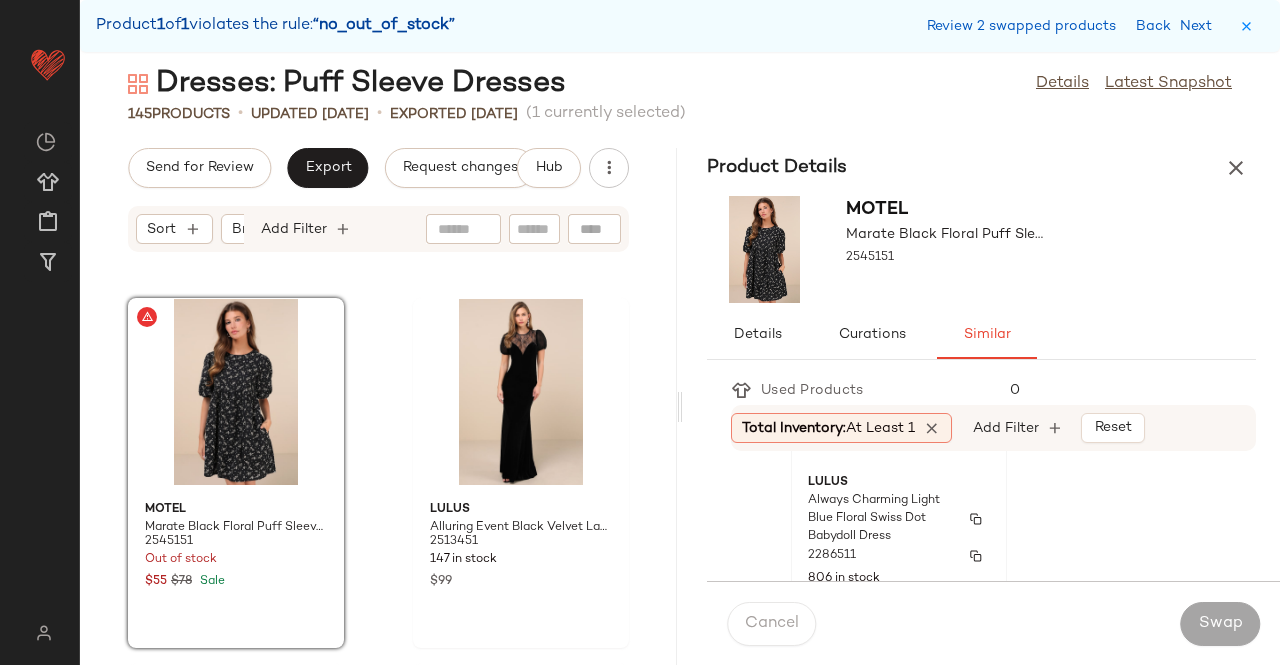 click on "Always Charming Light Blue Floral Swiss Dot Babydoll Dress" at bounding box center (881, 519) 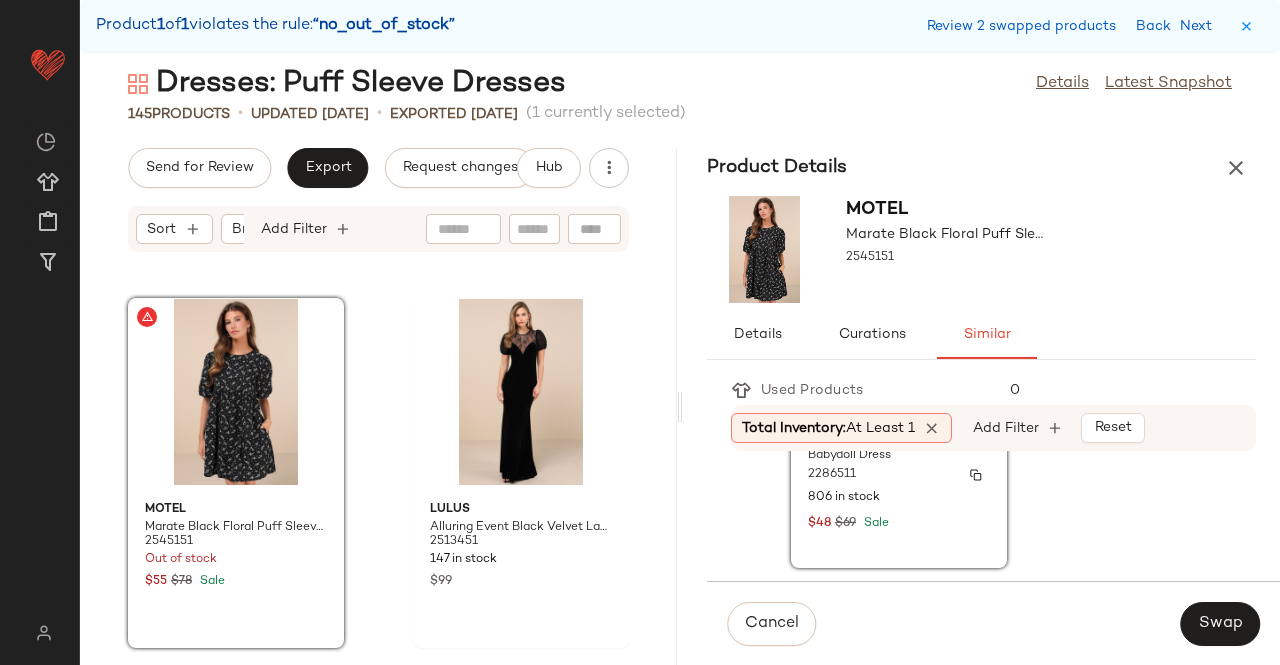 scroll, scrollTop: 1000, scrollLeft: 0, axis: vertical 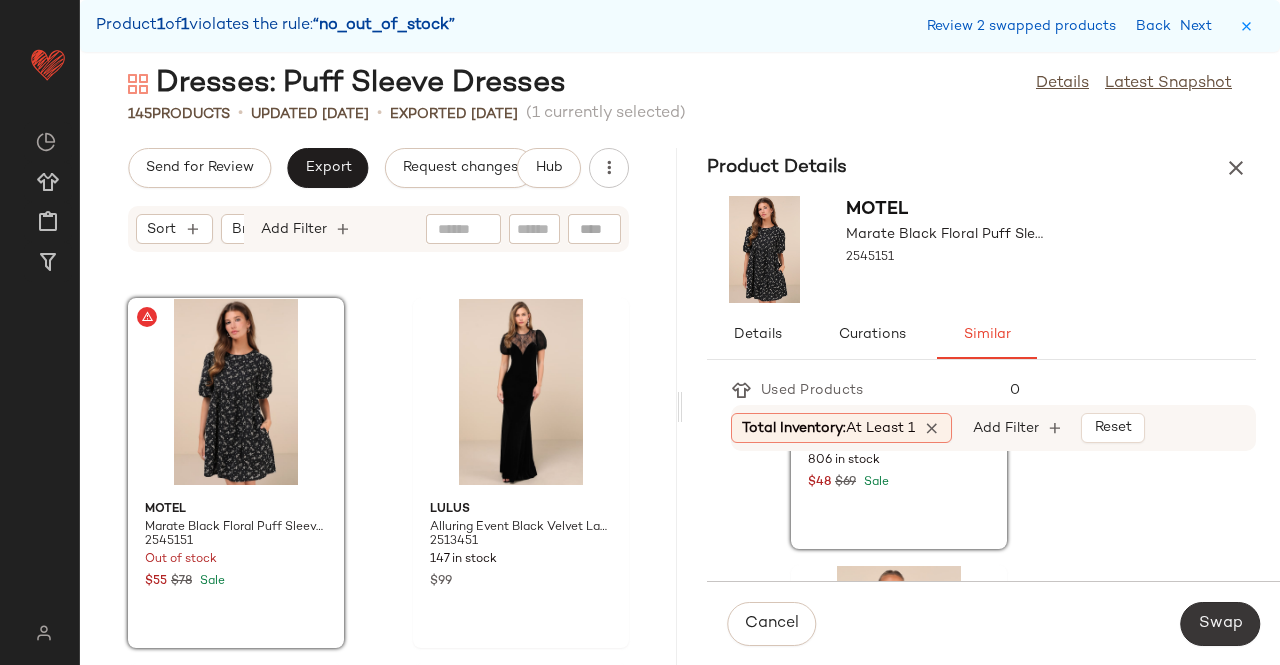 click on "Swap" 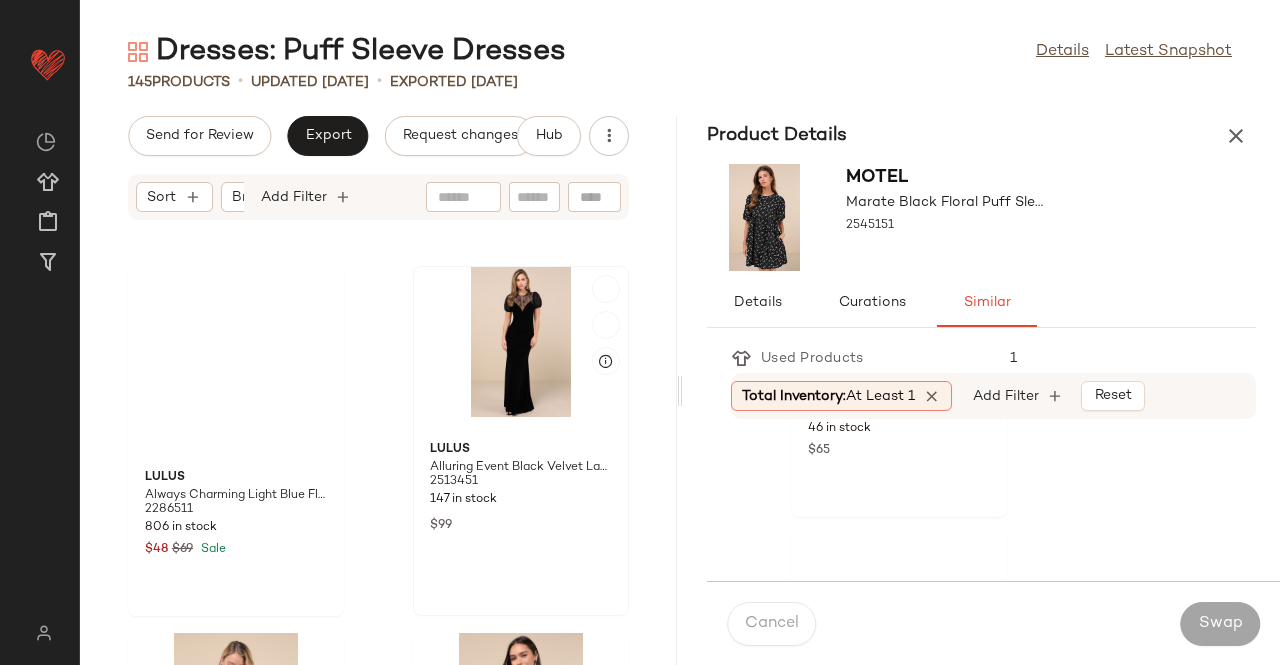 scroll, scrollTop: 634, scrollLeft: 0, axis: vertical 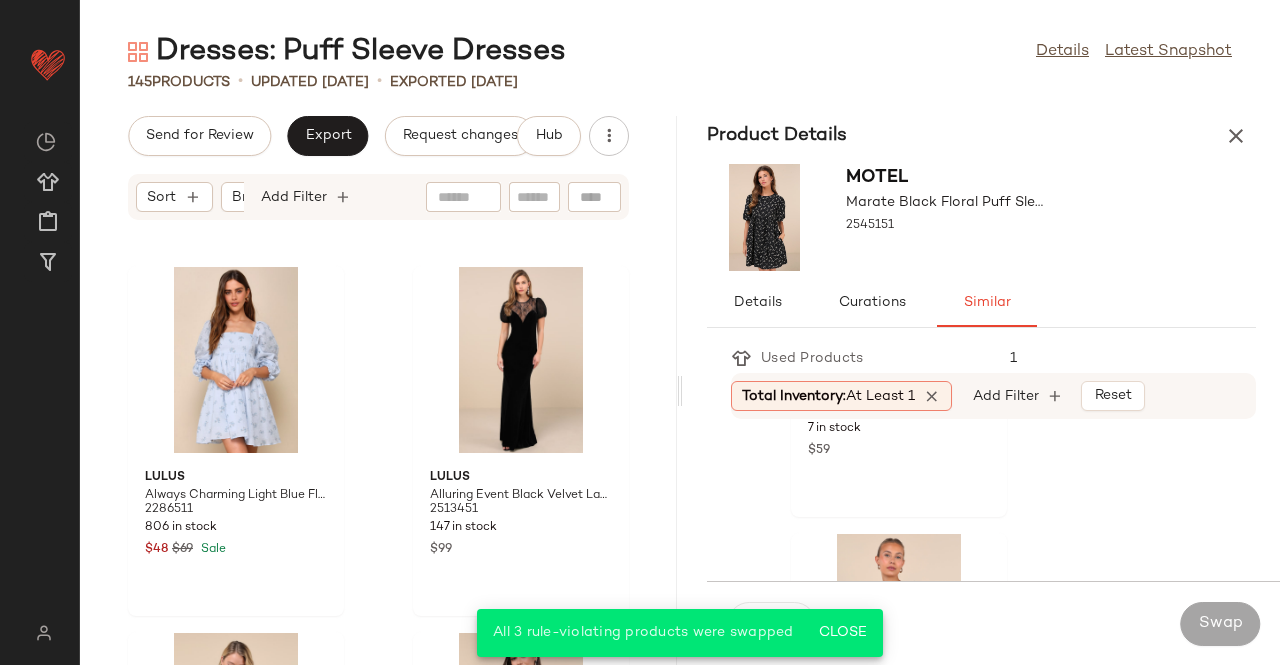 click at bounding box center (1236, 136) 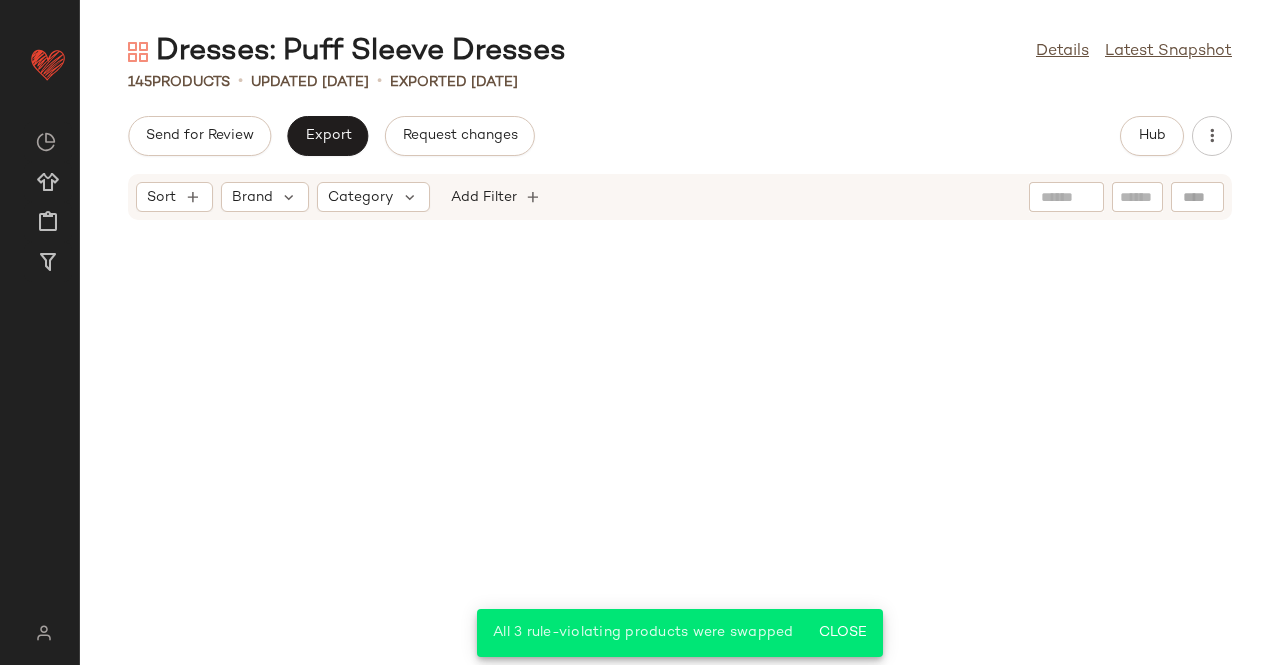 scroll, scrollTop: 13126, scrollLeft: 0, axis: vertical 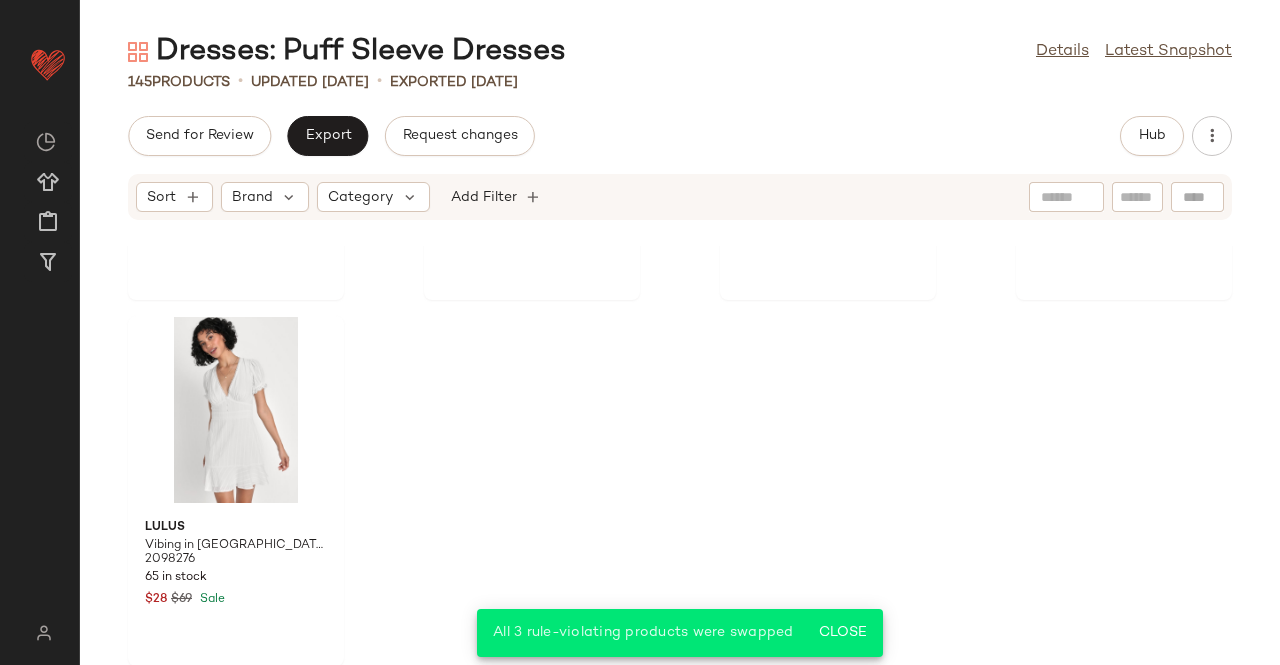 click on "Send for Review   Export   Request changes   Hub  Sort  Brand  Category  Add Filter  Lulus Makara Black Polka Dot Satin Puff Sleeve Mini Dress 2611231 201 in stock $59 Lulus Dramatic Poise White Dot Tulle Puff Sleeve Tiered Mini Dress 2068076 52 in stock $55 $79 Sale Glamorous Signature Charm Ivory and Pink Floral Bustier Mini Dress 2416891 19 in stock $57 $113 Sale Lulus Notable Elegance Yellow Mesh Floral Applique Bustier Midi Dress 2468411 39 in stock $79 Lulus Vibing in Venice White Ruffled Puff Sleeve Mini Dress 2098276 65 in stock $28 $69 Sale" at bounding box center [680, 390] 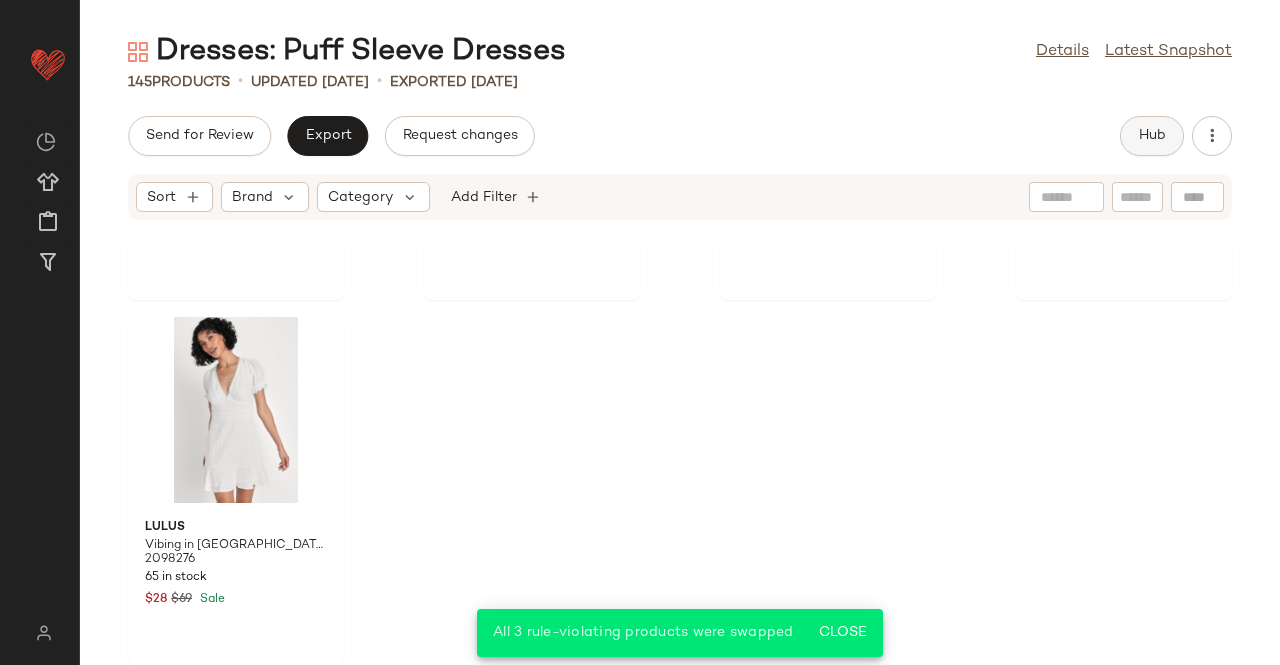 click on "Hub" 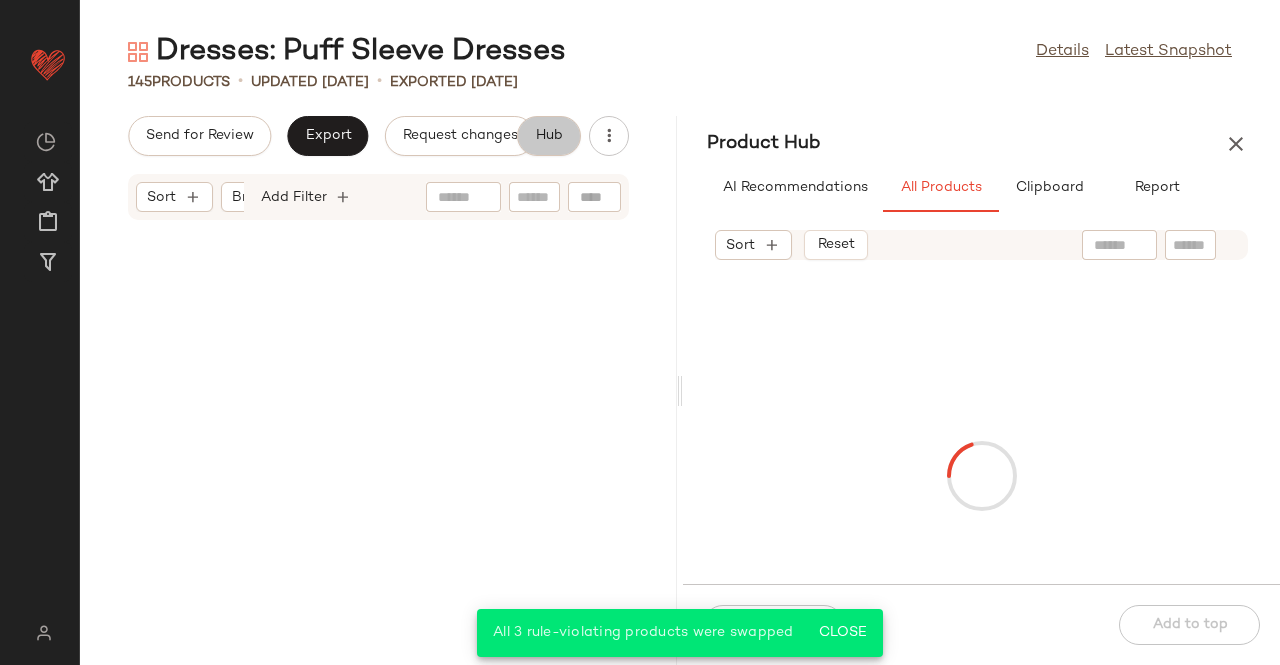 scroll, scrollTop: 13858, scrollLeft: 0, axis: vertical 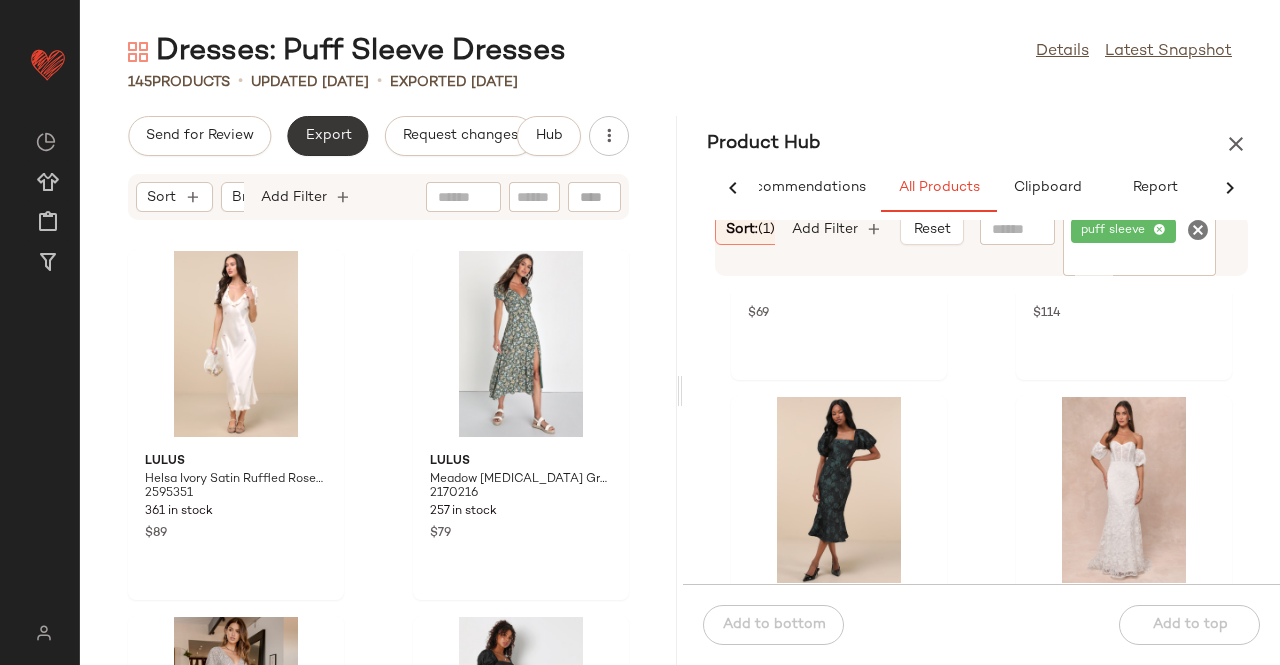 drag, startPoint x: 308, startPoint y: 125, endPoint x: 322, endPoint y: 143, distance: 22.803509 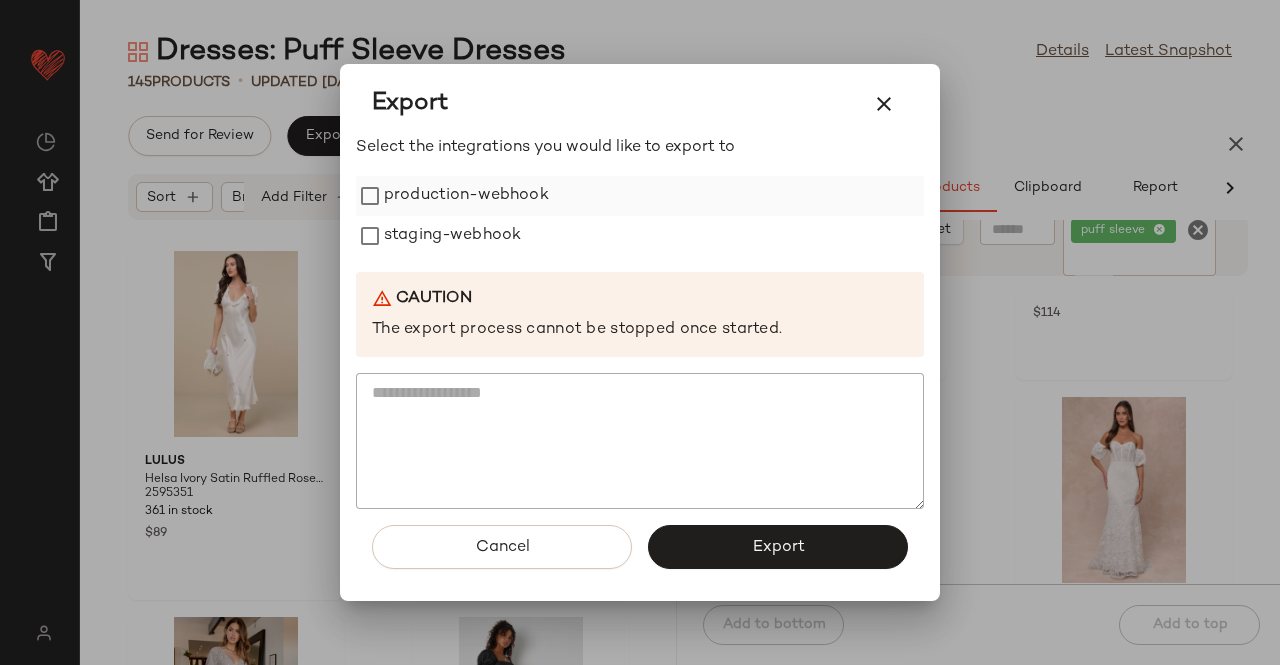 drag, startPoint x: 410, startPoint y: 176, endPoint x: 418, endPoint y: 209, distance: 33.955853 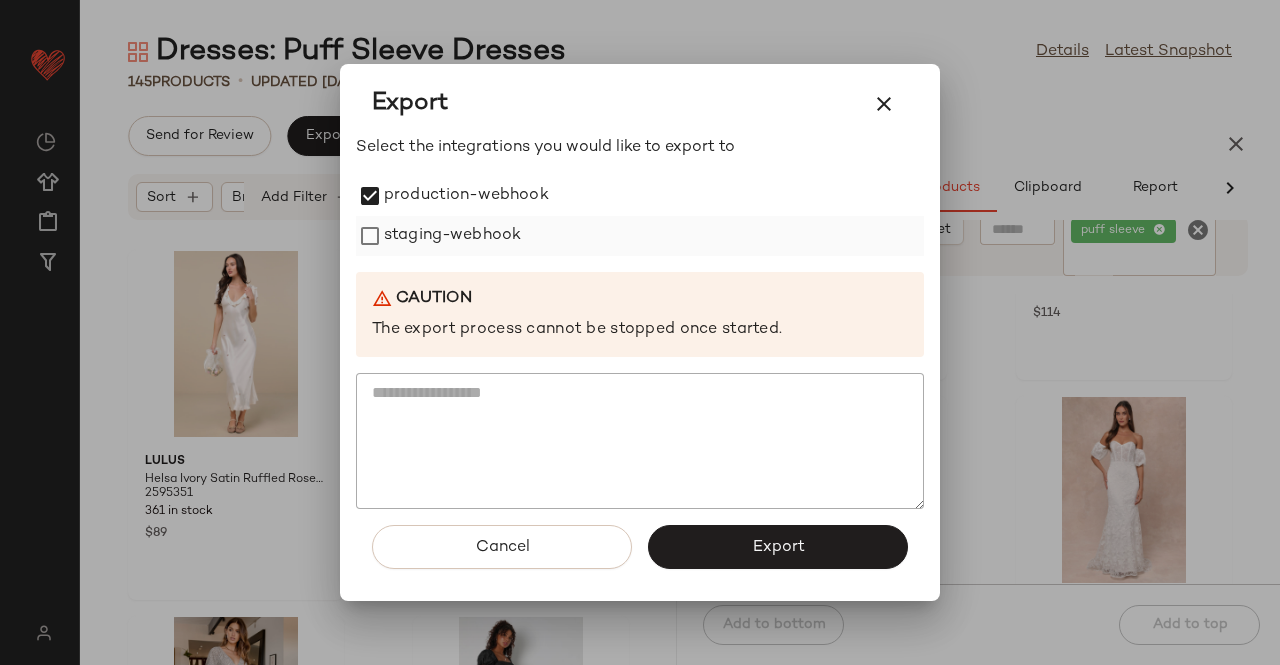 click on "staging-webhook" at bounding box center (452, 236) 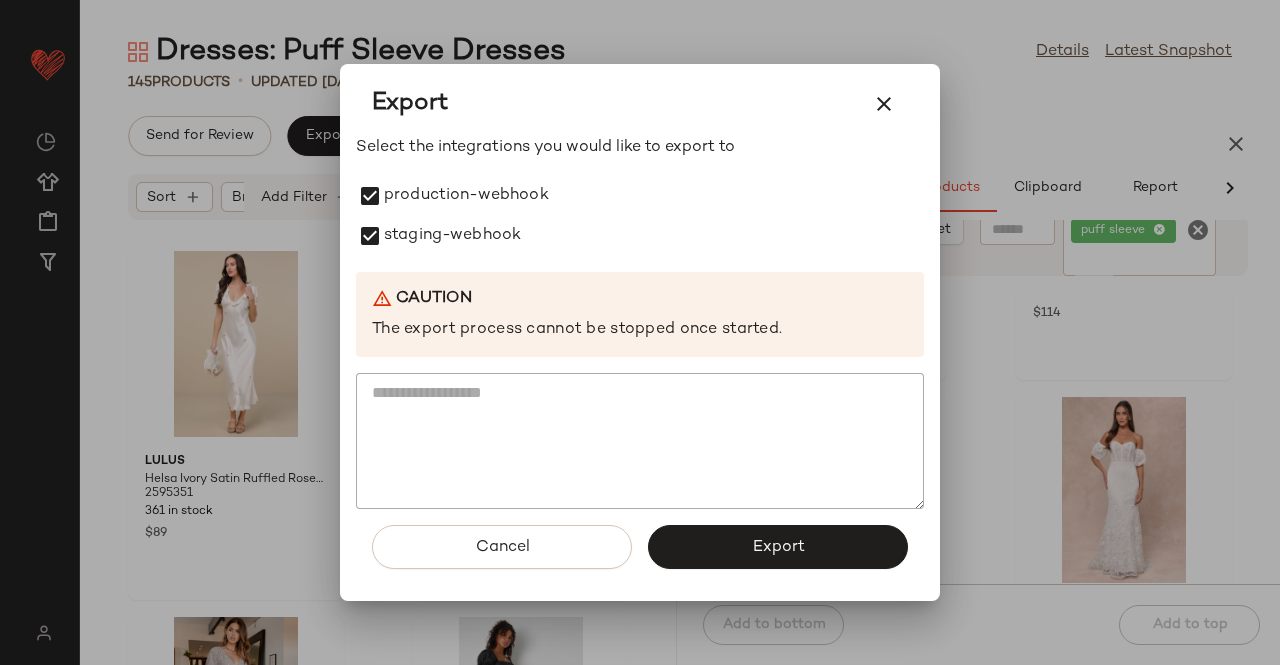 drag, startPoint x: 739, startPoint y: 545, endPoint x: 759, endPoint y: 473, distance: 74.726166 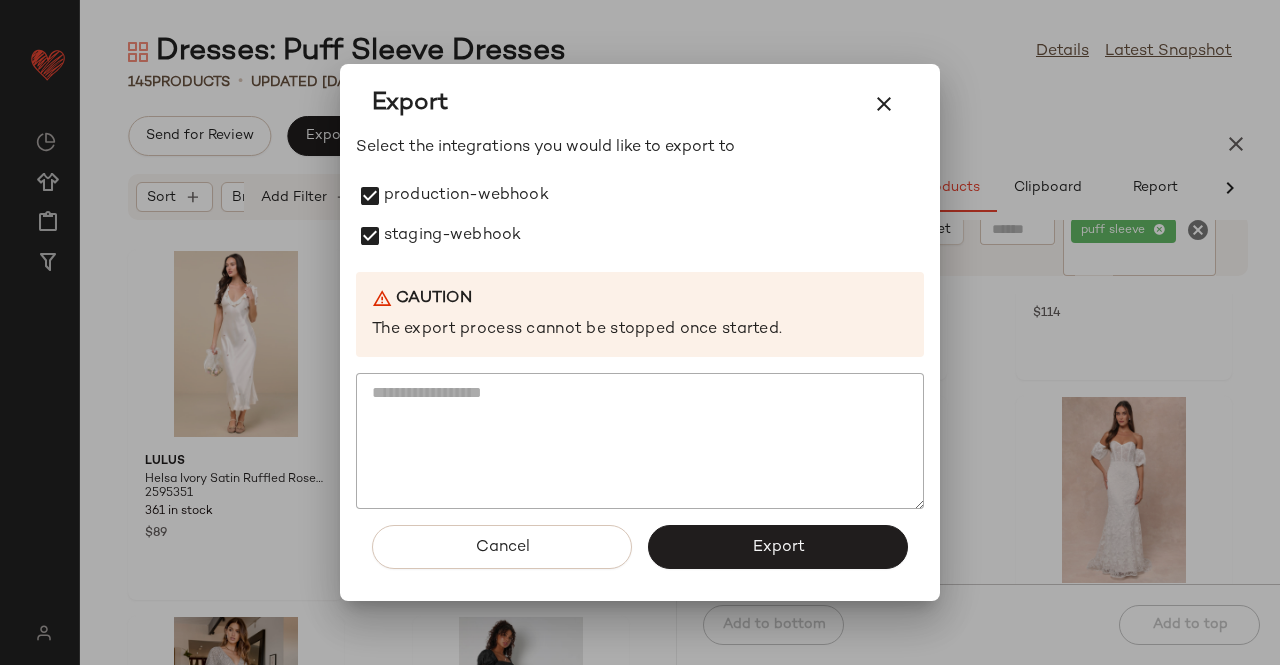 click on "Export" at bounding box center [778, 547] 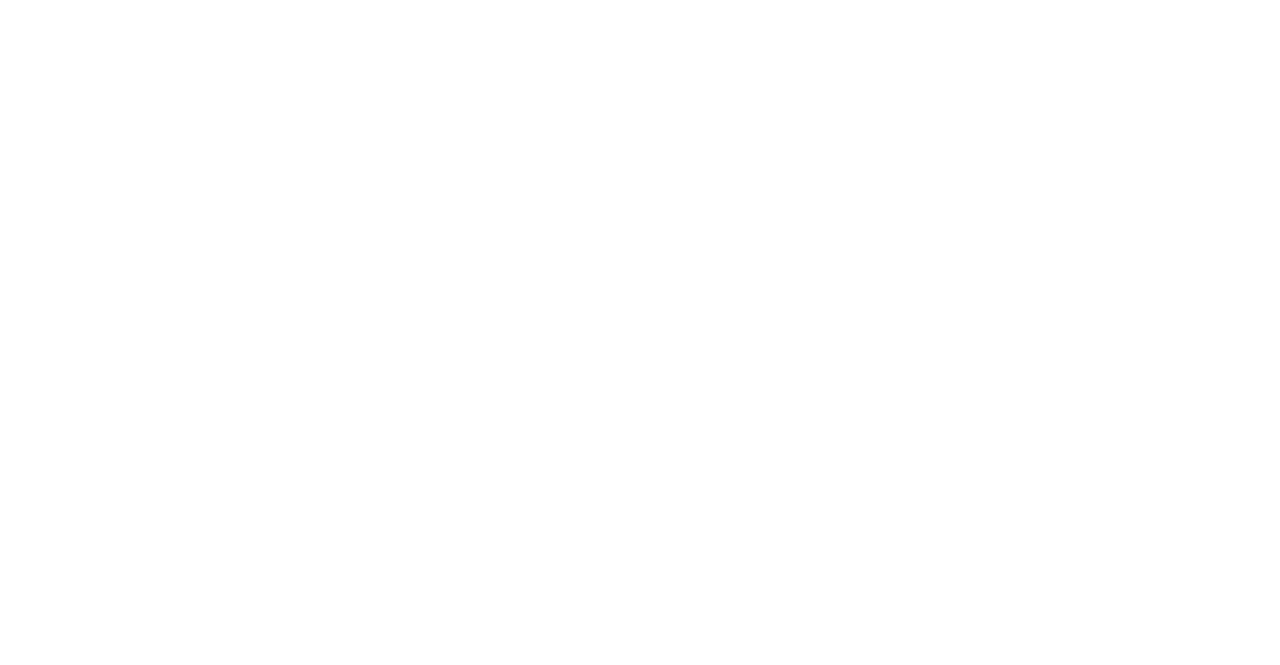 scroll, scrollTop: 0, scrollLeft: 0, axis: both 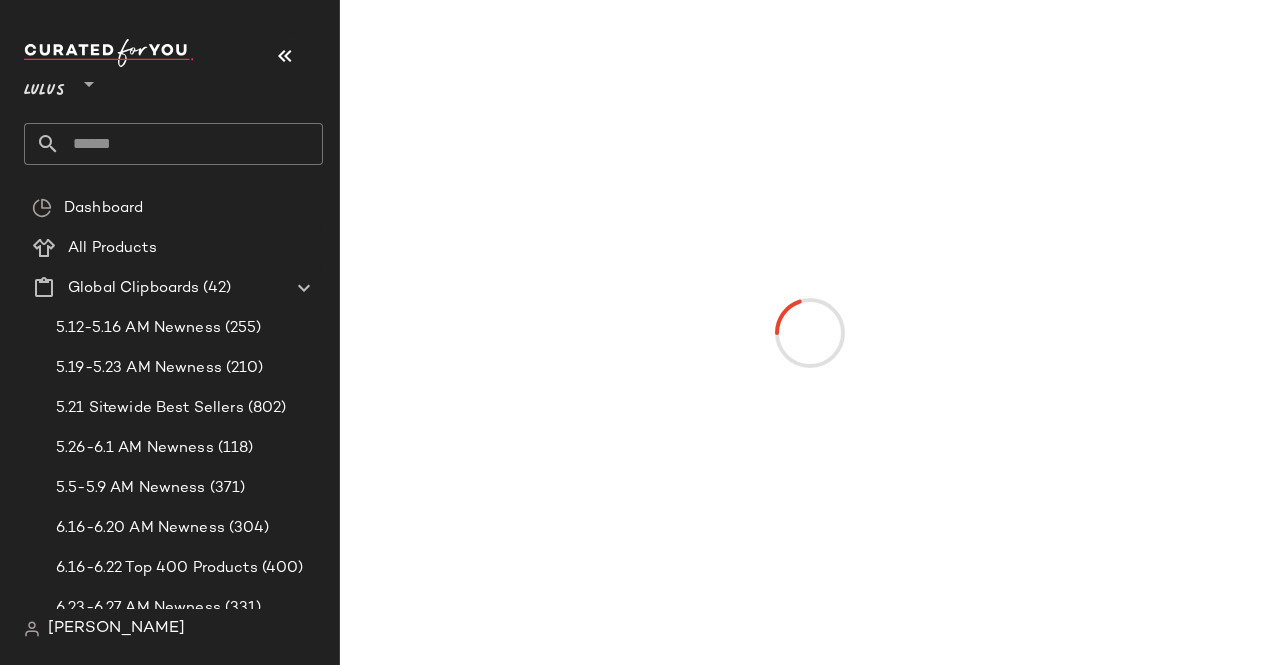 click on "Lulus **" at bounding box center (173, 79) 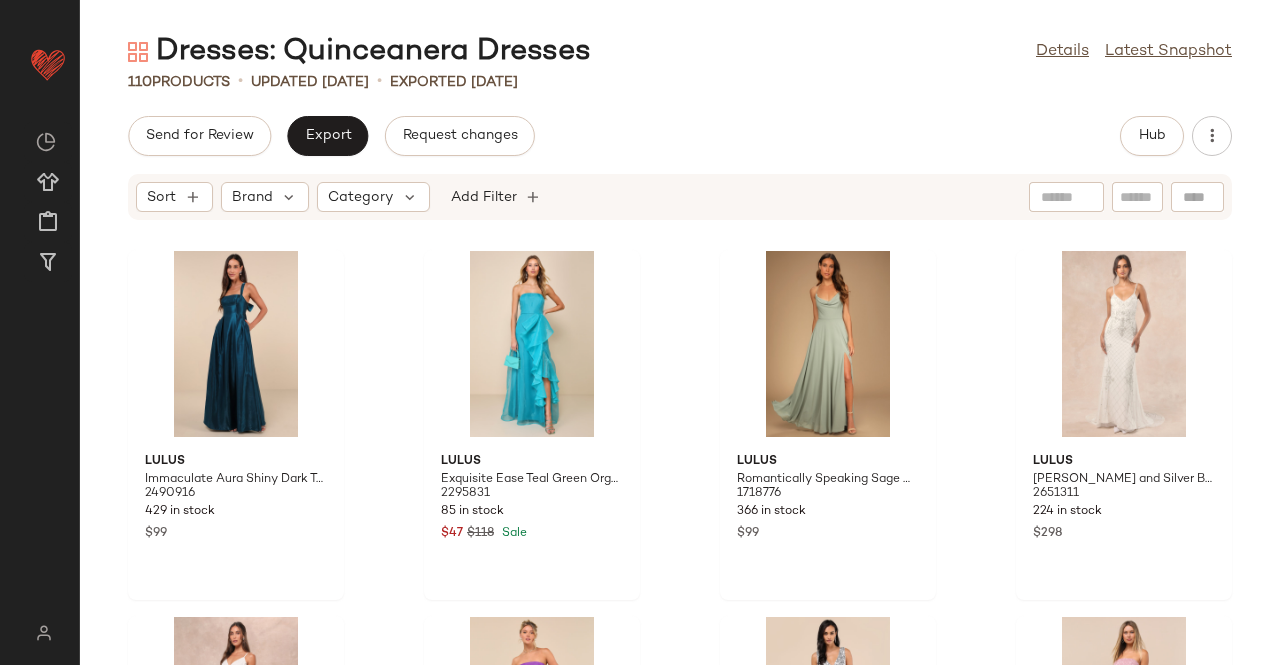 click on "Send for Review   Export   Request changes   Hub" 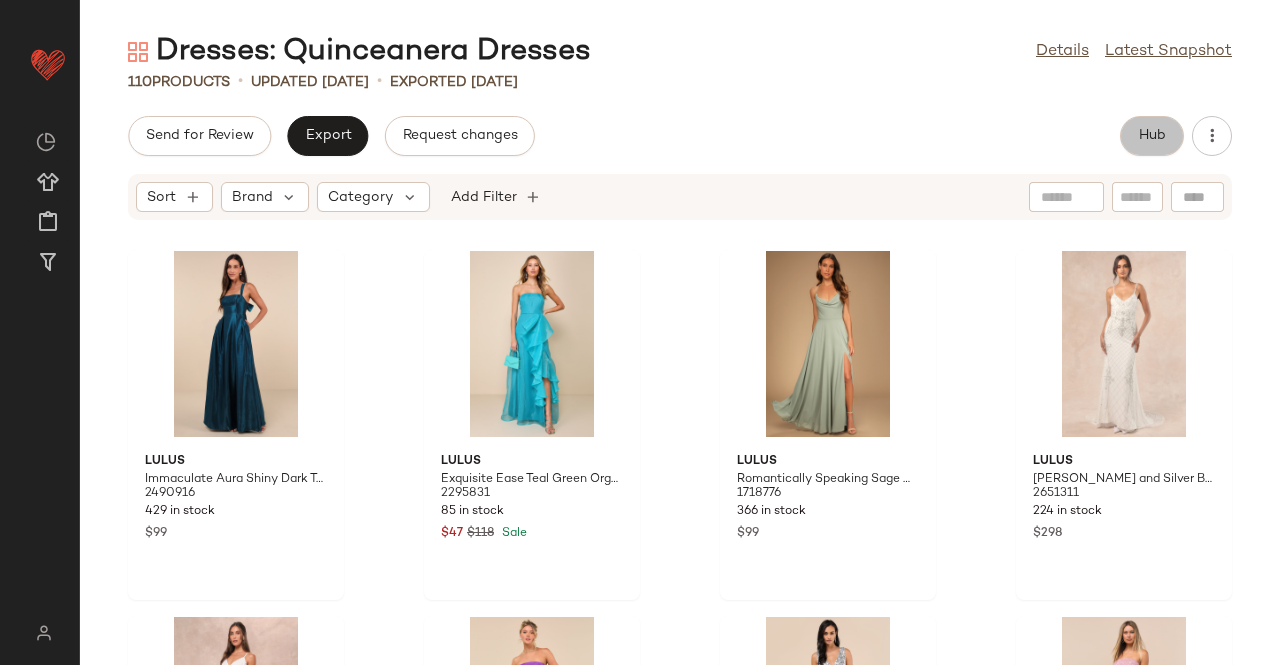 click on "Hub" at bounding box center (1152, 136) 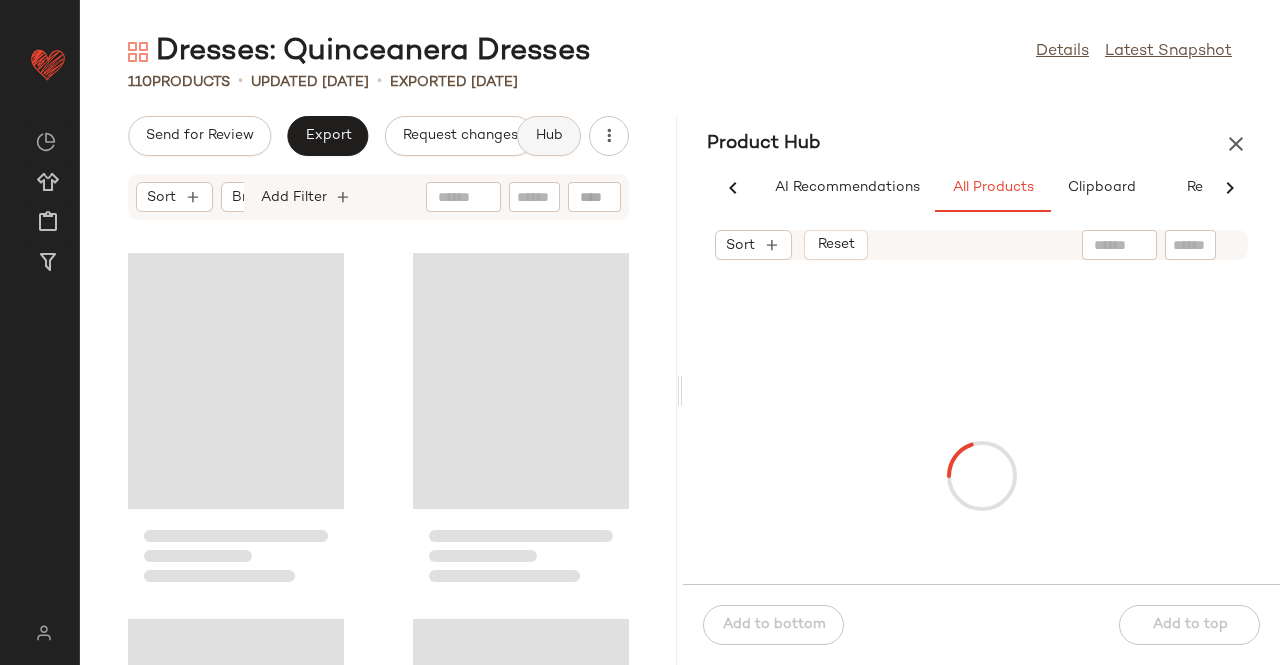 scroll, scrollTop: 0, scrollLeft: 62, axis: horizontal 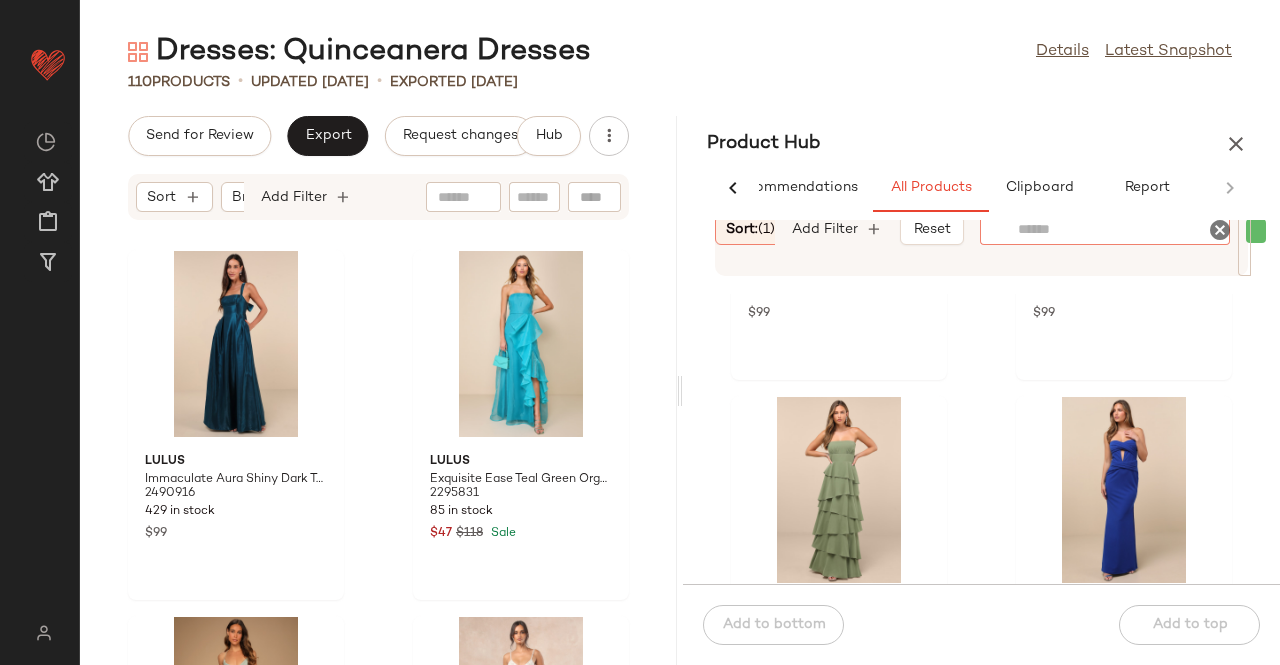 click at bounding box center [1105, 245] 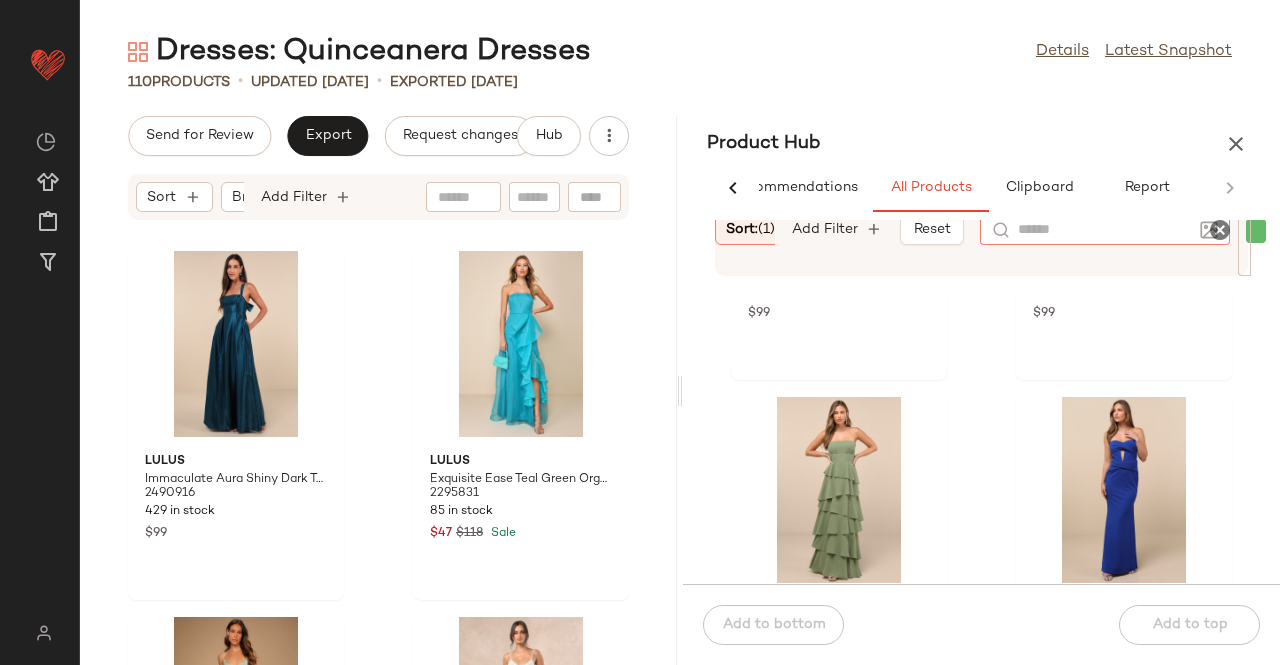 type on "*" 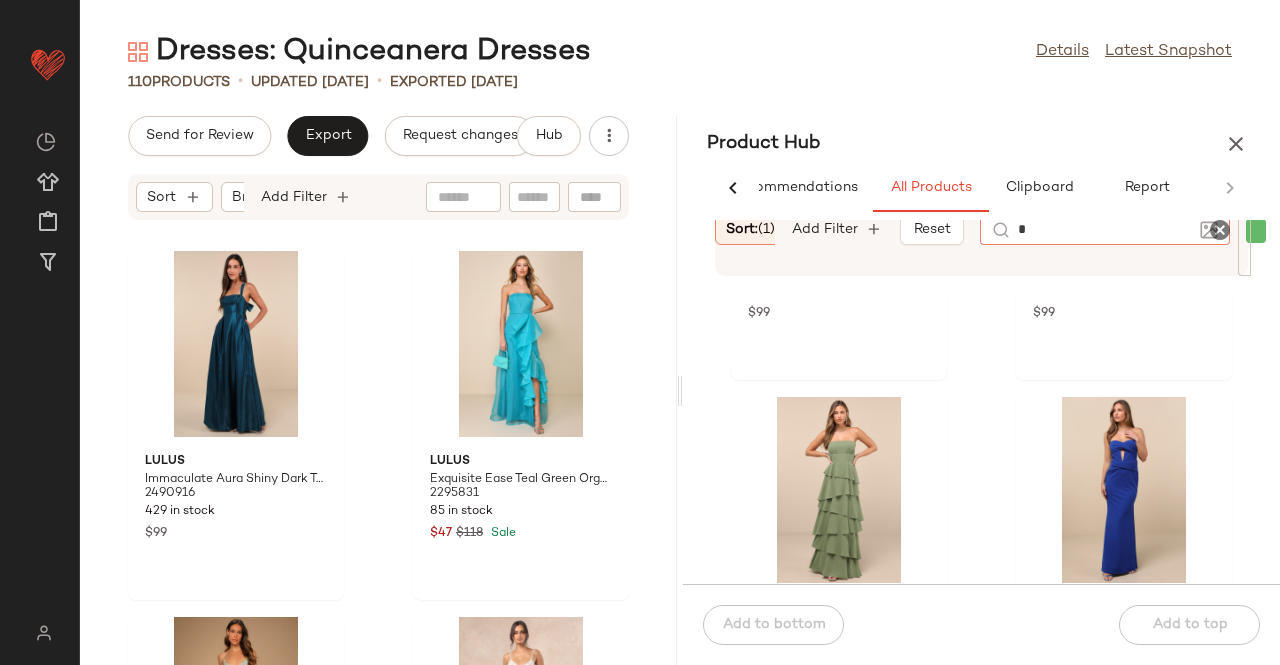 type 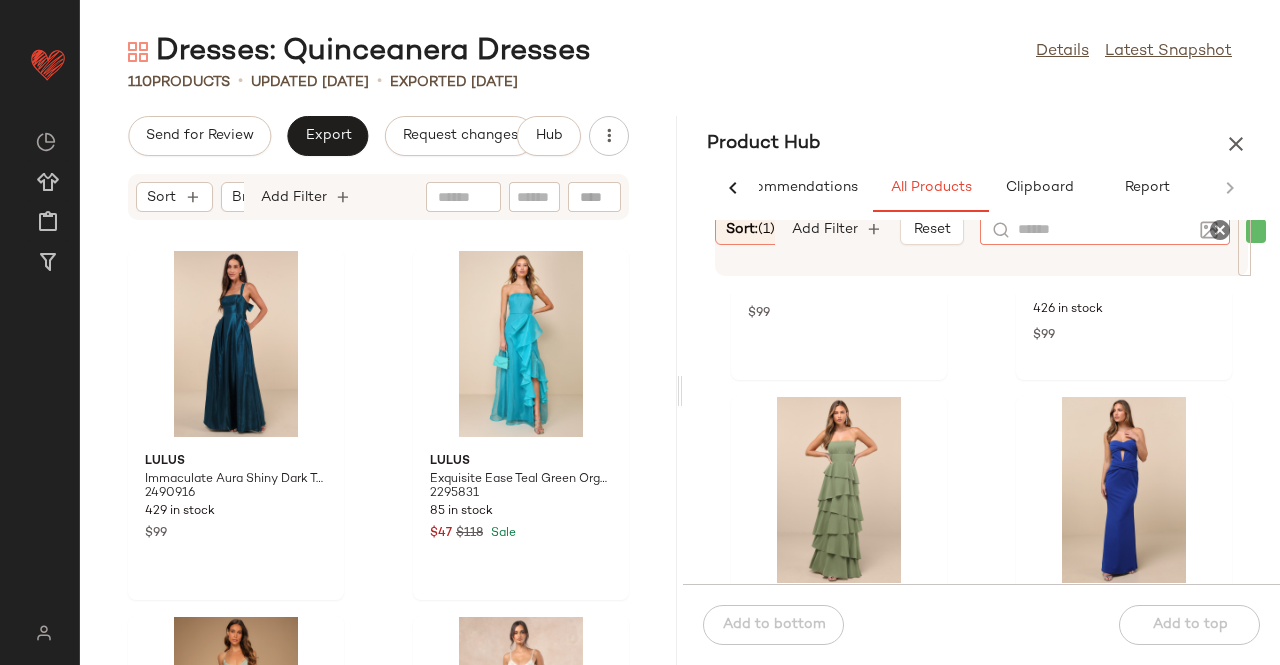 click on "Lulus Sidonia Yellow and Gold Floral Cowl Sash Maxi Dress 2680071 175 in stock $99 Lulus Inspiring Glamour Fuchsia Backless Column Maxi Dress 2684491 426 in stock $99 Lulus Gorgeous Essence Sage Strapless Tiered Maxi Dress 2688851 410 in stock $99 Lulus Elegant Finesse Royal Blue Pleated Cutout Maxi Dress 2683591 467 in stock $89 Lulus [PERSON_NAME] Halter Basque Waist Maxi Dress 2651291 155 in stock $99 Lulus Gorgeous Purpose Blue Floral Pleated Sleeveless Bow Maxi Dress 2664471 238 in stock $99" 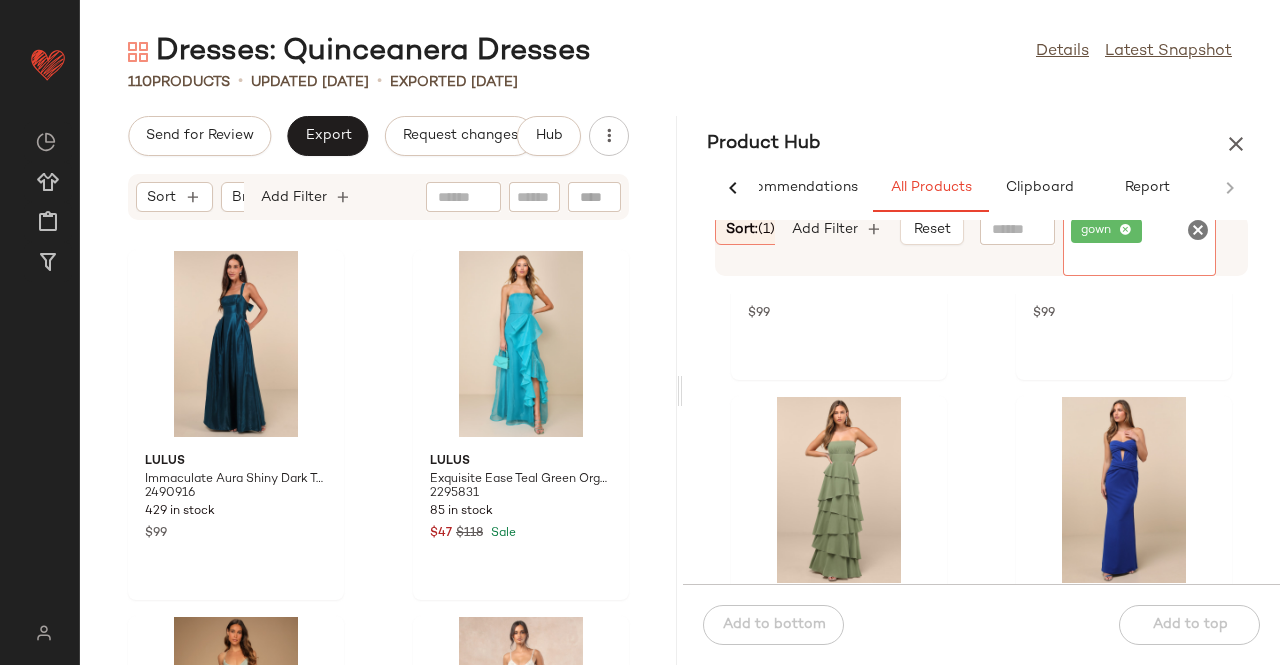 click on "gown" 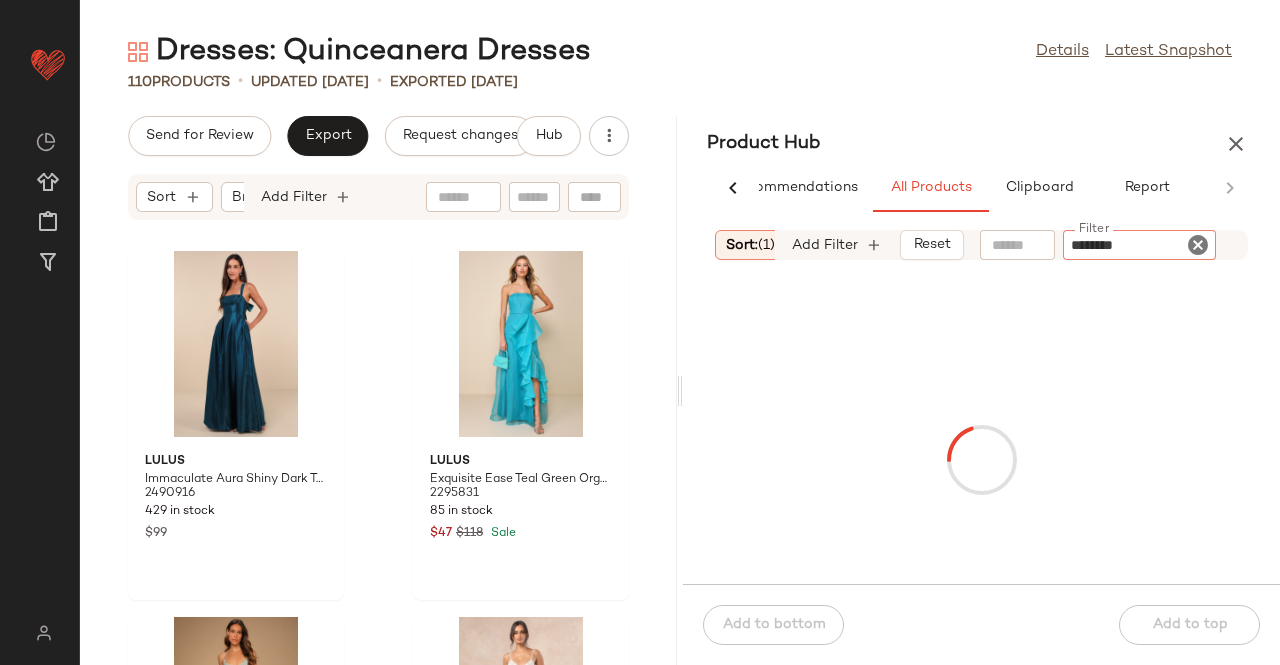 type on "*********" 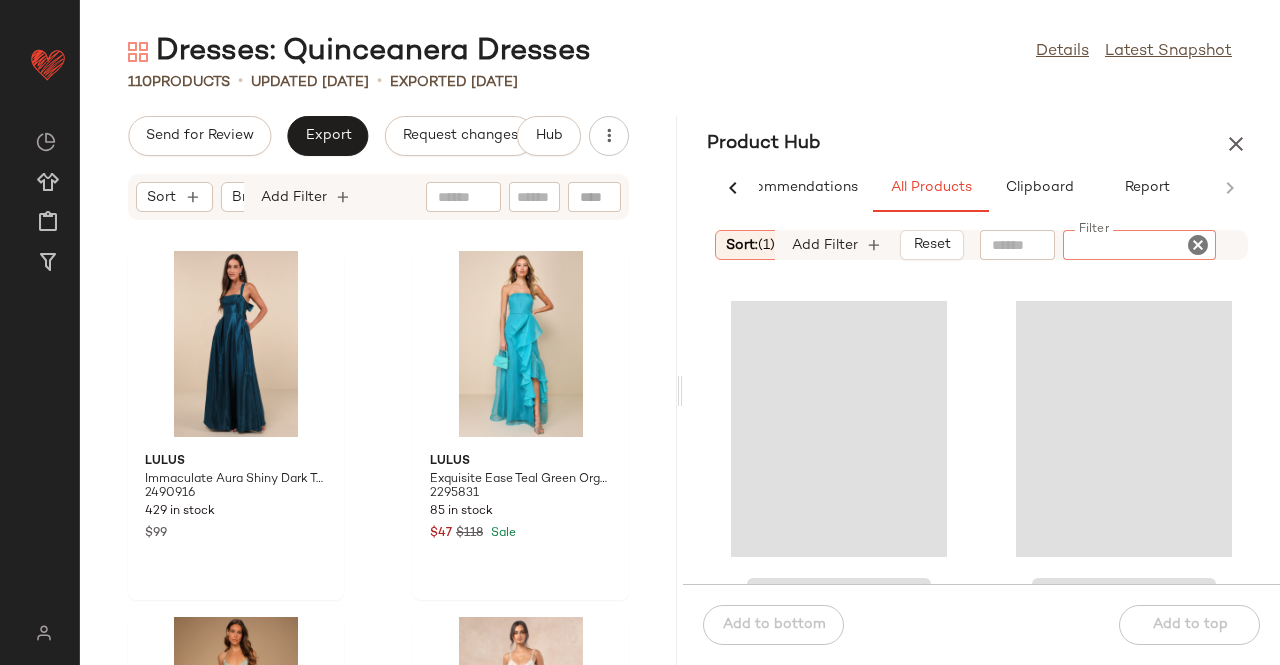 type on "*" 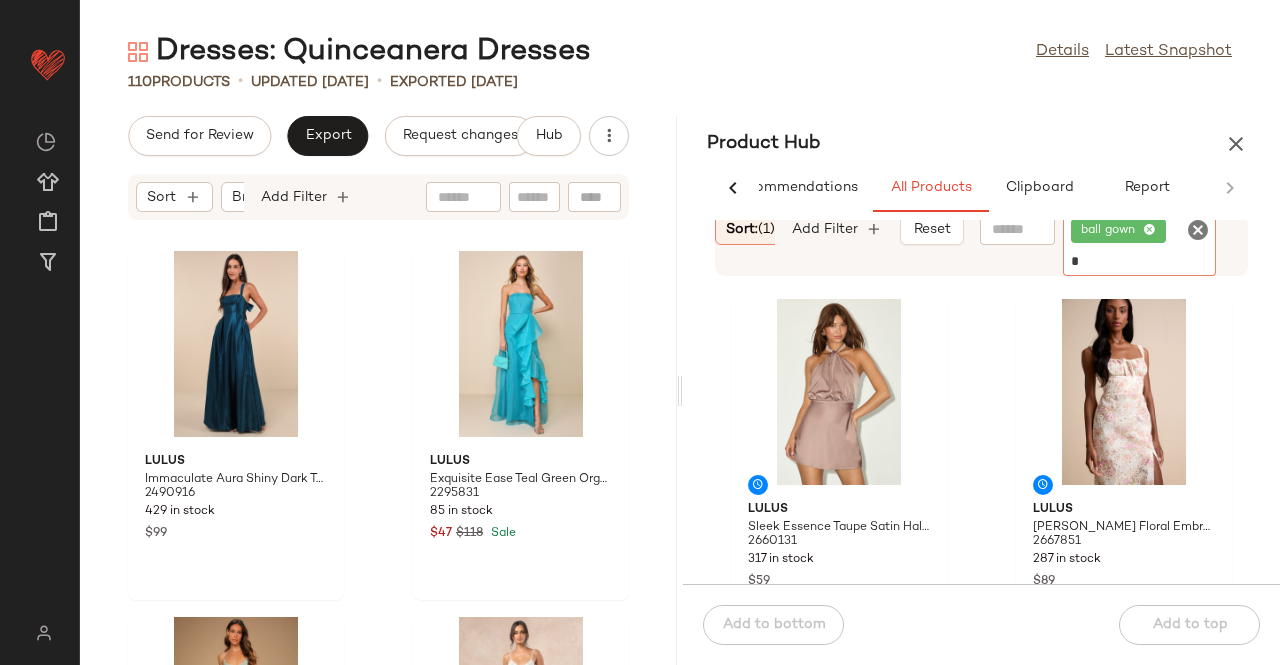 type 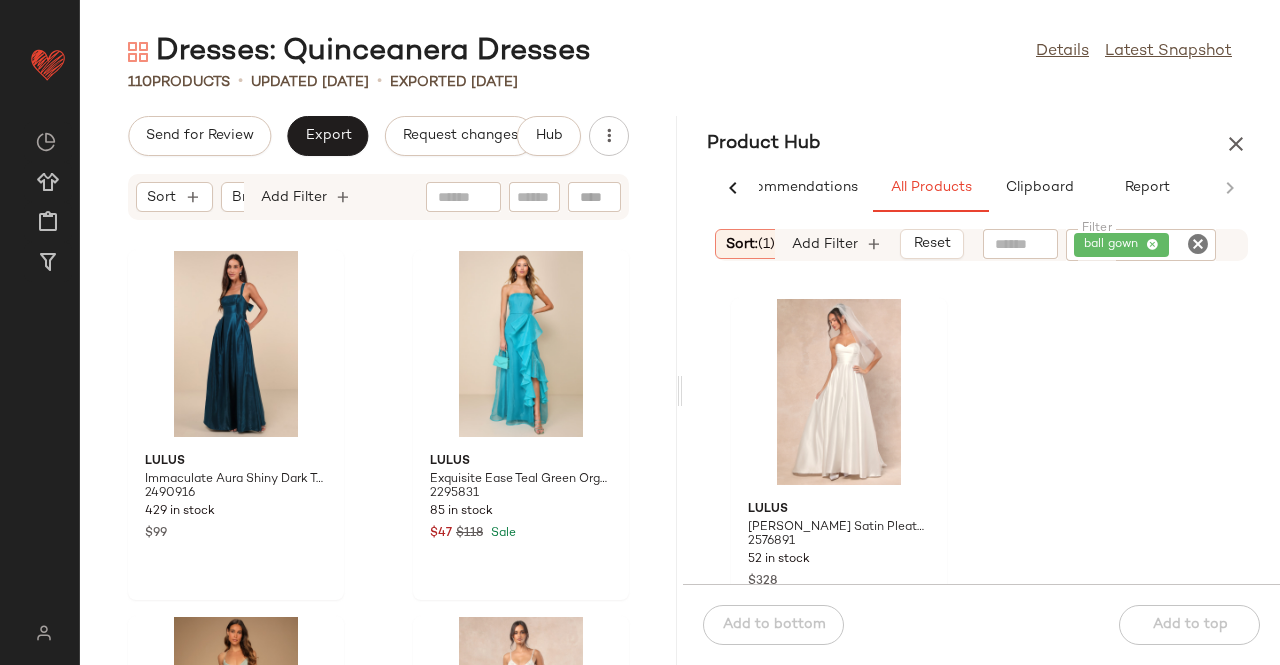 drag, startPoint x: 1040, startPoint y: 350, endPoint x: 982, endPoint y: 338, distance: 59.22837 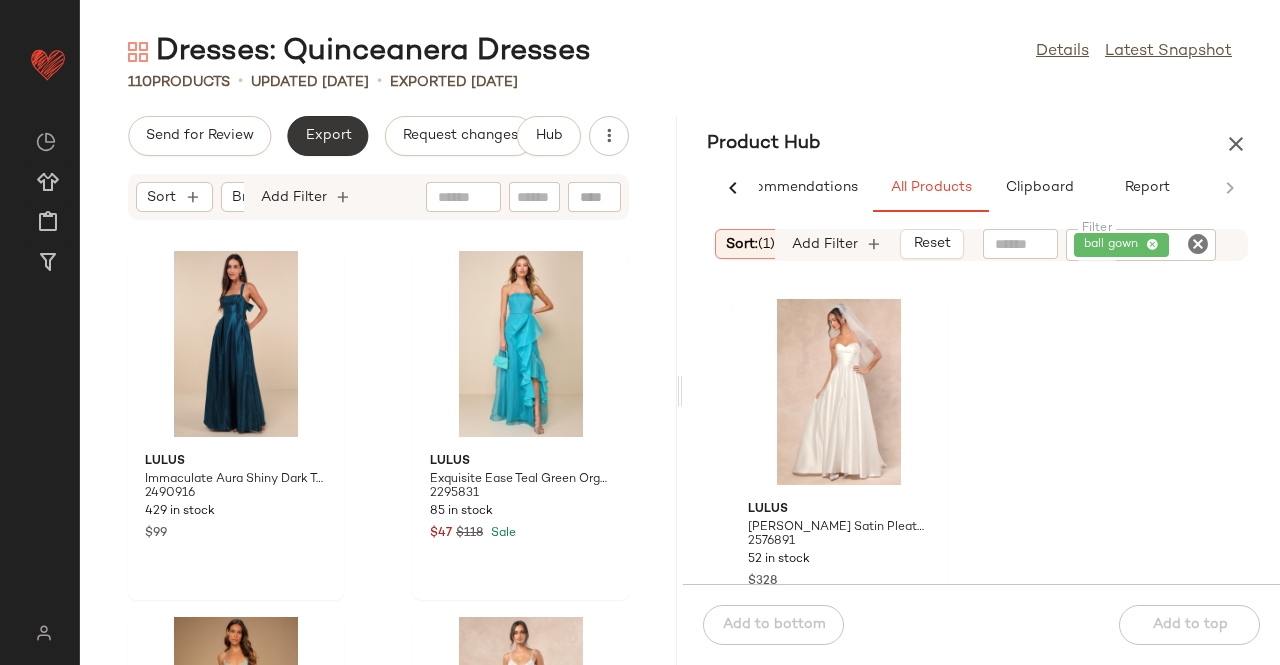 click on "Export" at bounding box center [327, 136] 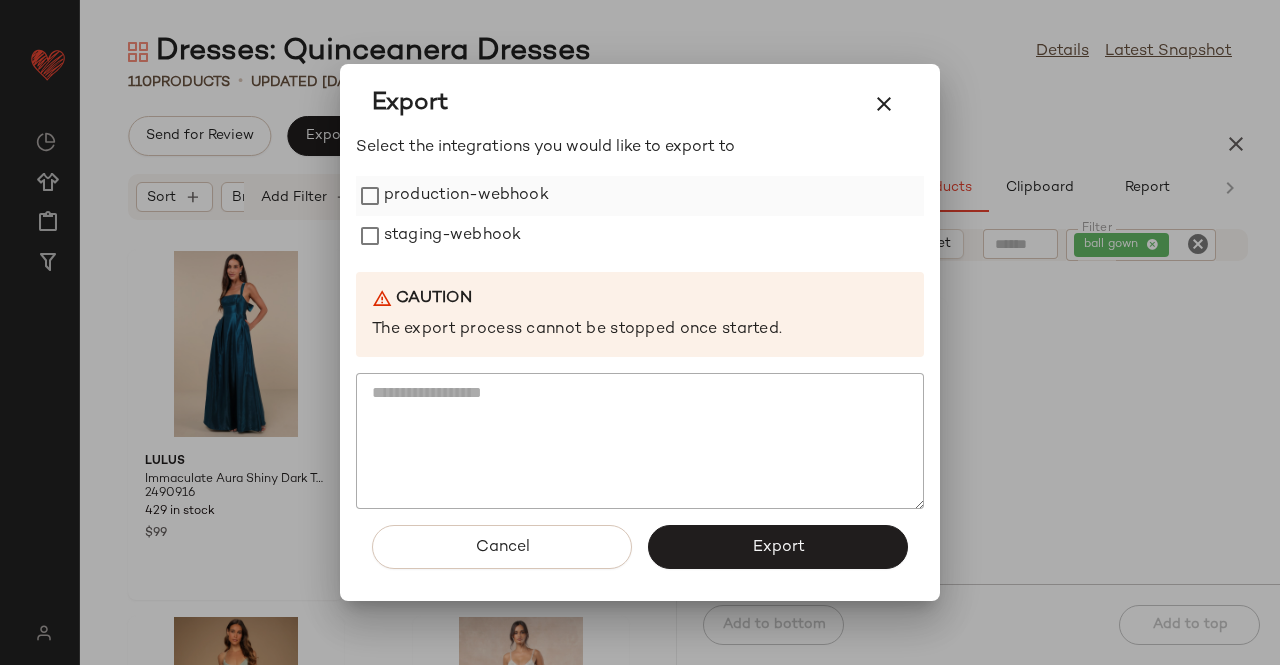 click on "production-webhook" at bounding box center (466, 196) 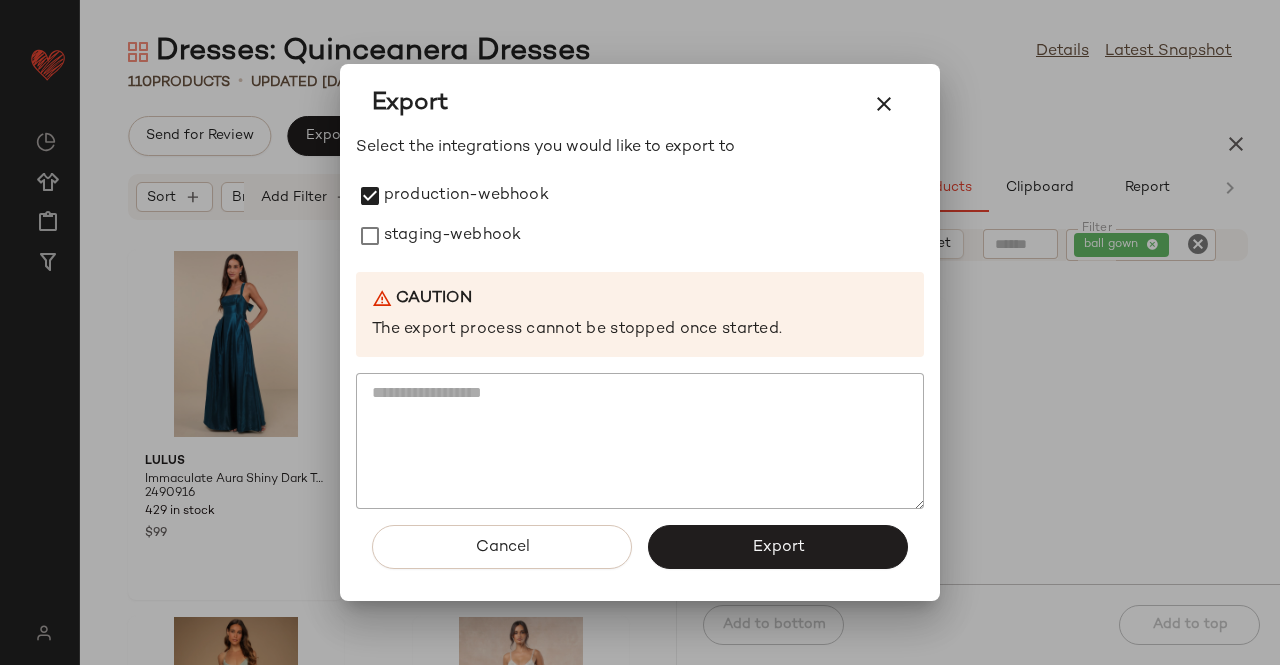 drag, startPoint x: 441, startPoint y: 233, endPoint x: 679, endPoint y: 323, distance: 254.44843 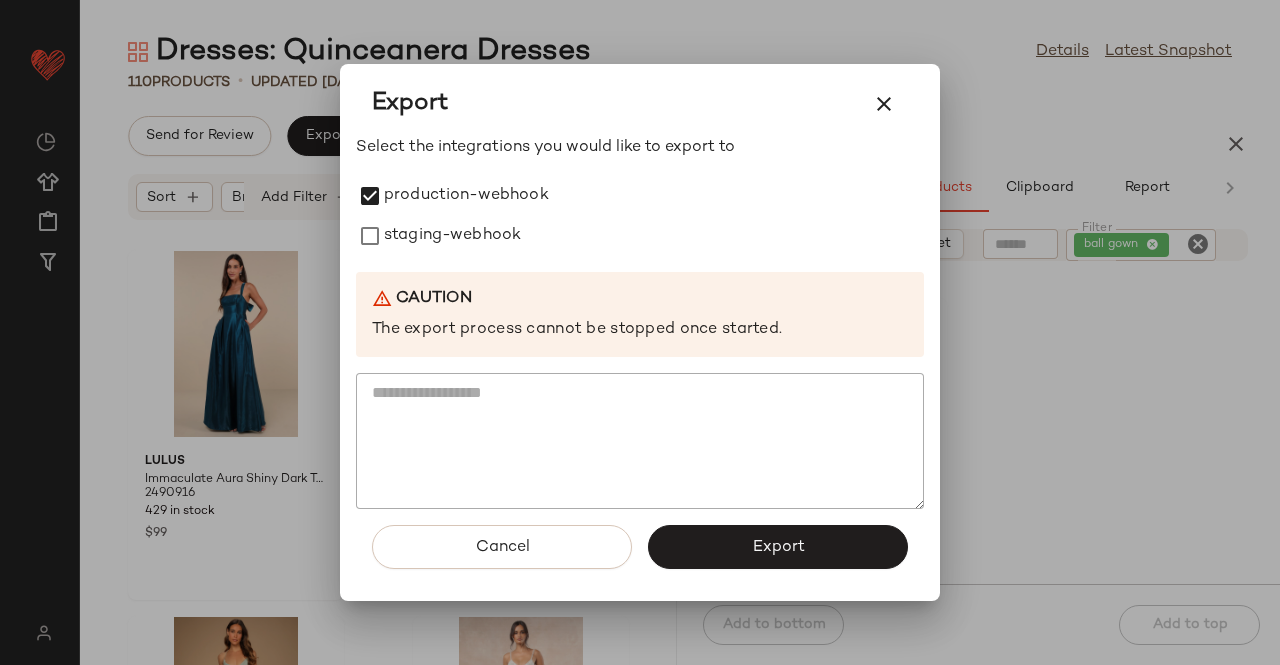 click on "staging-webhook" at bounding box center (452, 236) 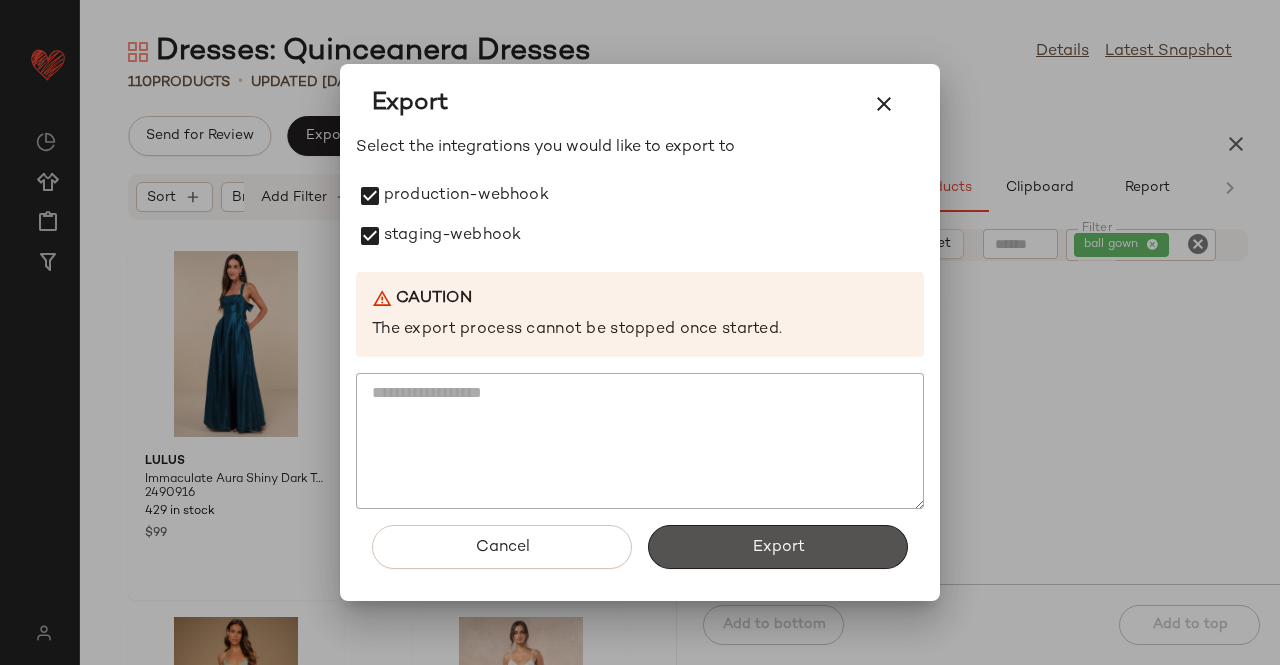 drag, startPoint x: 822, startPoint y: 549, endPoint x: 781, endPoint y: 512, distance: 55.226807 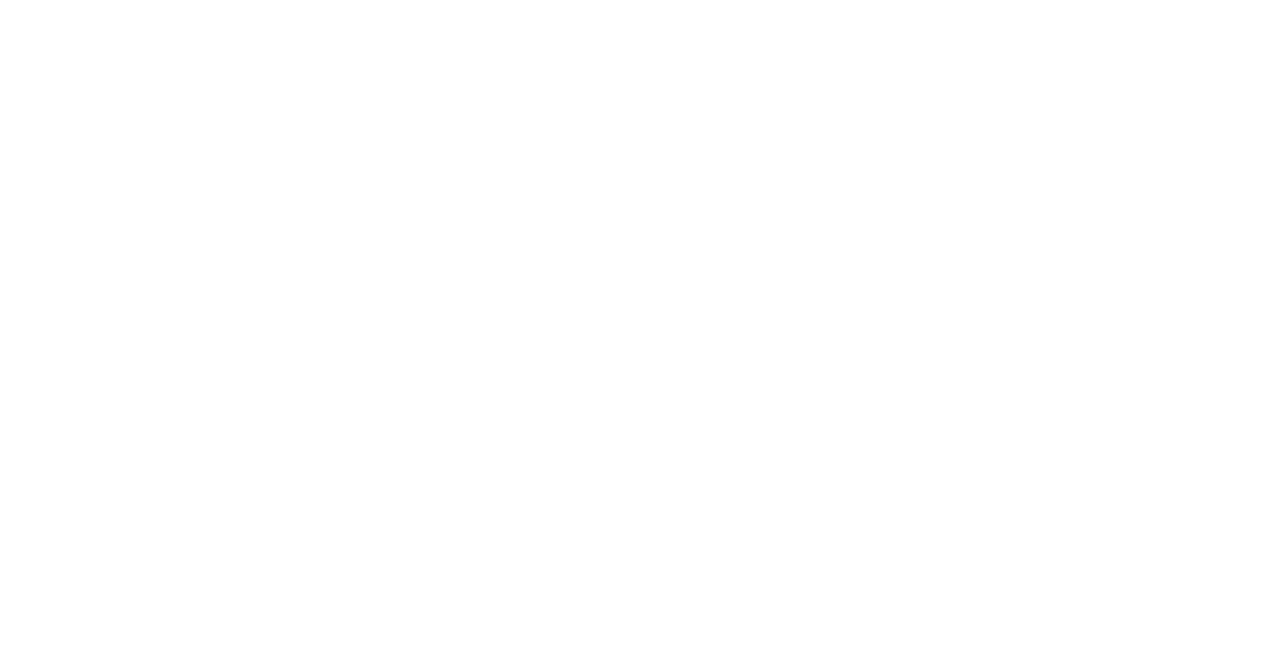 scroll, scrollTop: 0, scrollLeft: 0, axis: both 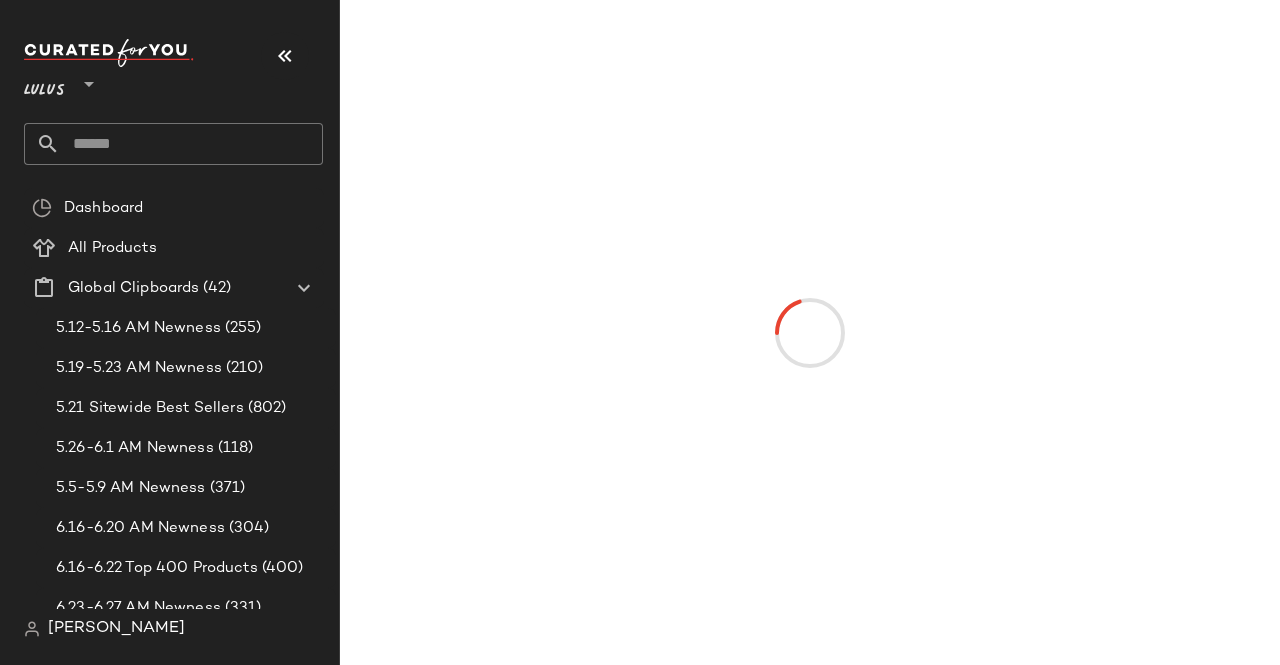 drag, startPoint x: 337, startPoint y: 49, endPoint x: 259, endPoint y: 53, distance: 78.10249 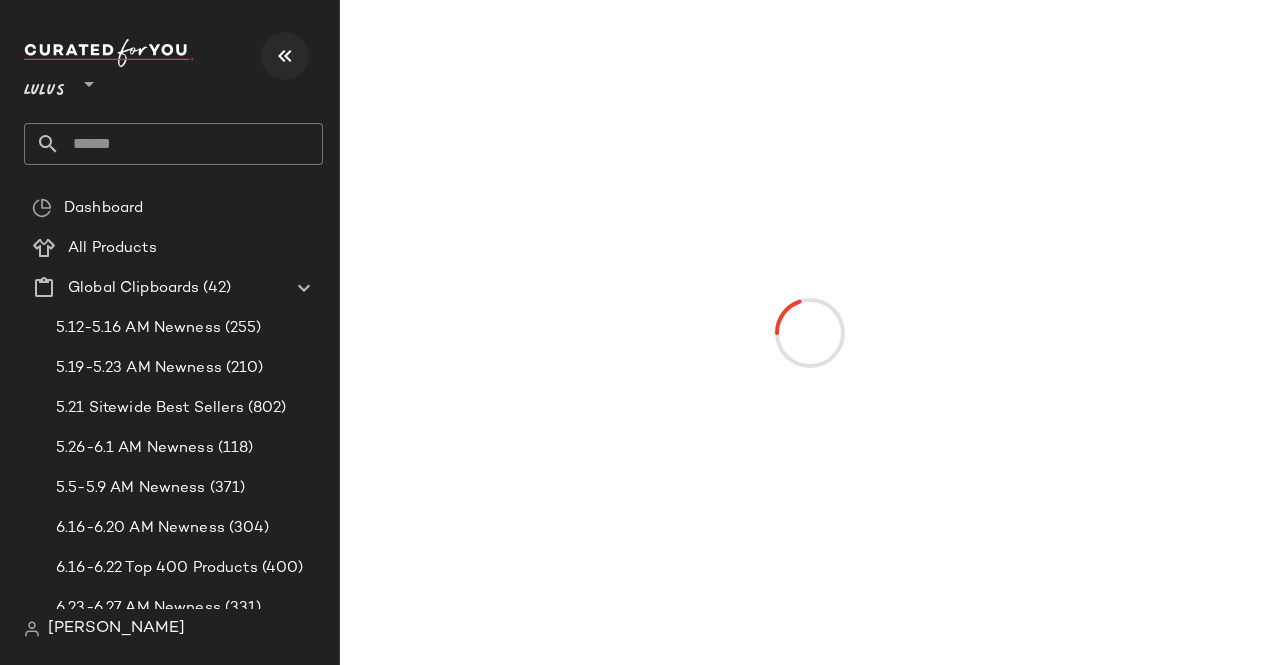 drag, startPoint x: 322, startPoint y: 57, endPoint x: 290, endPoint y: 51, distance: 32.55764 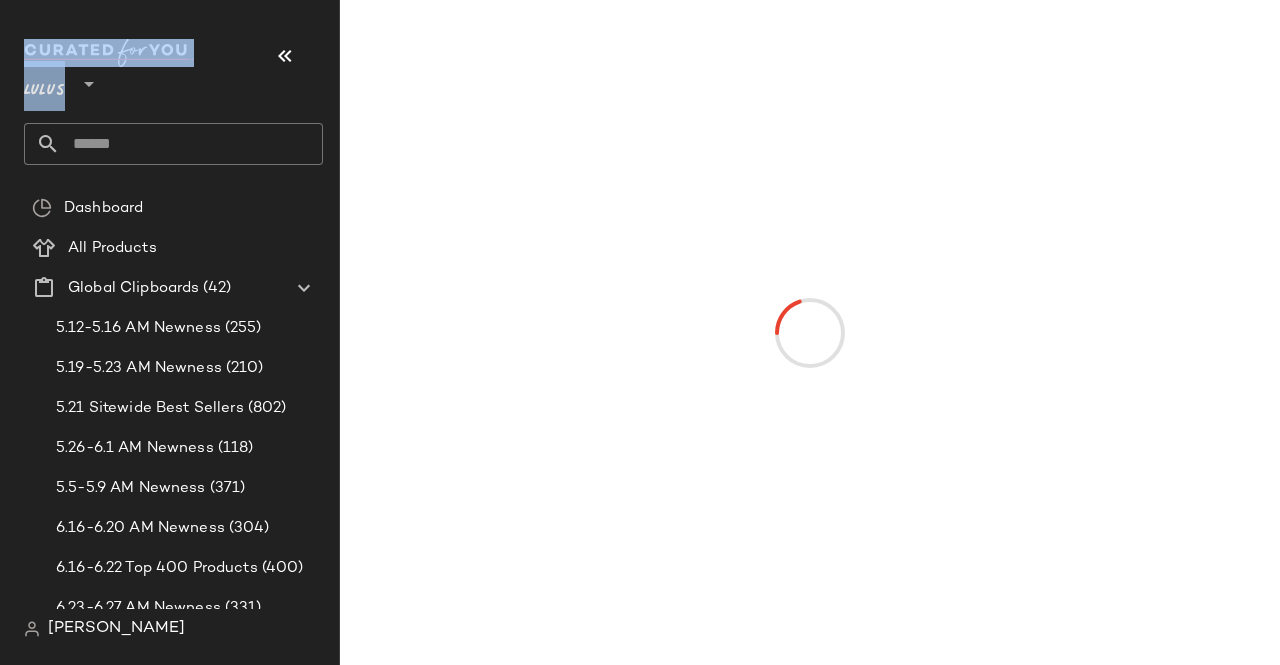 click at bounding box center (285, 56) 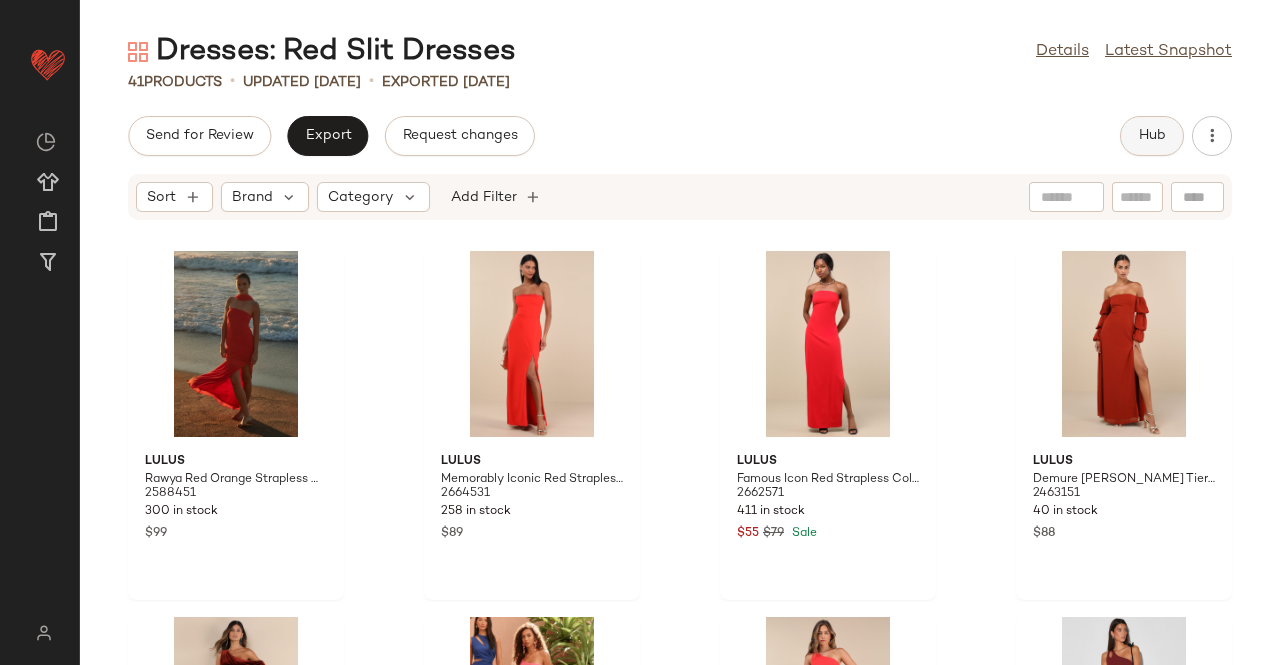 click on "Dresses: Red Slit Dresses  Details   Latest Snapshot  41   Products   •   updated Jul 1st  •  Exported Jul 1st  Send for Review   Export   Request changes   Hub  Sort  Brand  Category  Add Filter  Lulus Rawya Red Orange Strapless Maxi Dress and Scarf Set 2588451 300 in stock $99 Lulus Memorably Iconic Red Strapless Lace Bustier Maxi Dress 2664531 258 in stock $89 Lulus Famous Icon Red Strapless Column Maxi Dress 2662571 411 in stock $55 $79 Sale Lulus Demure Aura Rust Tiered Balloon Sleeve Off-the-Shoulder Dress 2463151 40 in stock $88 Lulus Coveted Confidence Rust Orange Velvet Asymmetrical Maxi Dress 2450331 78 in stock $99 Lulus Krista Pink Ombre Mesh One-Shoulder Maxi Dress 2594271 270 in stock $40 $79 Sale Lulus Dramatic Persona Bright Orange One-Shoulder Ruffled Maxi Dress 2685051 264 in stock $99 Lulus Simply Beautiful Burgundy One-Shoulder Cutout Maxi Dress 1020362 110 in stock $55 $79 Sale Lulus Ainara Rust Red Cutout Sleeveless Midi Sweater Dress 2624851 8 in stock $69 Lulus 2608851 $79 Lulus" at bounding box center [680, 348] 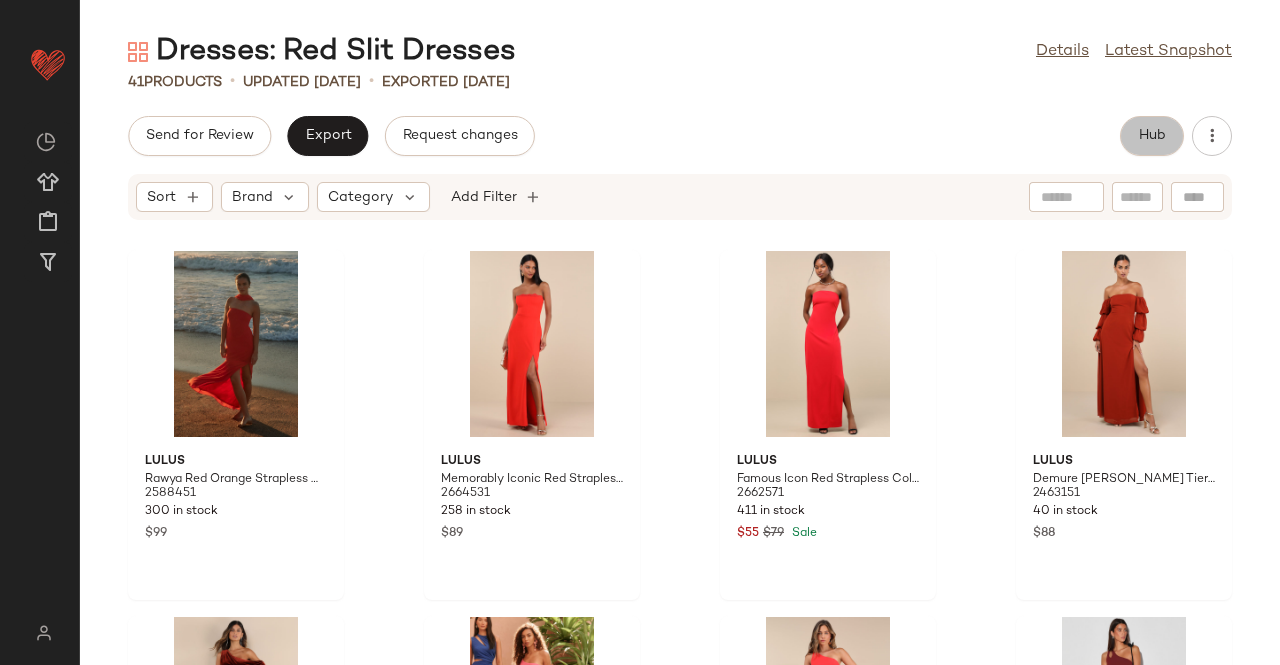 click on "Hub" 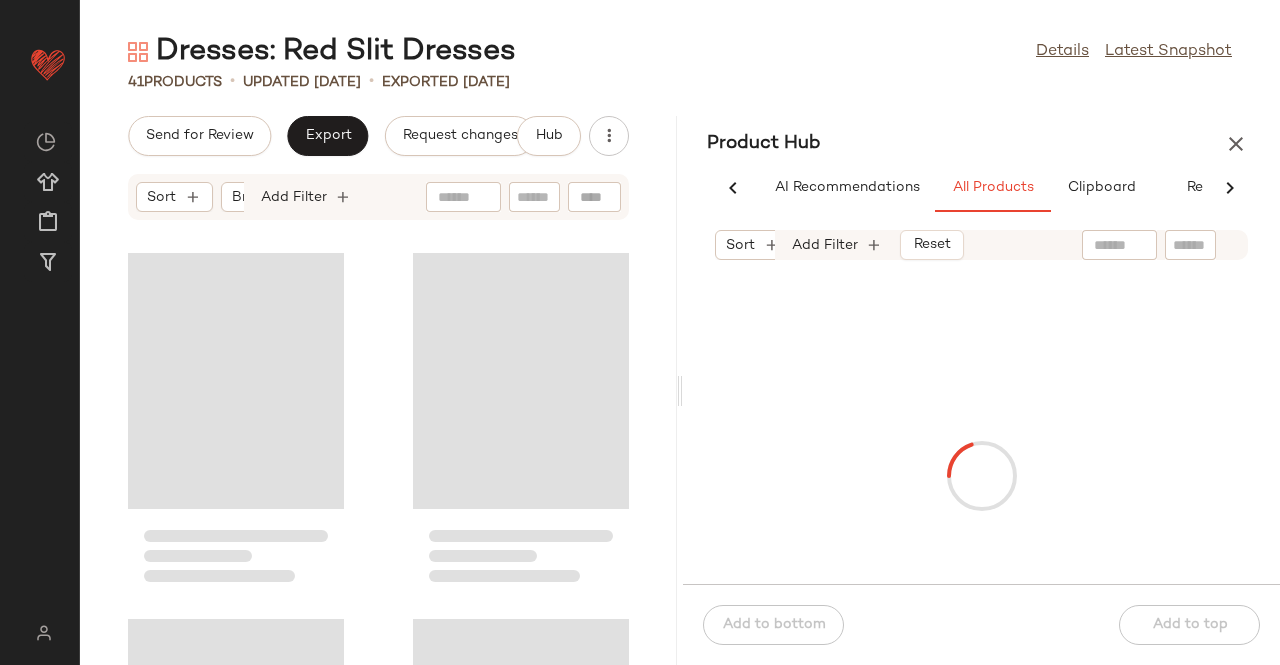 scroll, scrollTop: 0, scrollLeft: 62, axis: horizontal 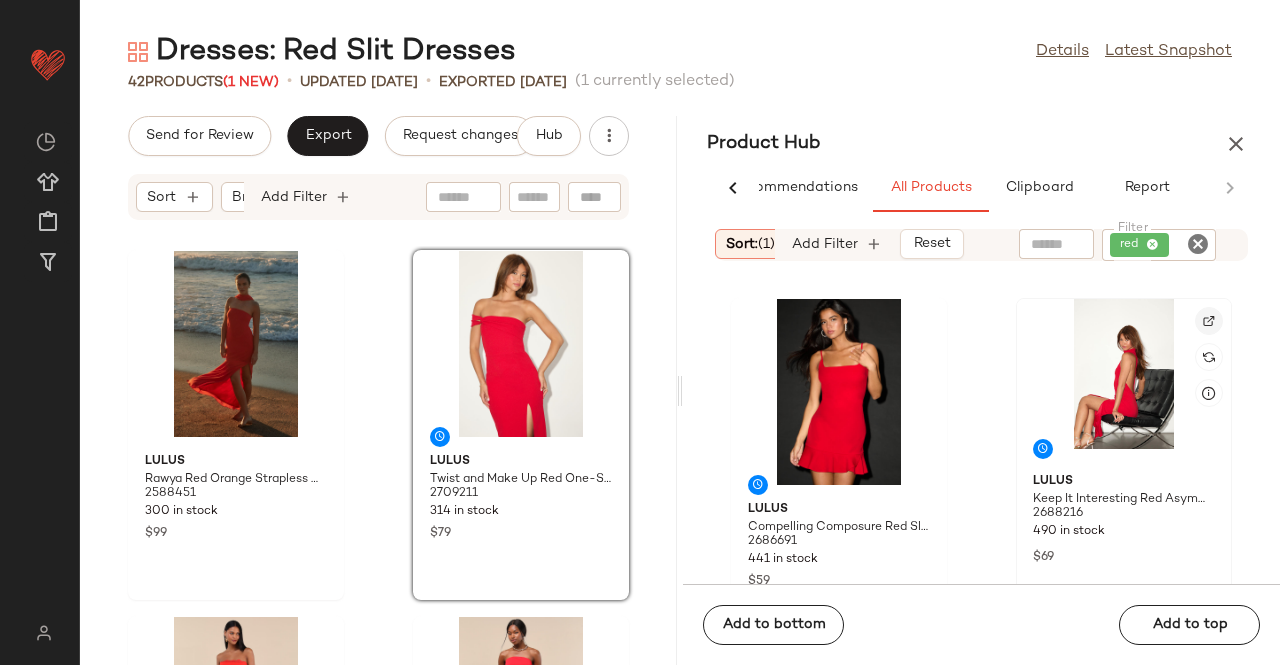 click 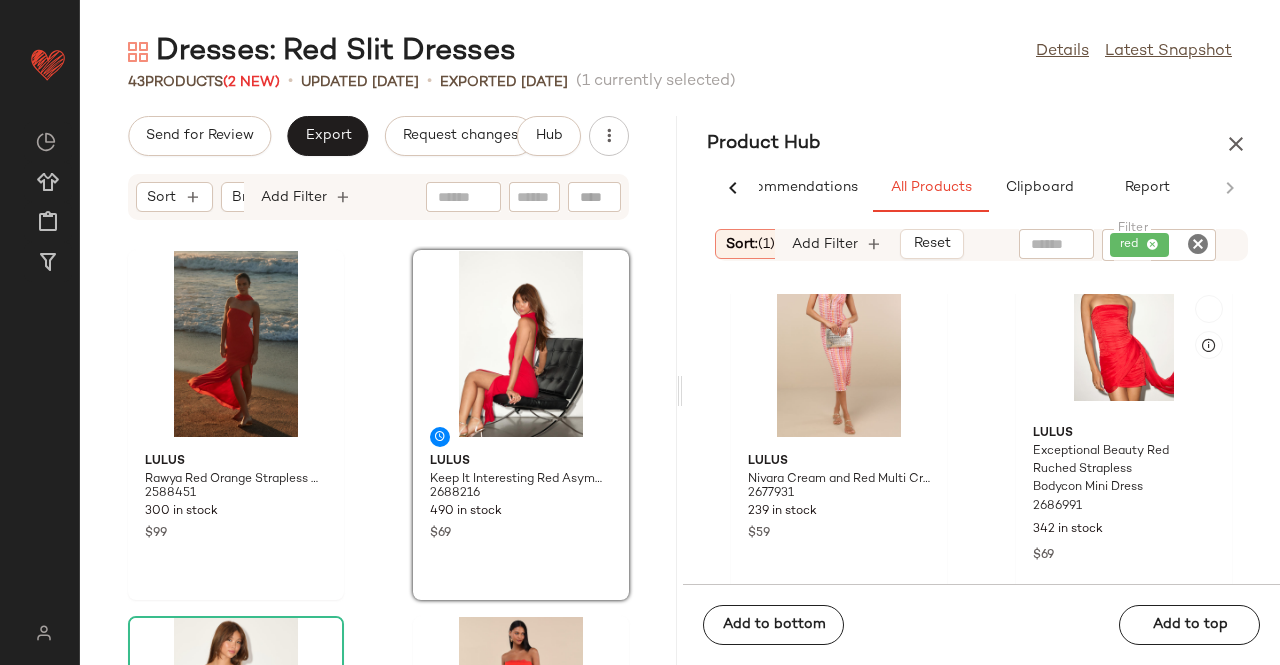 scroll, scrollTop: 1216, scrollLeft: 0, axis: vertical 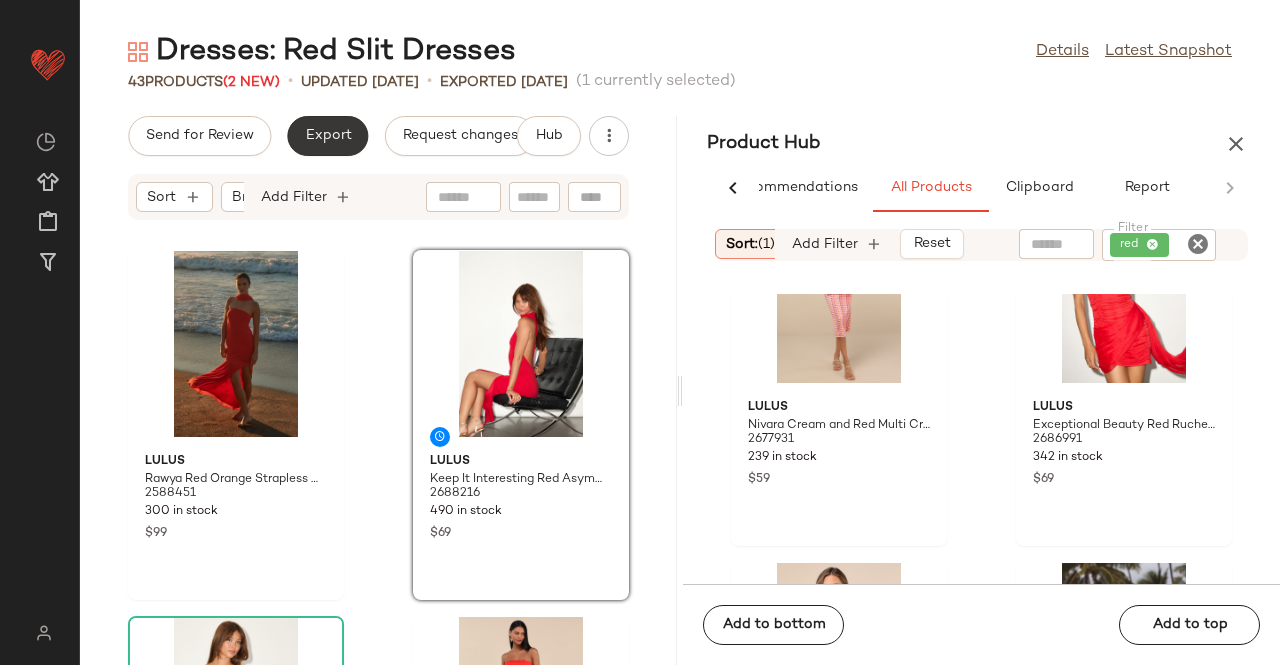 click on "Export" at bounding box center (327, 136) 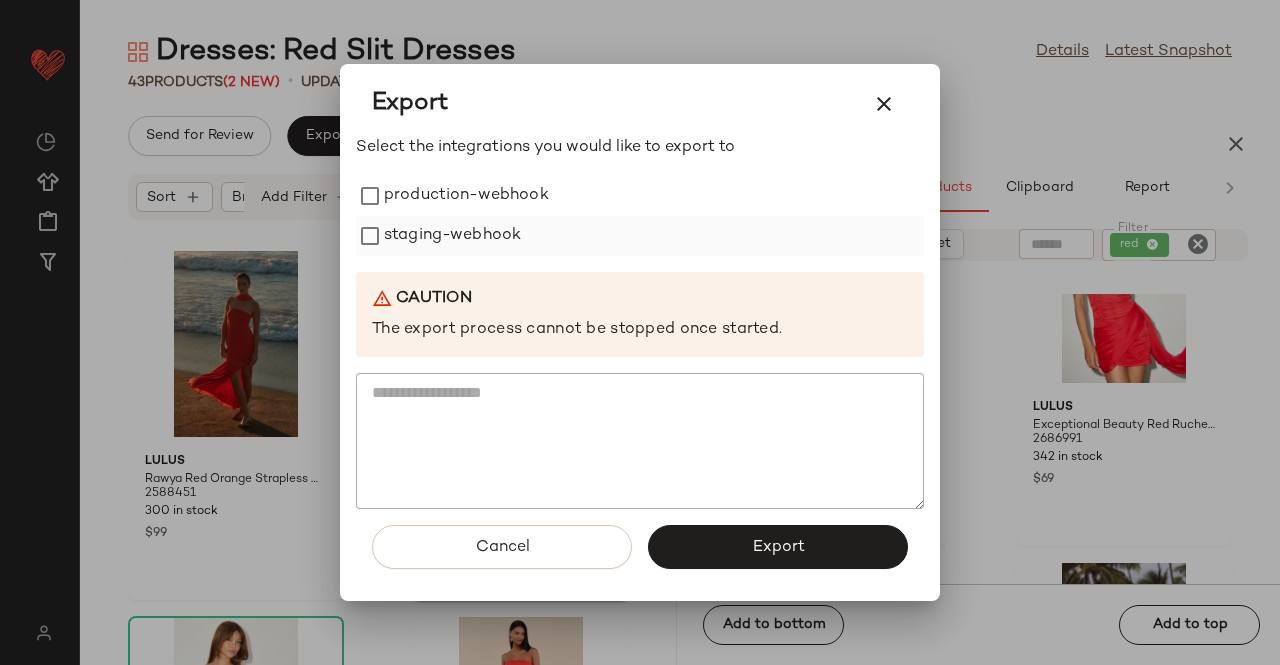 click on "staging-webhook" at bounding box center [452, 236] 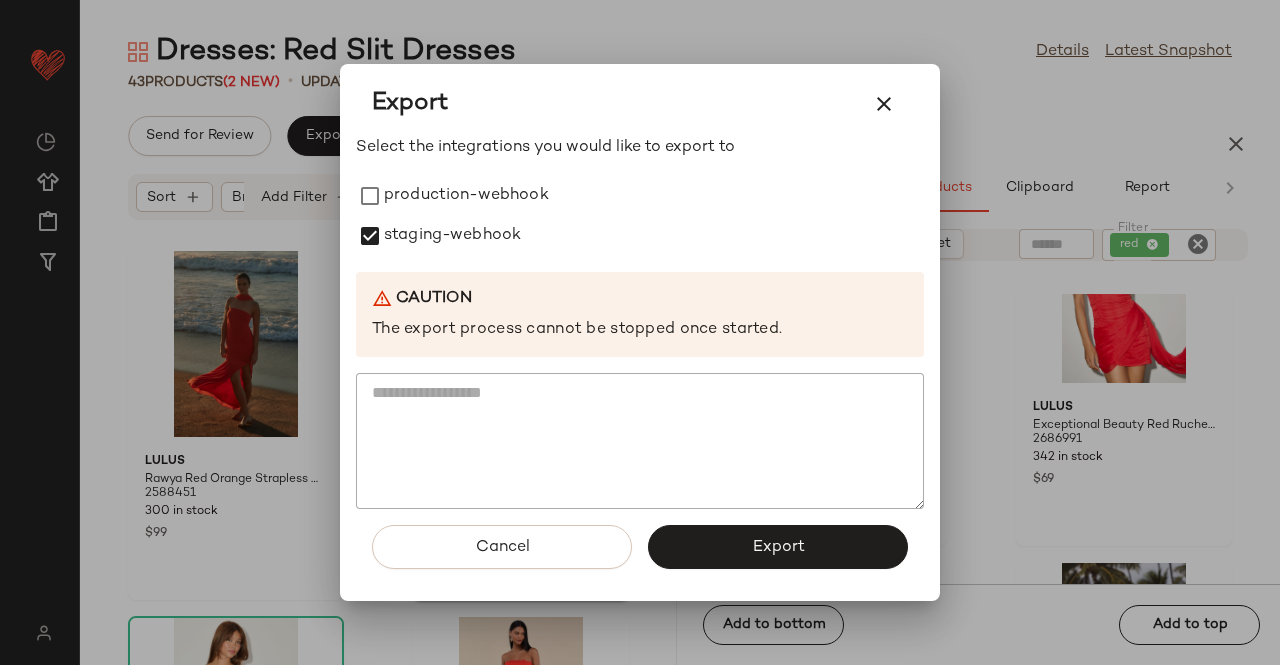 drag, startPoint x: 409, startPoint y: 179, endPoint x: 464, endPoint y: 271, distance: 107.18675 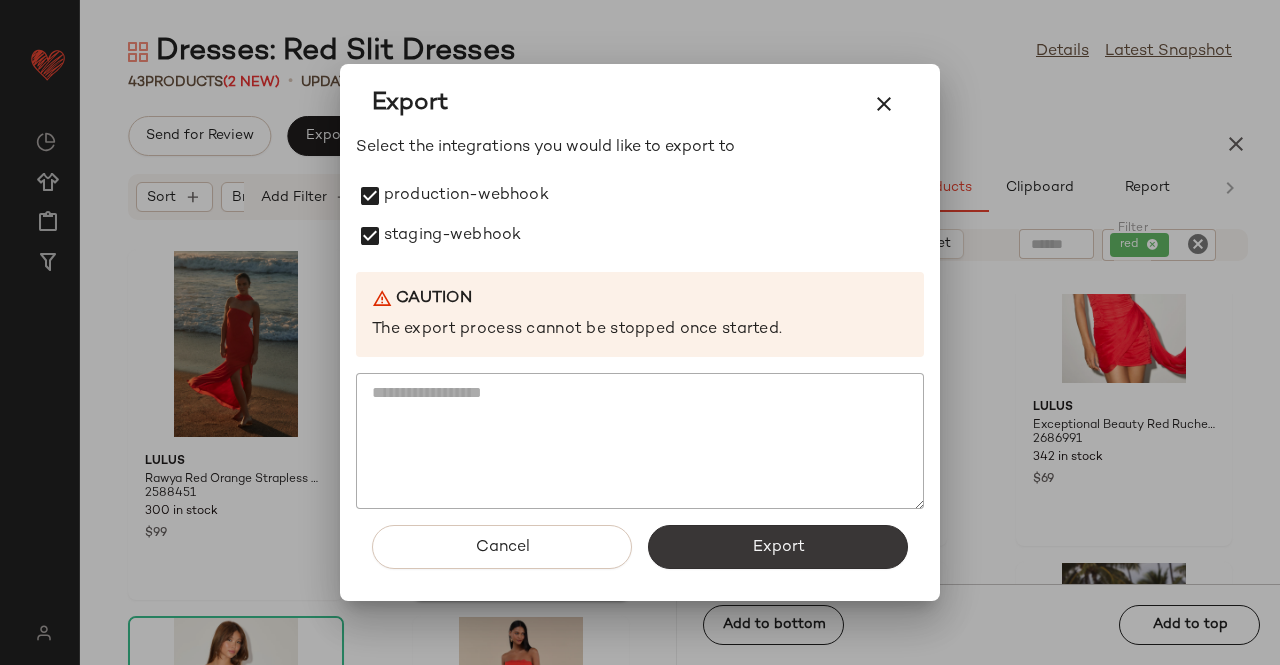 click on "Cancel   Export" at bounding box center [640, 555] 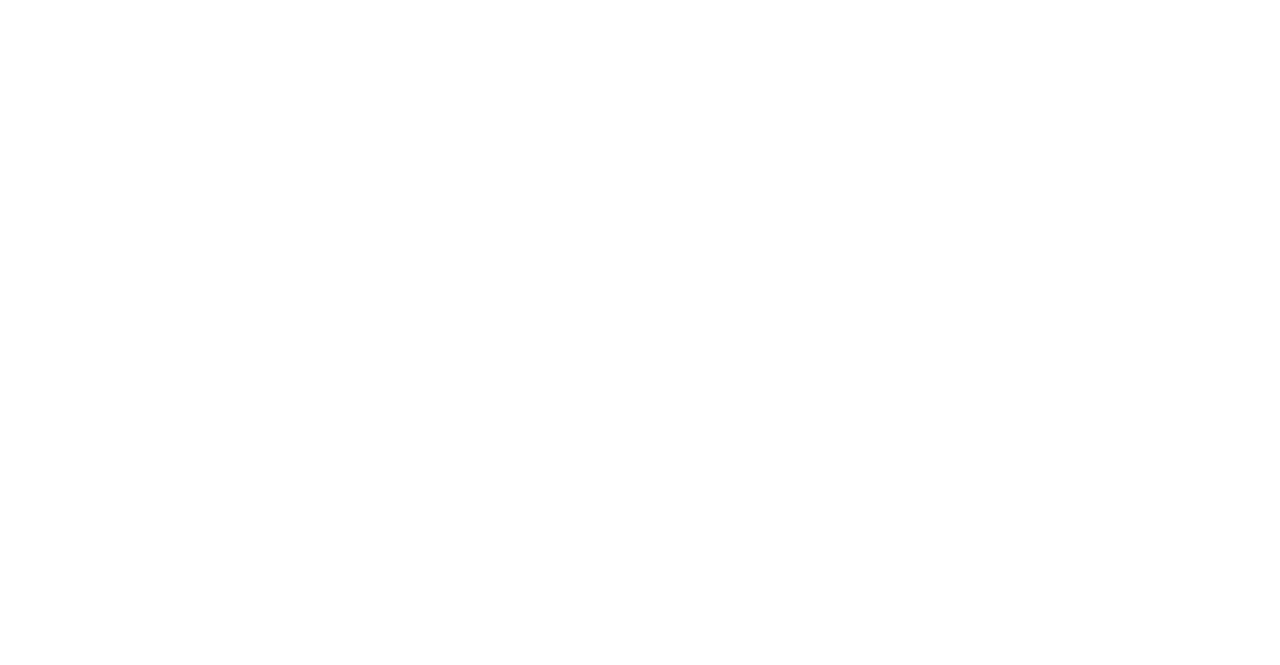 scroll, scrollTop: 0, scrollLeft: 0, axis: both 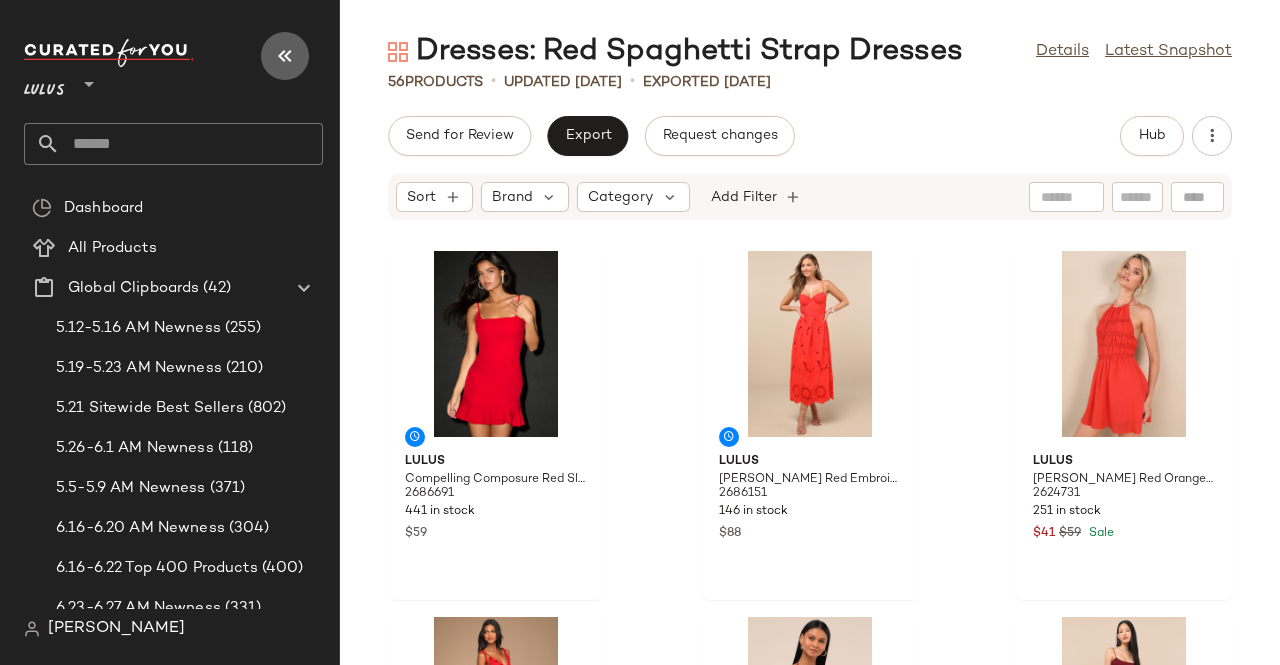 click at bounding box center (285, 56) 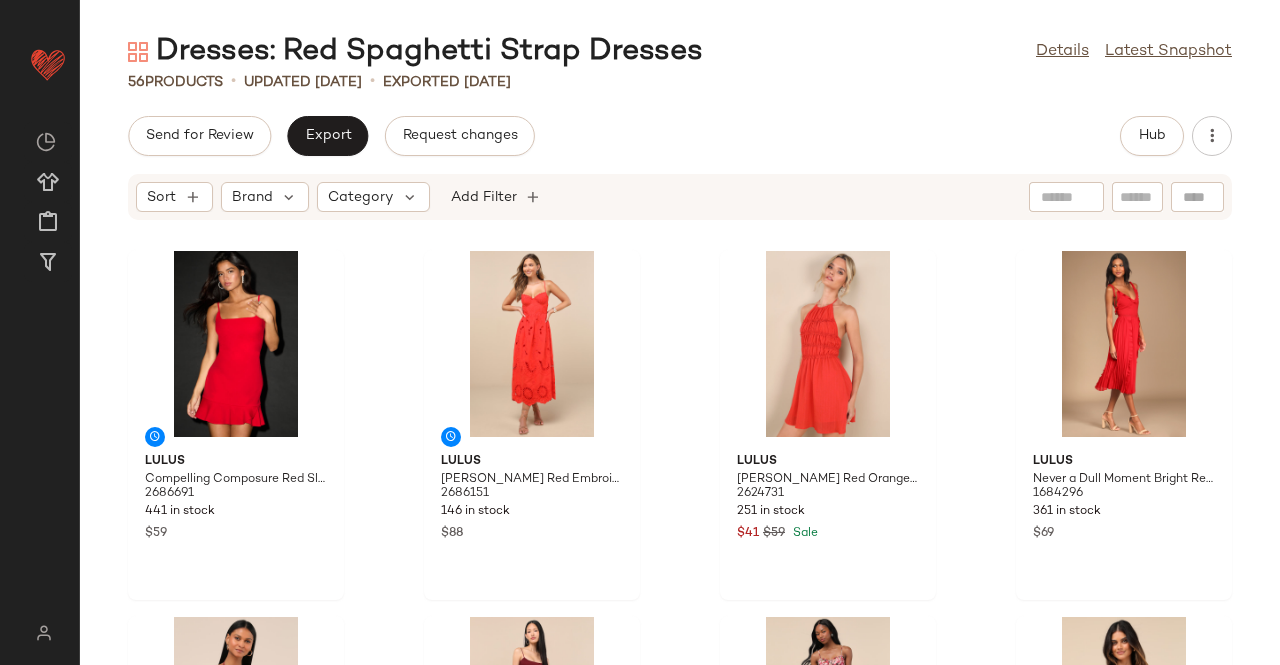 click on "Hub" at bounding box center (1176, 136) 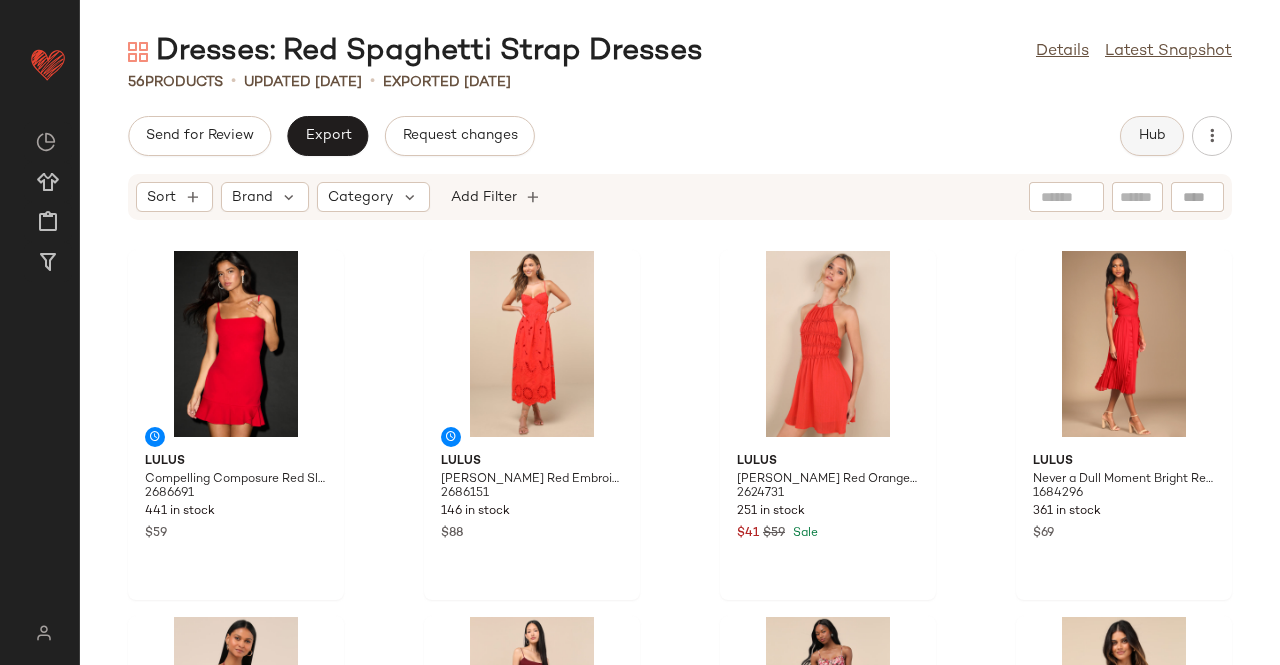 click on "Hub" at bounding box center [1152, 136] 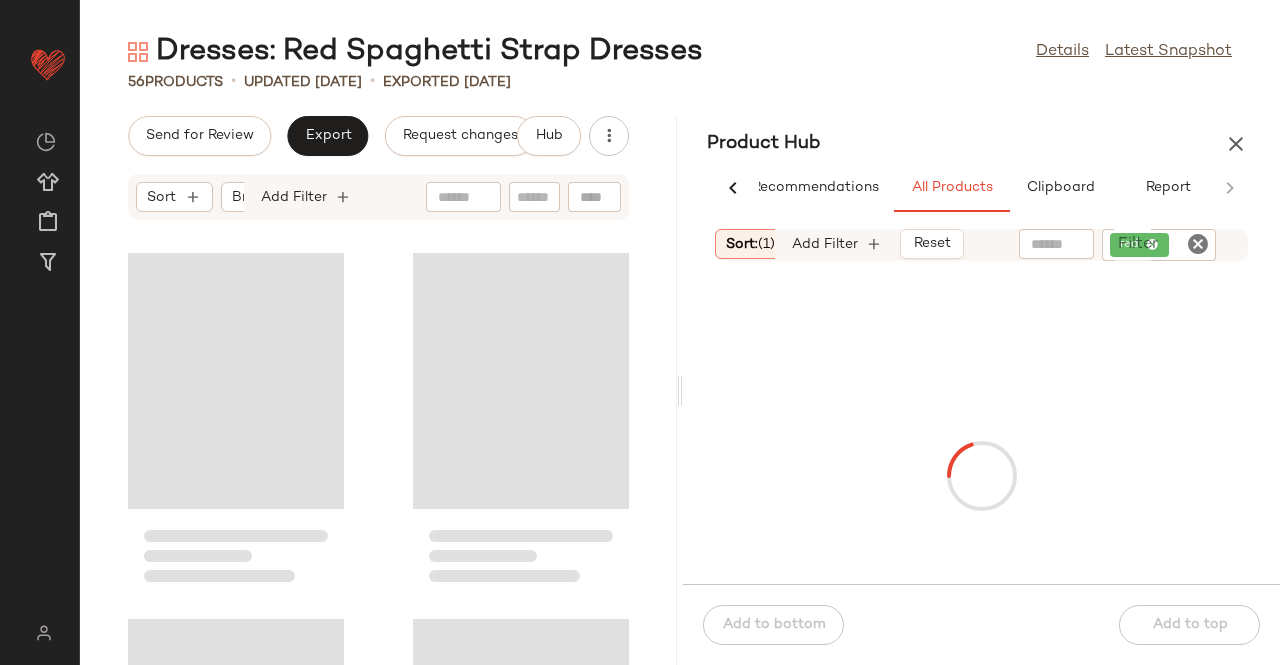 scroll, scrollTop: 0, scrollLeft: 62, axis: horizontal 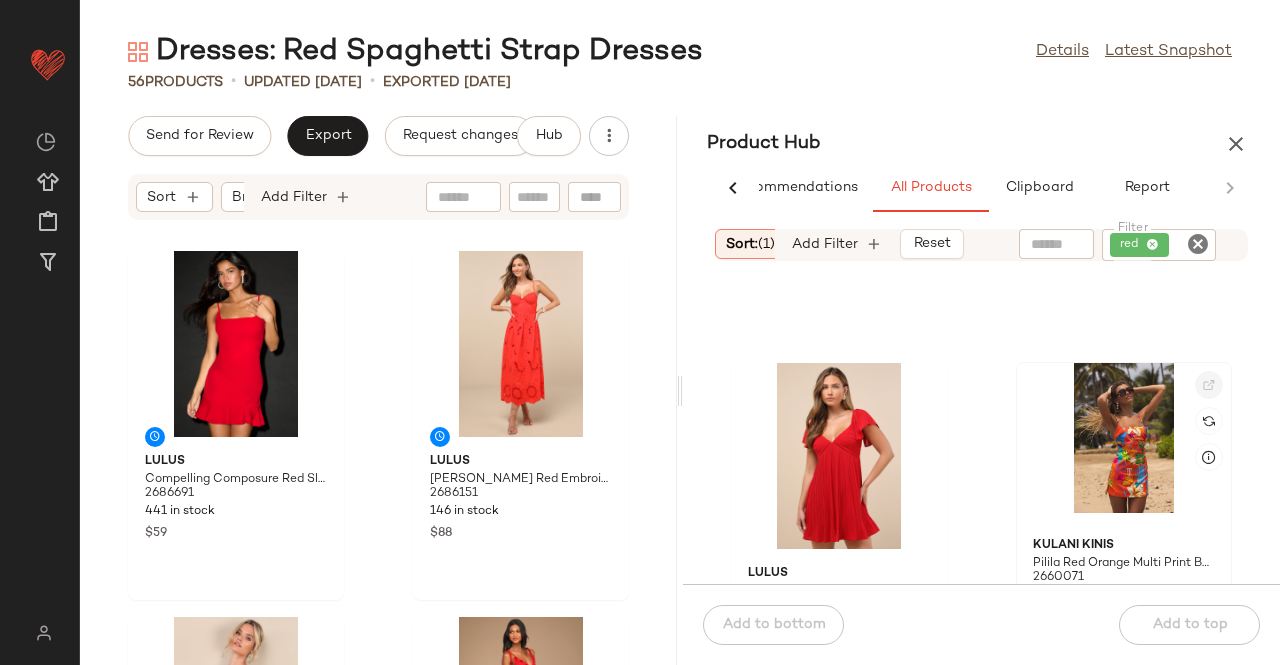 click 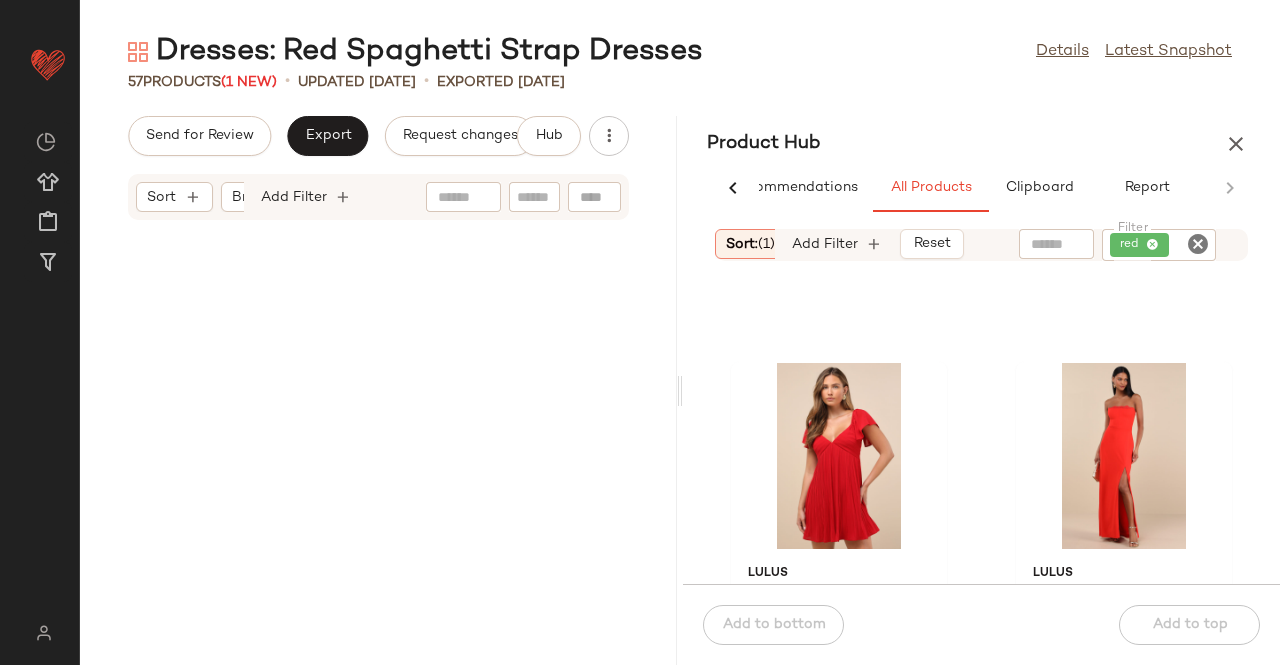 scroll, scrollTop: 10198, scrollLeft: 0, axis: vertical 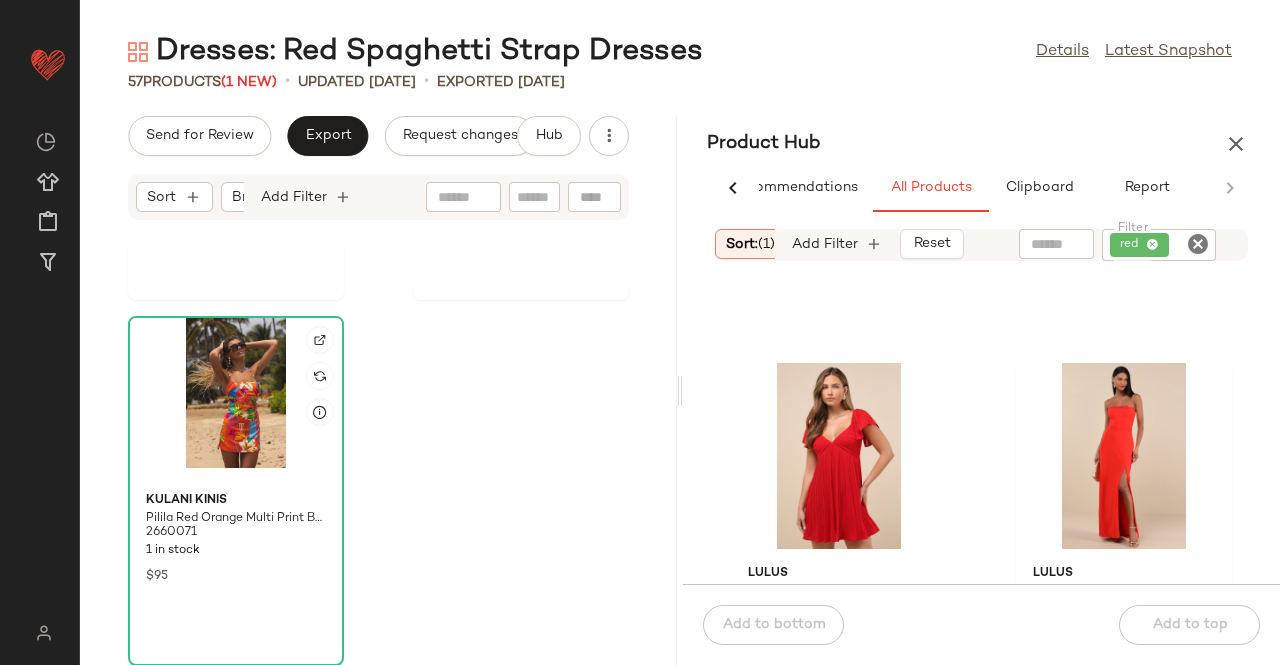 click 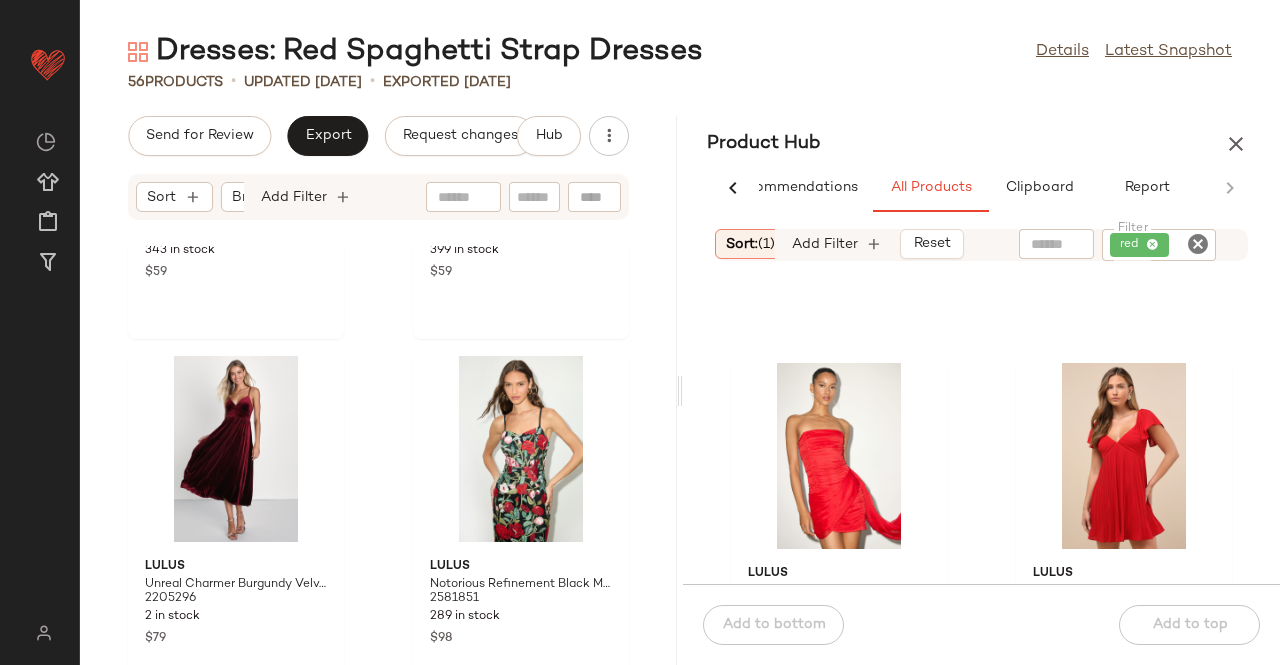 scroll, scrollTop: 9832, scrollLeft: 0, axis: vertical 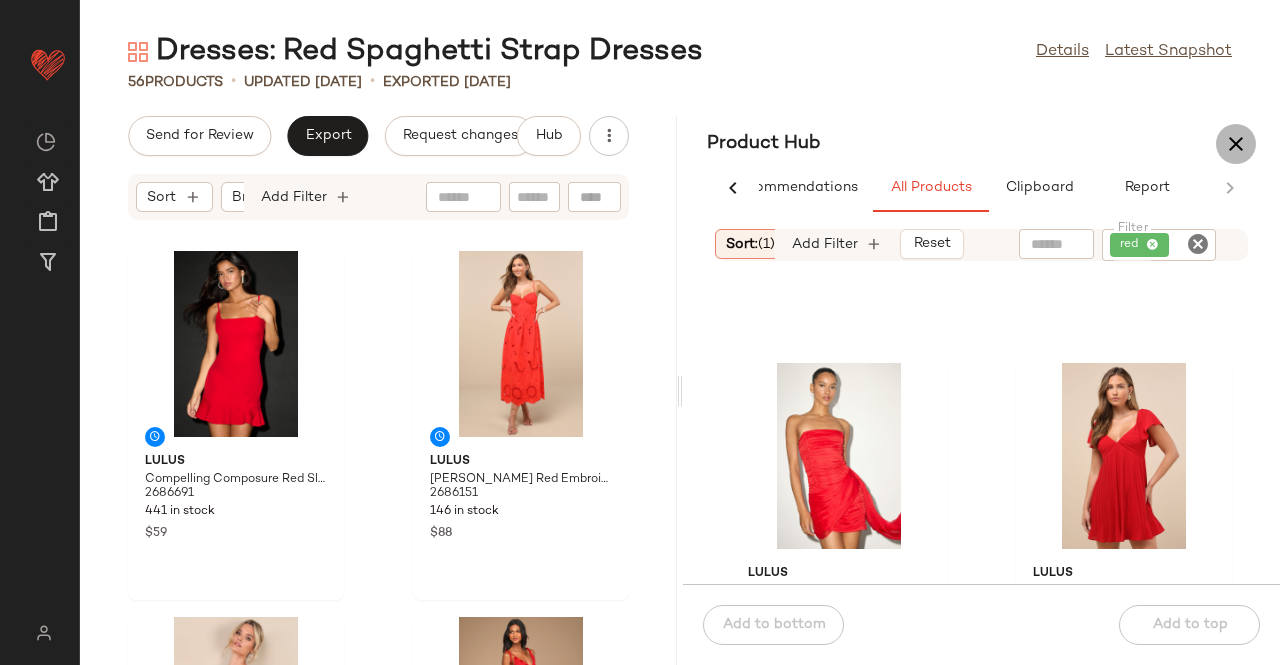 click at bounding box center (1236, 144) 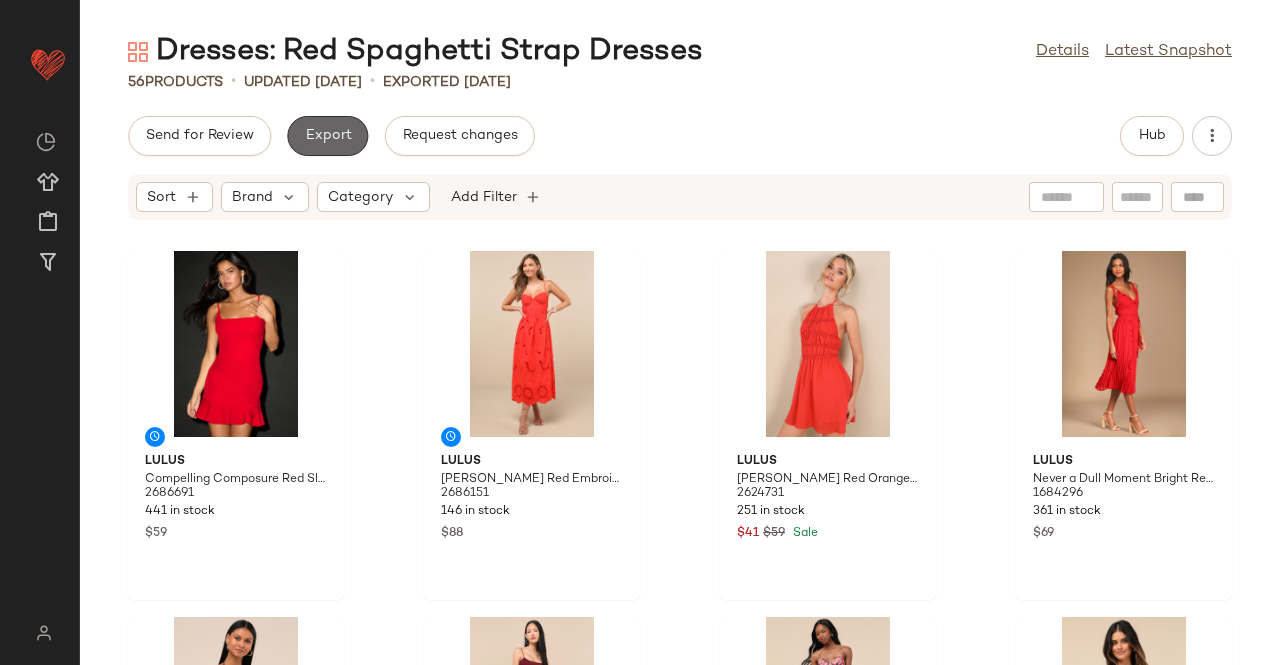 click on "Export" at bounding box center (327, 136) 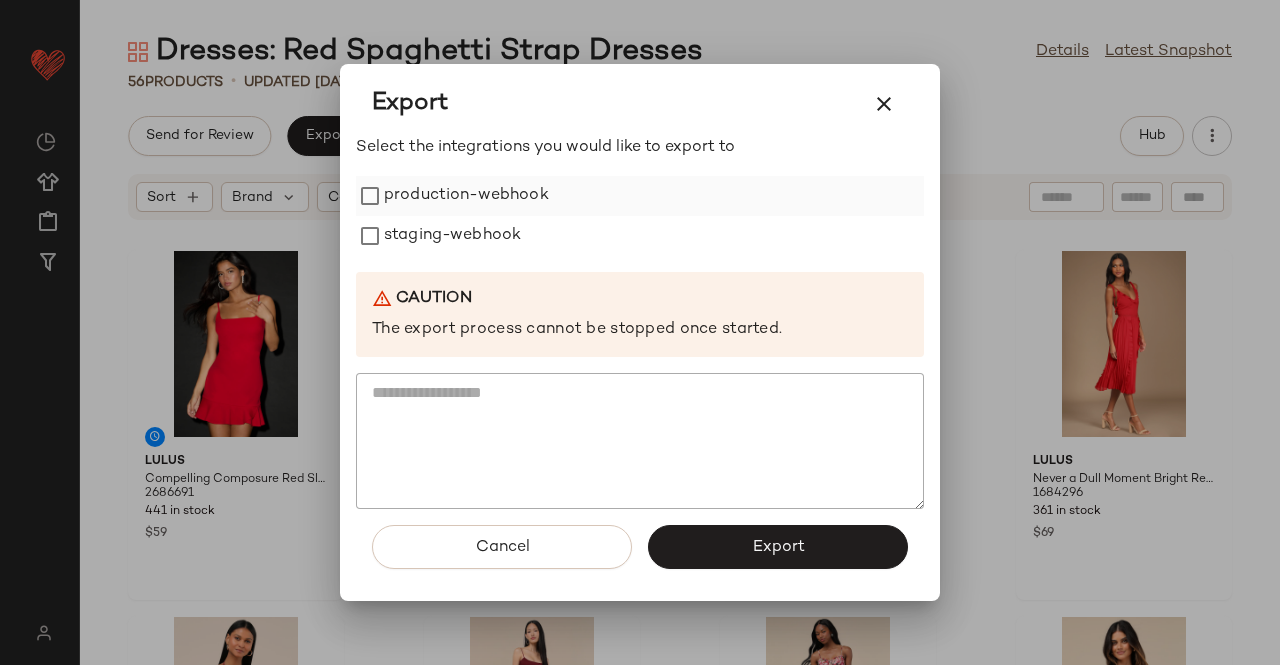 drag, startPoint x: 431, startPoint y: 189, endPoint x: 432, endPoint y: 202, distance: 13.038404 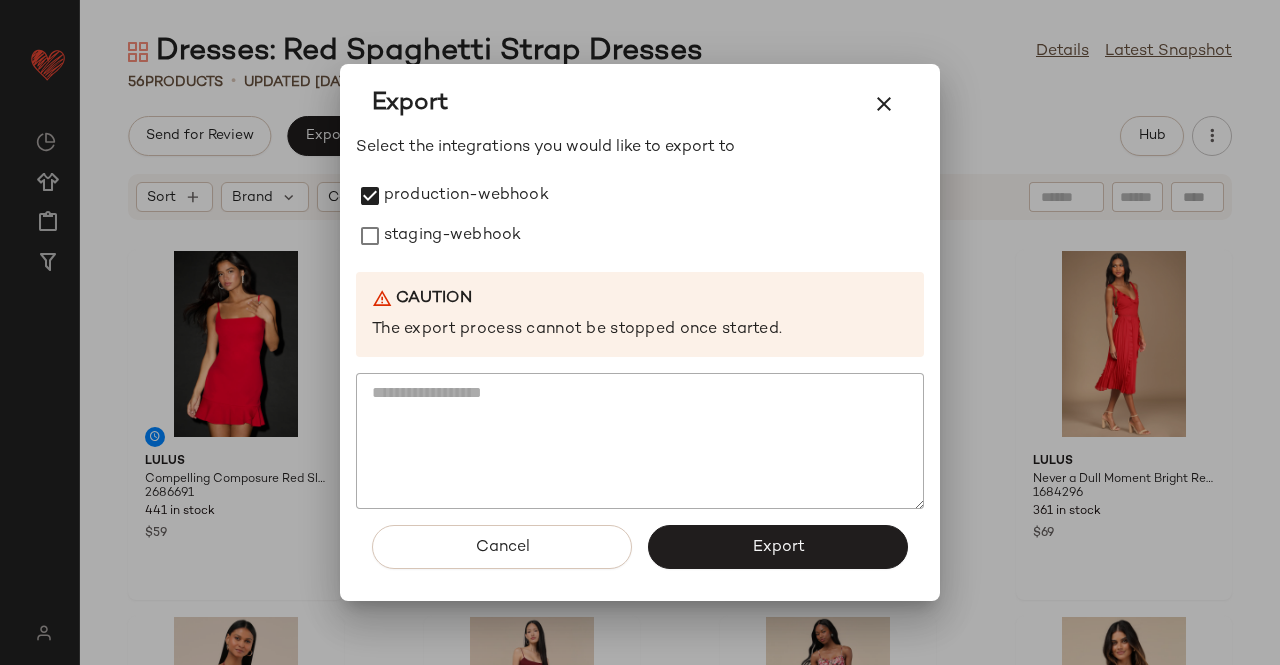 drag, startPoint x: 420, startPoint y: 235, endPoint x: 497, endPoint y: 294, distance: 97.00516 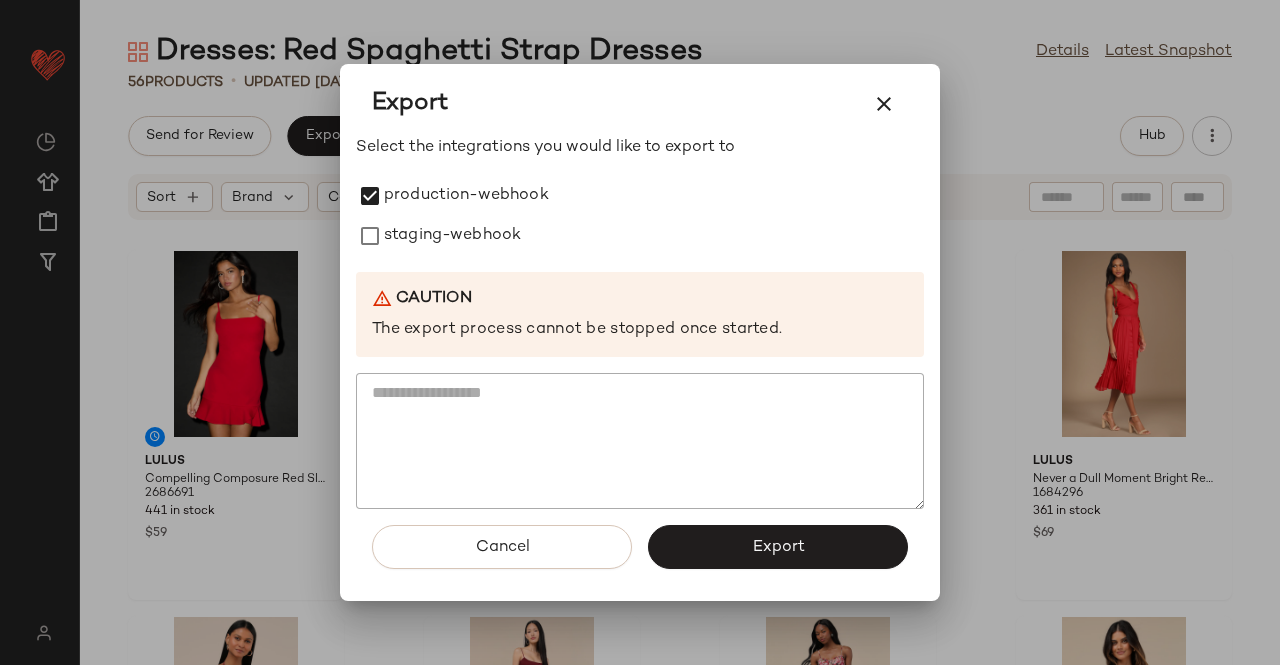 click on "staging-webhook" at bounding box center (452, 236) 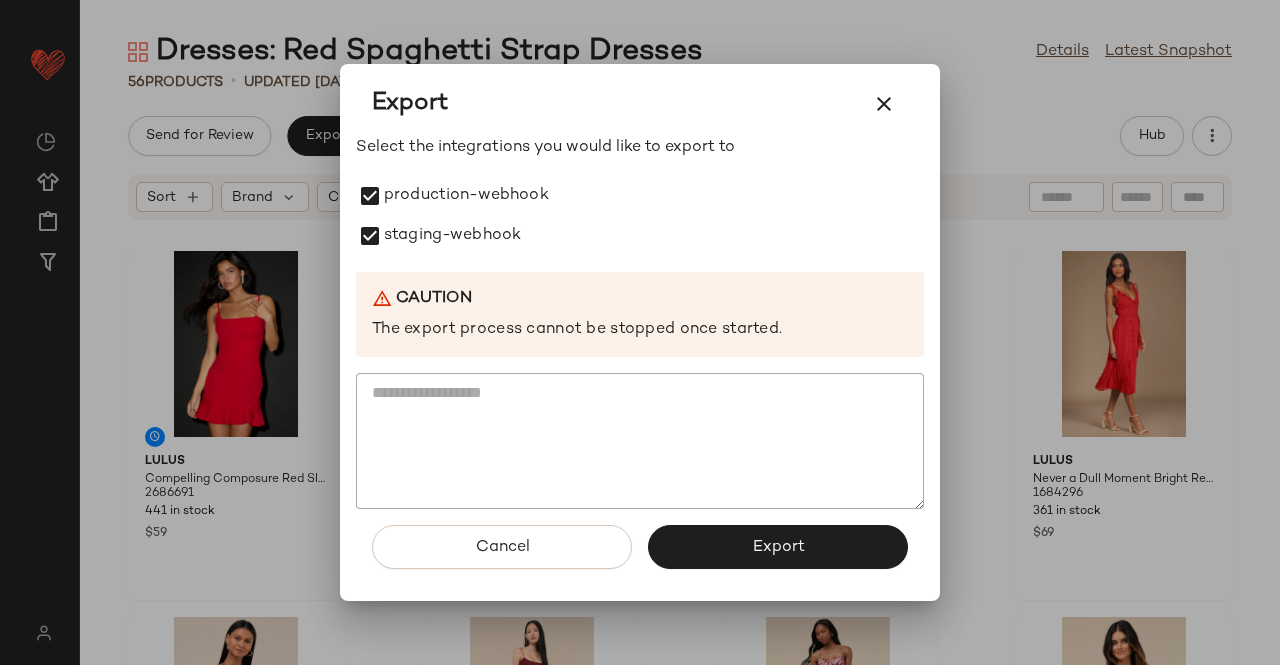 click on "Export" 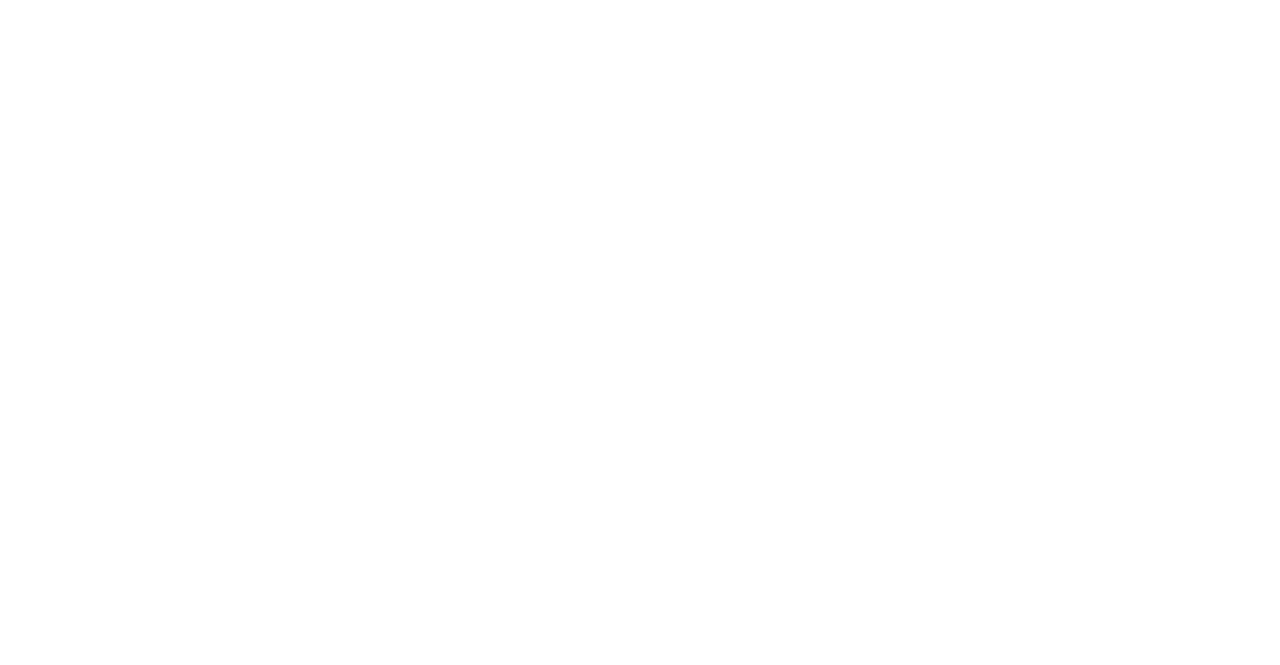 scroll, scrollTop: 0, scrollLeft: 0, axis: both 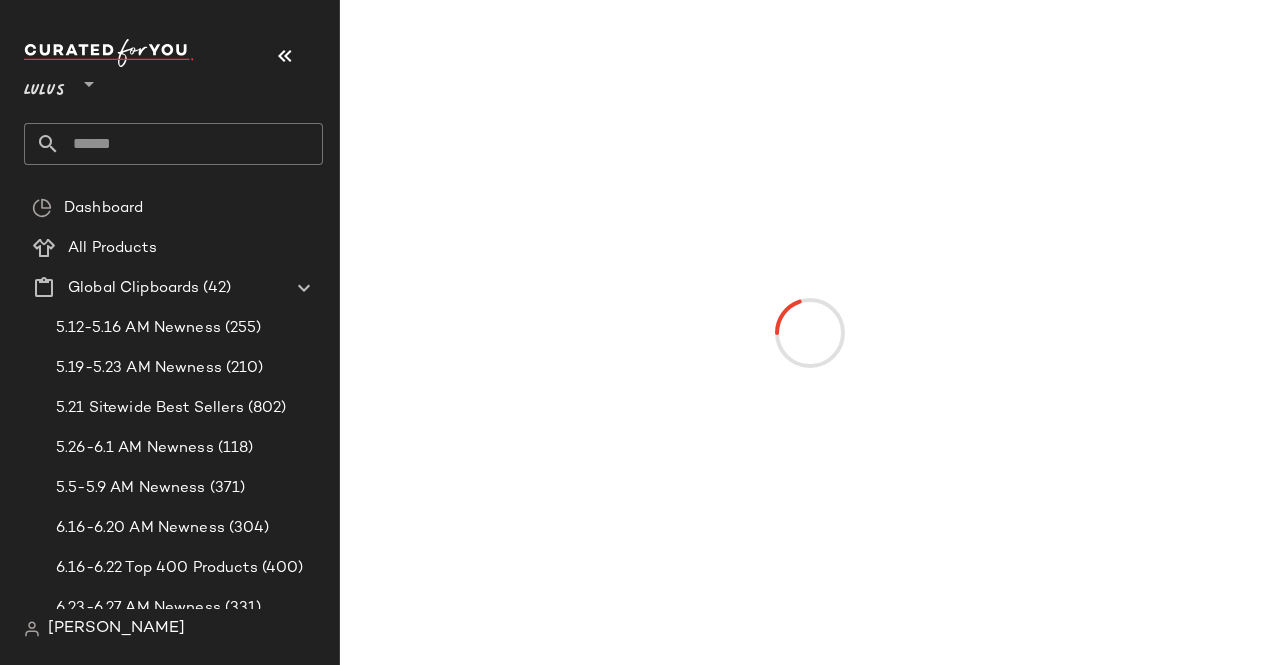 click on "Lulus **" at bounding box center (173, 79) 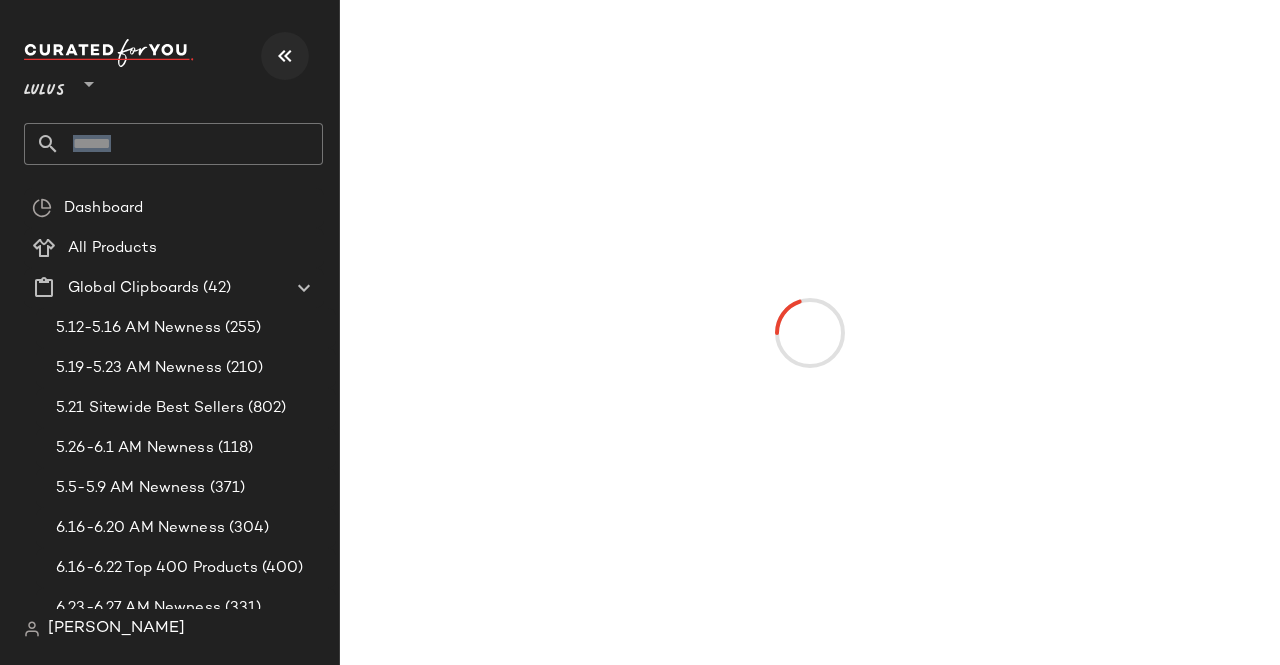 click on "Lulus **" 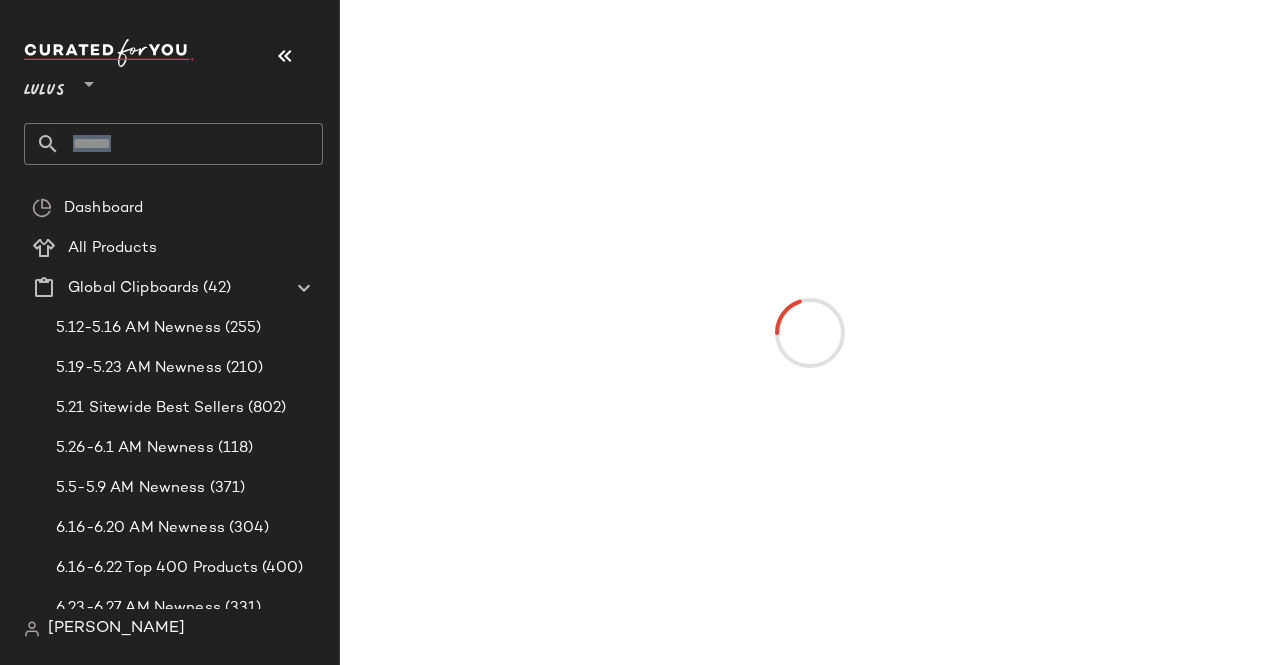 click on "Lulus **" at bounding box center (173, 79) 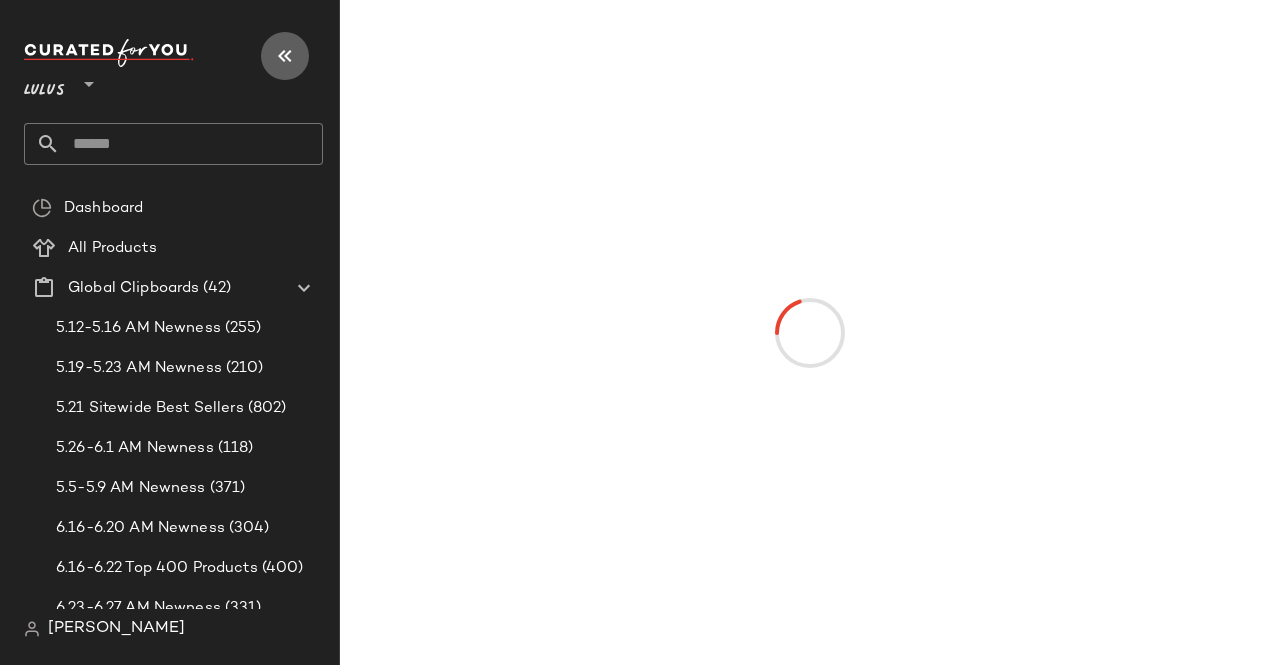 click at bounding box center [285, 56] 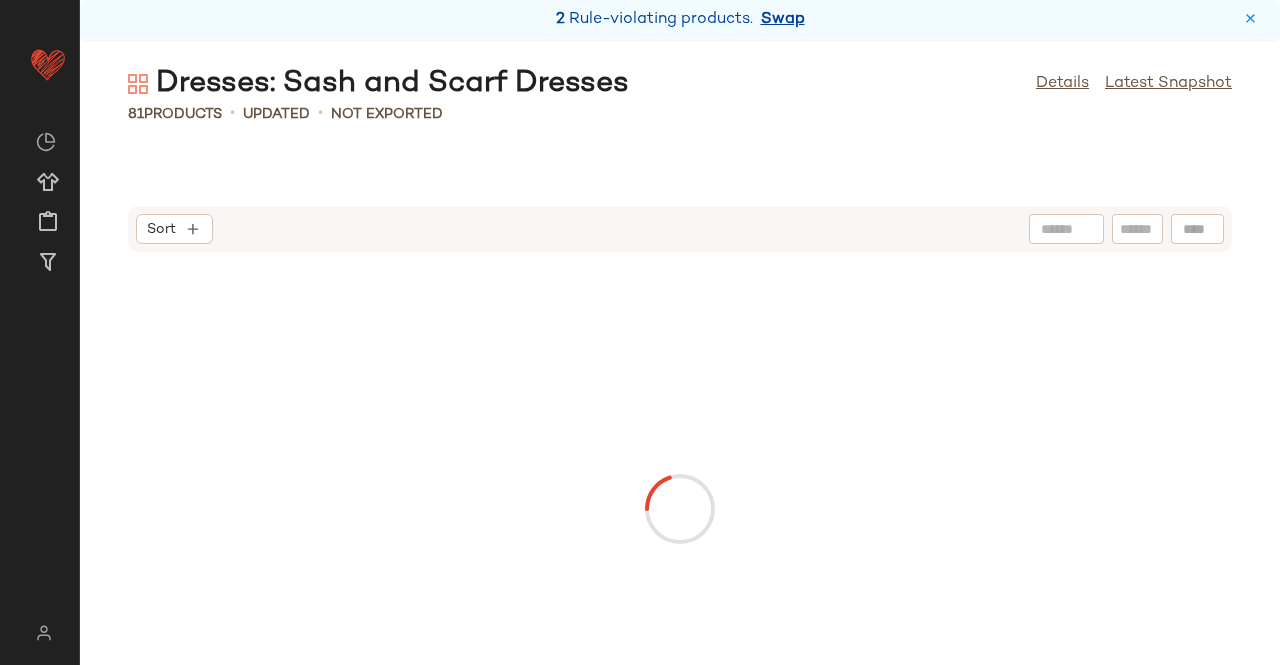 click on "Swap" at bounding box center (783, 20) 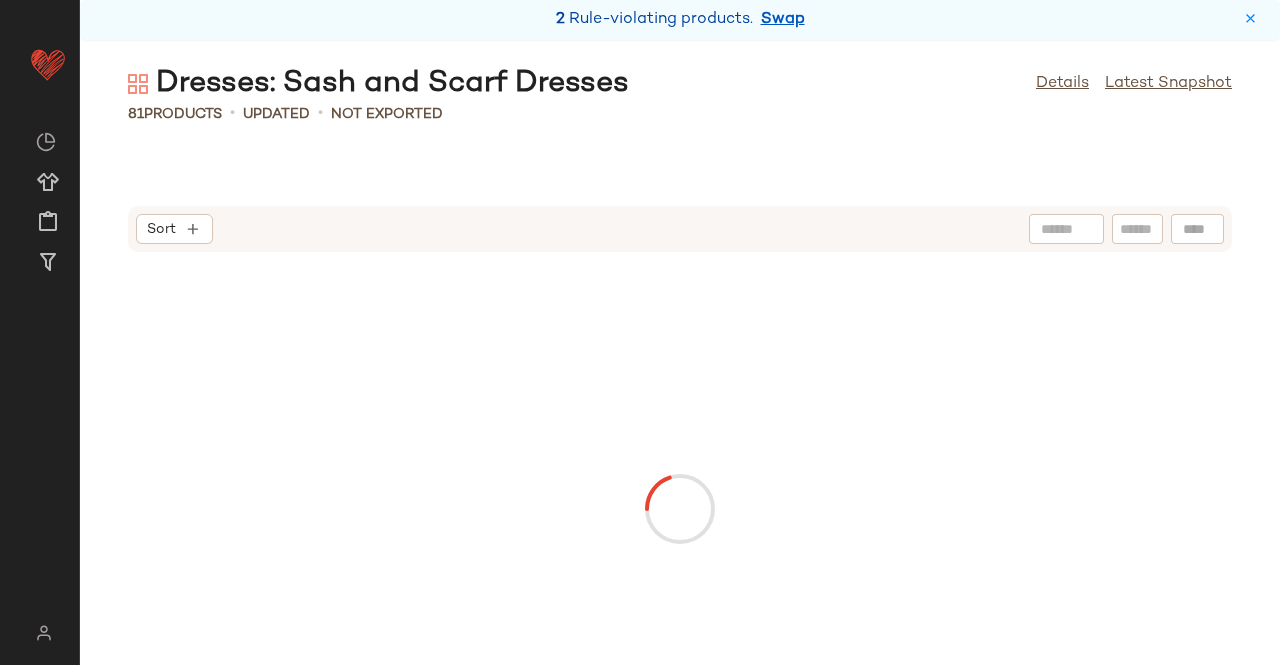 click on "2 Rule-violating products. Swap" at bounding box center (680, 20) 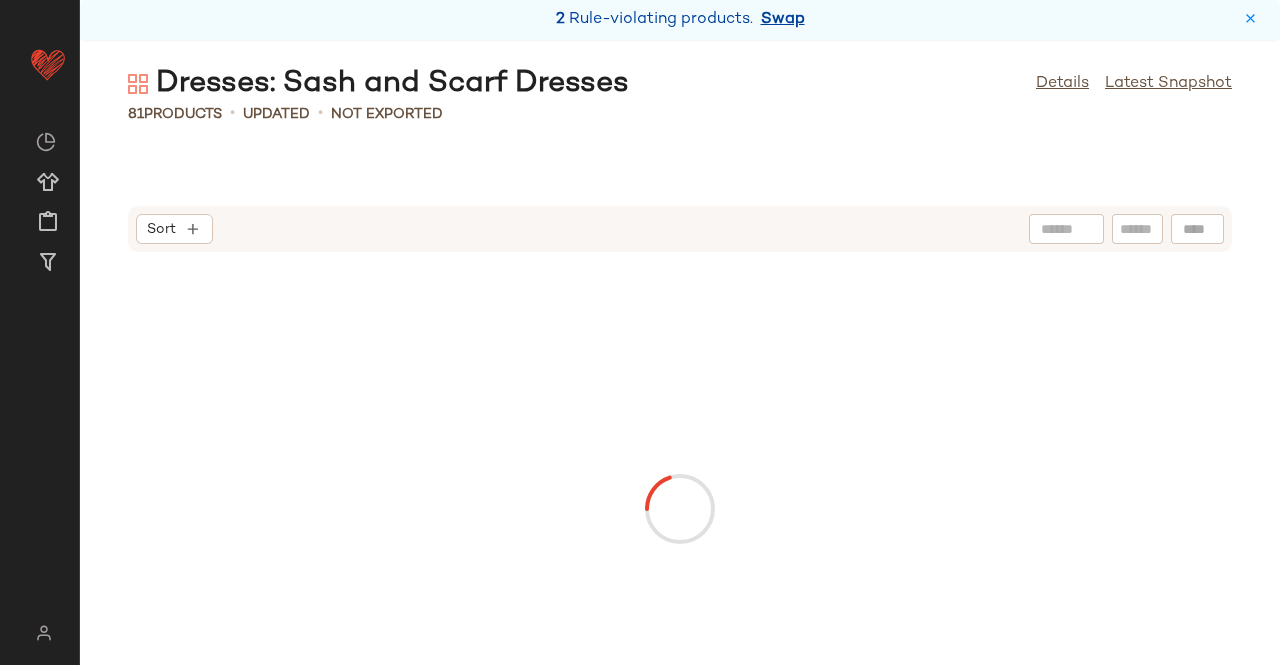 click on "Swap" at bounding box center (783, 20) 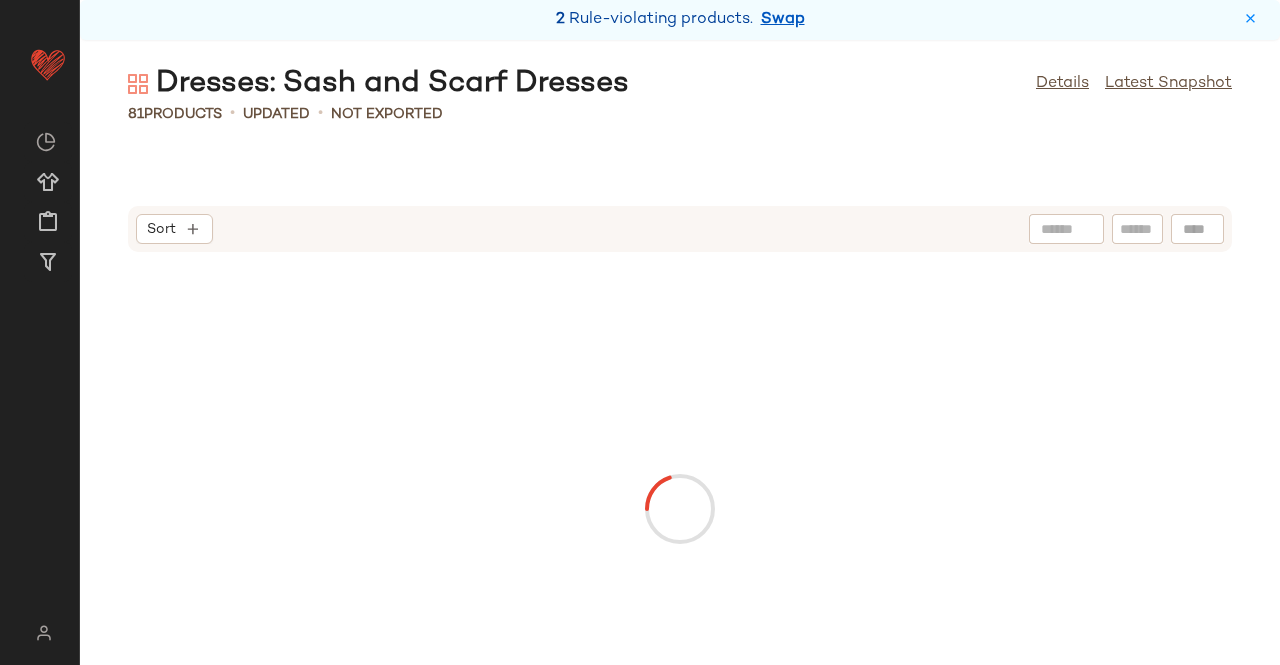 click 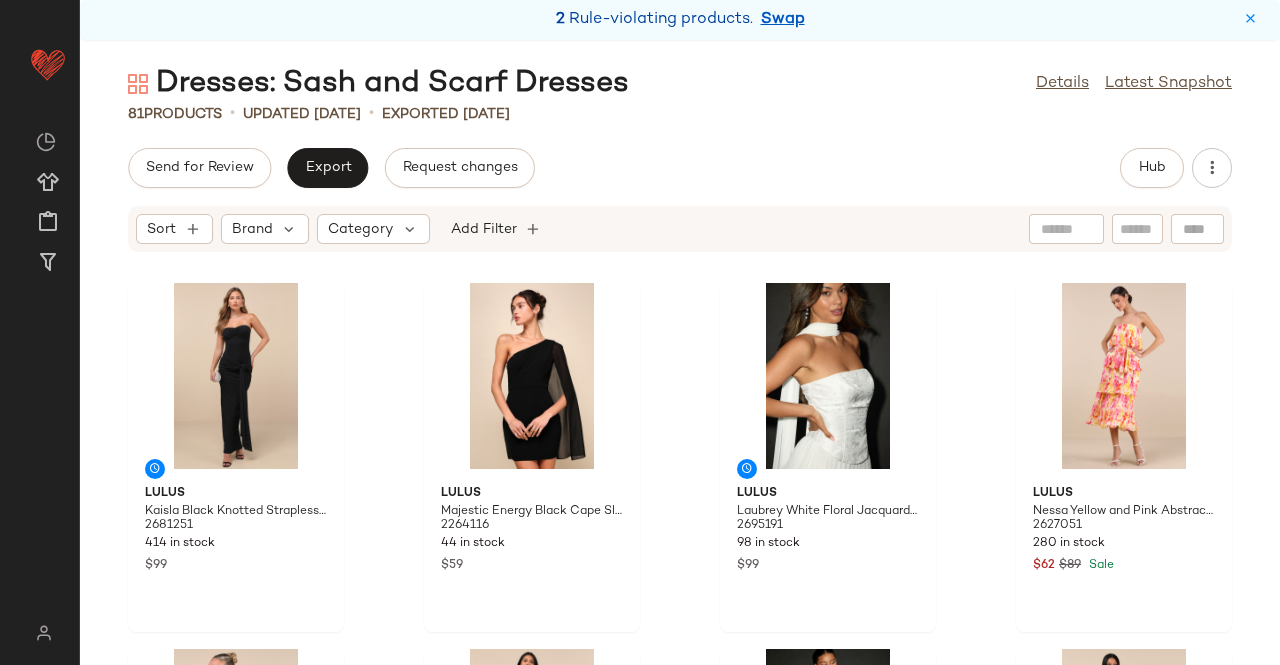 click on "2 Rule-violating products. Swap" at bounding box center [680, 20] 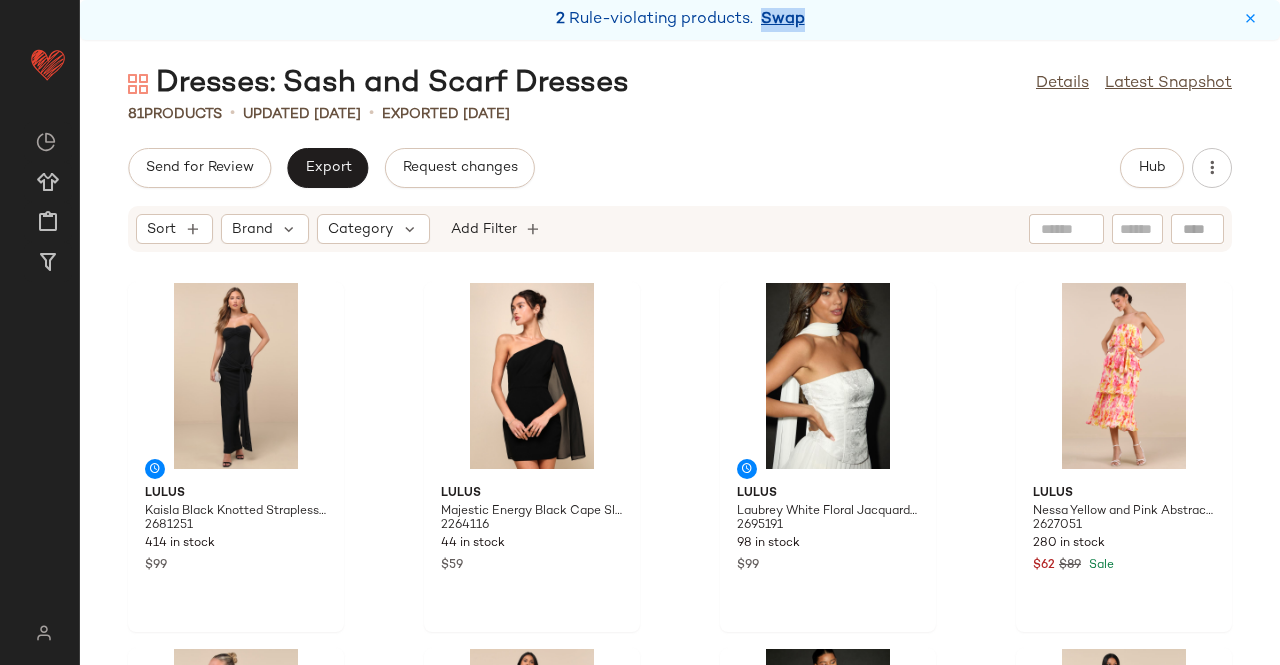 click on "2 Rule-violating products. Swap" at bounding box center (680, 20) 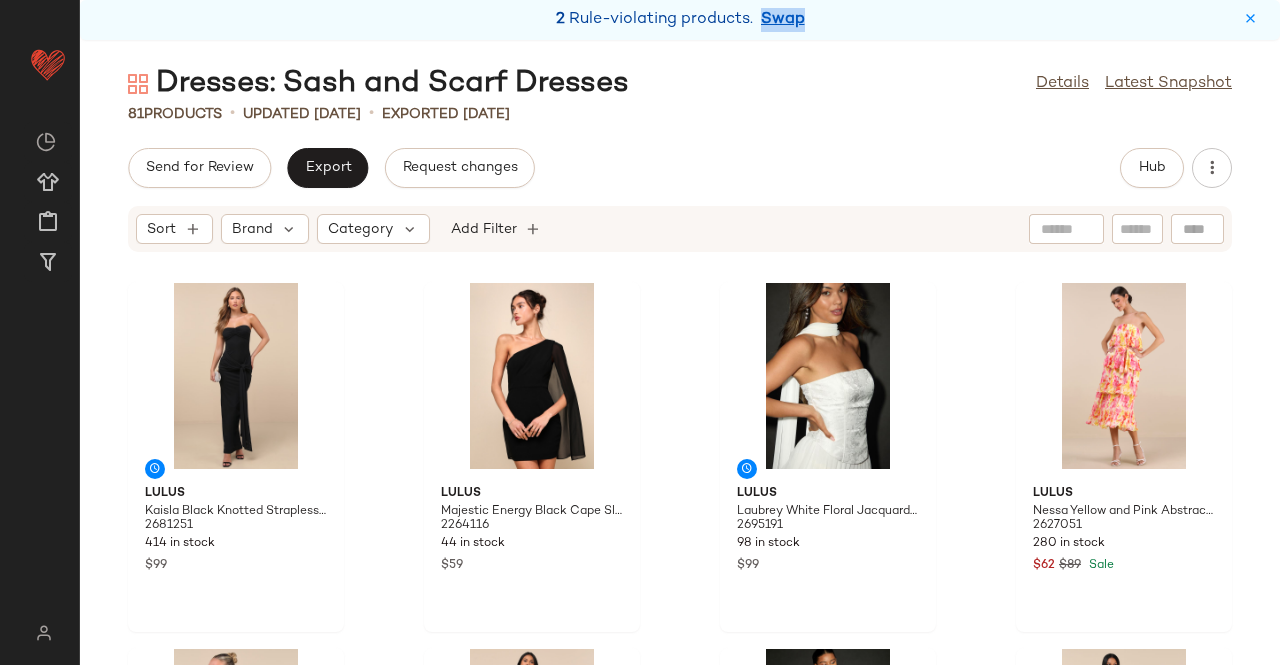 click on "Swap" at bounding box center [783, 20] 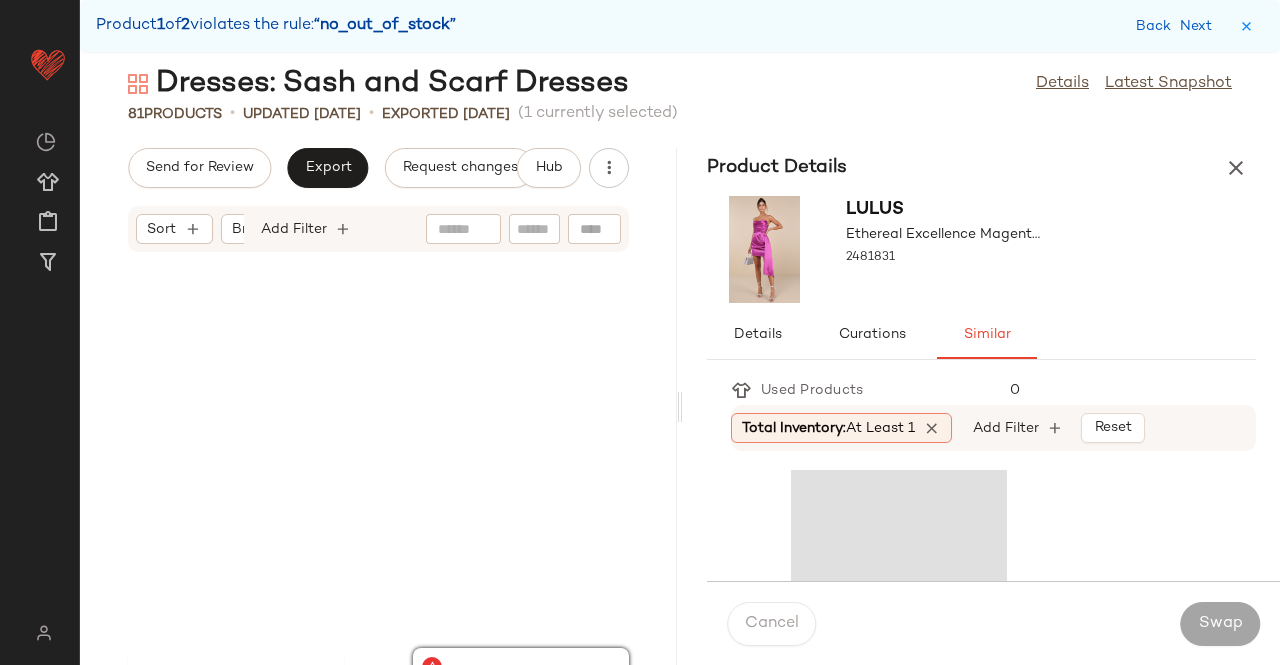 scroll, scrollTop: 1464, scrollLeft: 0, axis: vertical 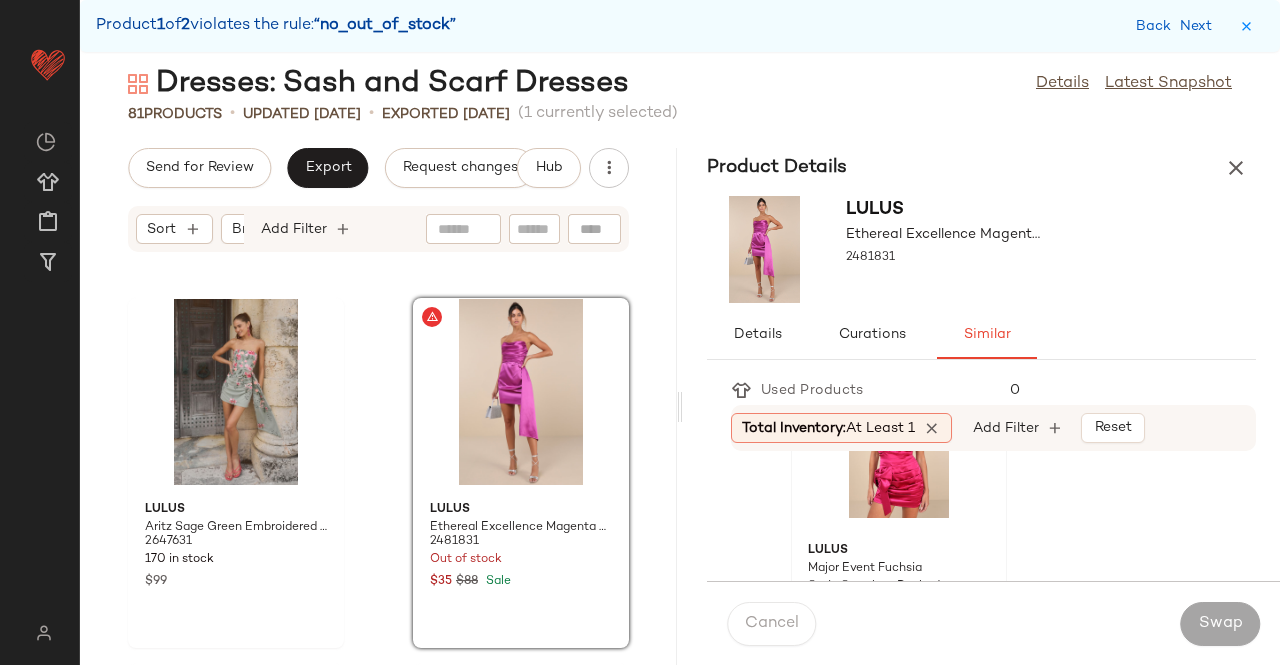click on "Lulus Major Event Fuchsia Satin Strapless Ruched Bow Mini Dress 2438631 52 in stock $79" 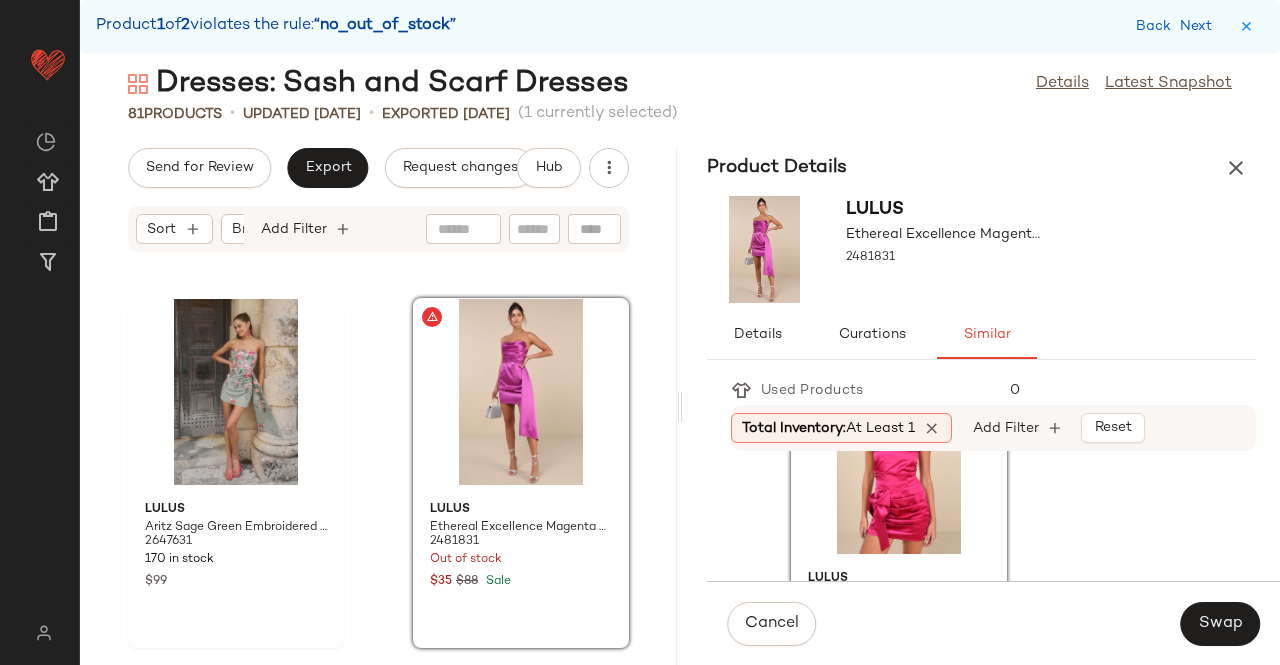 click on "Cancel   Swap" at bounding box center [993, 623] 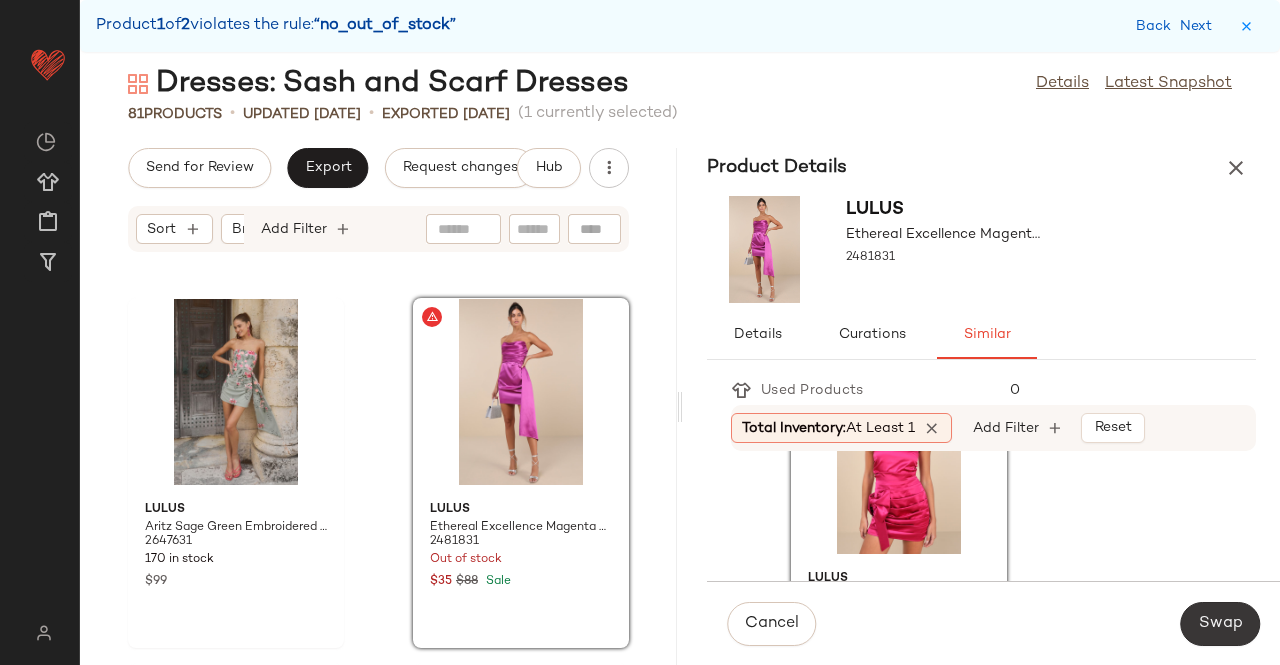 click on "Swap" 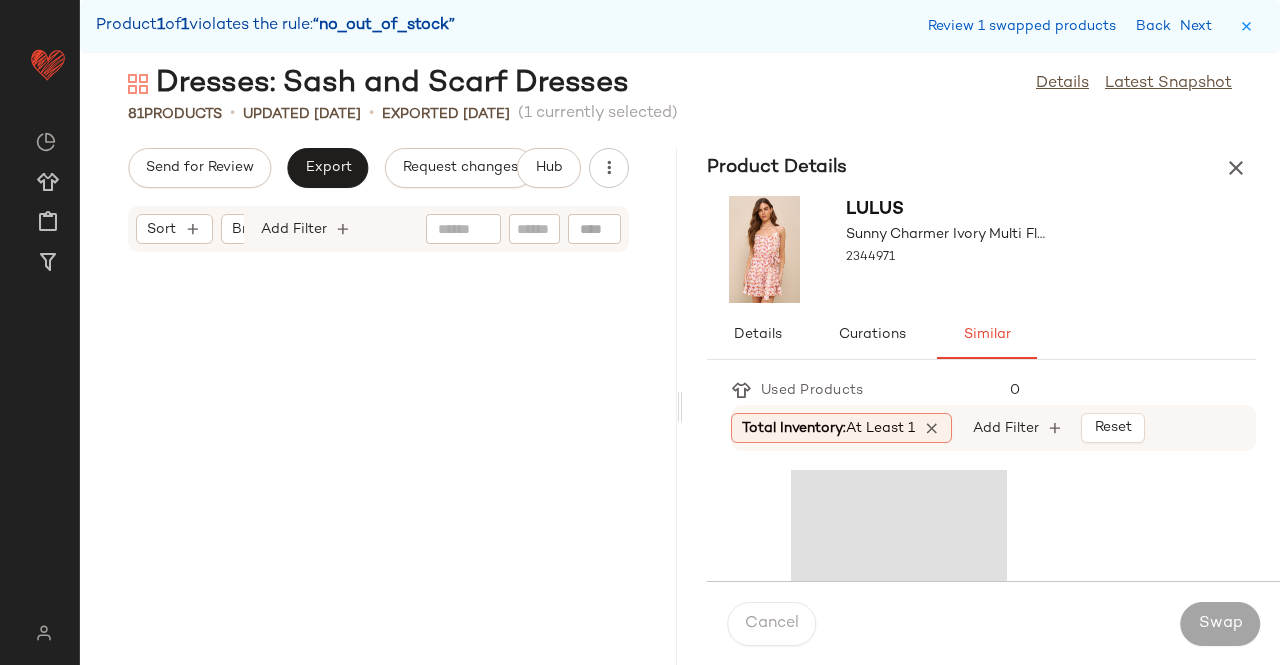 scroll, scrollTop: 8418, scrollLeft: 0, axis: vertical 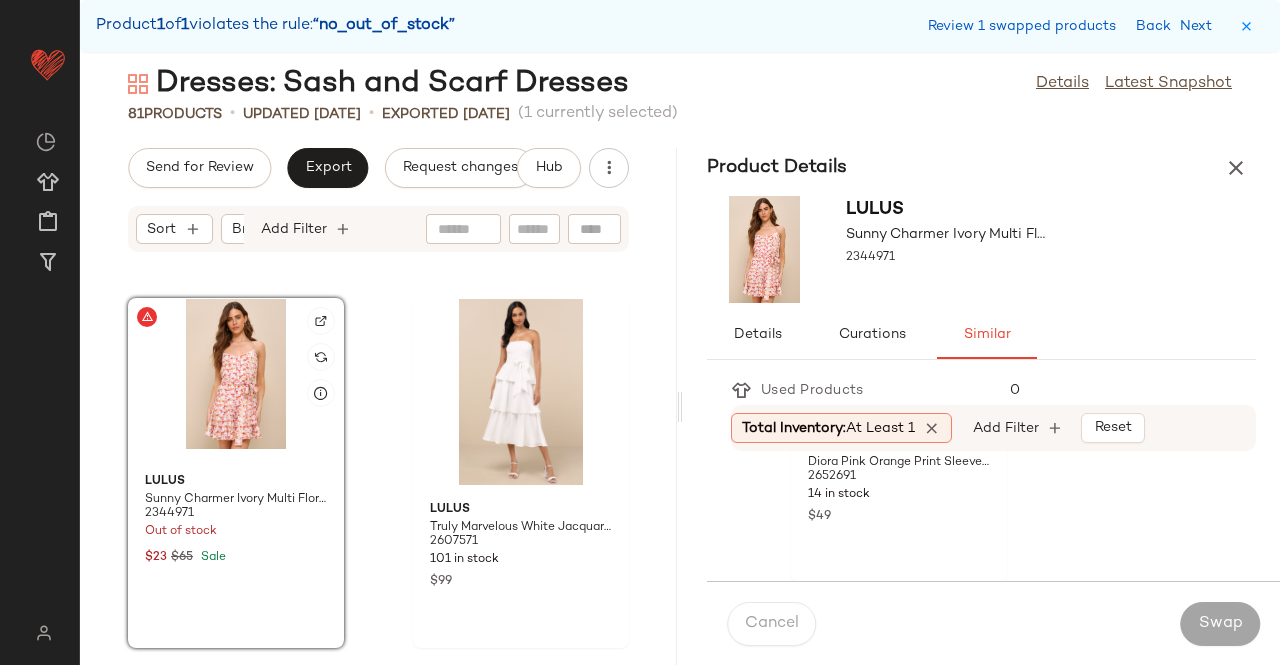 click 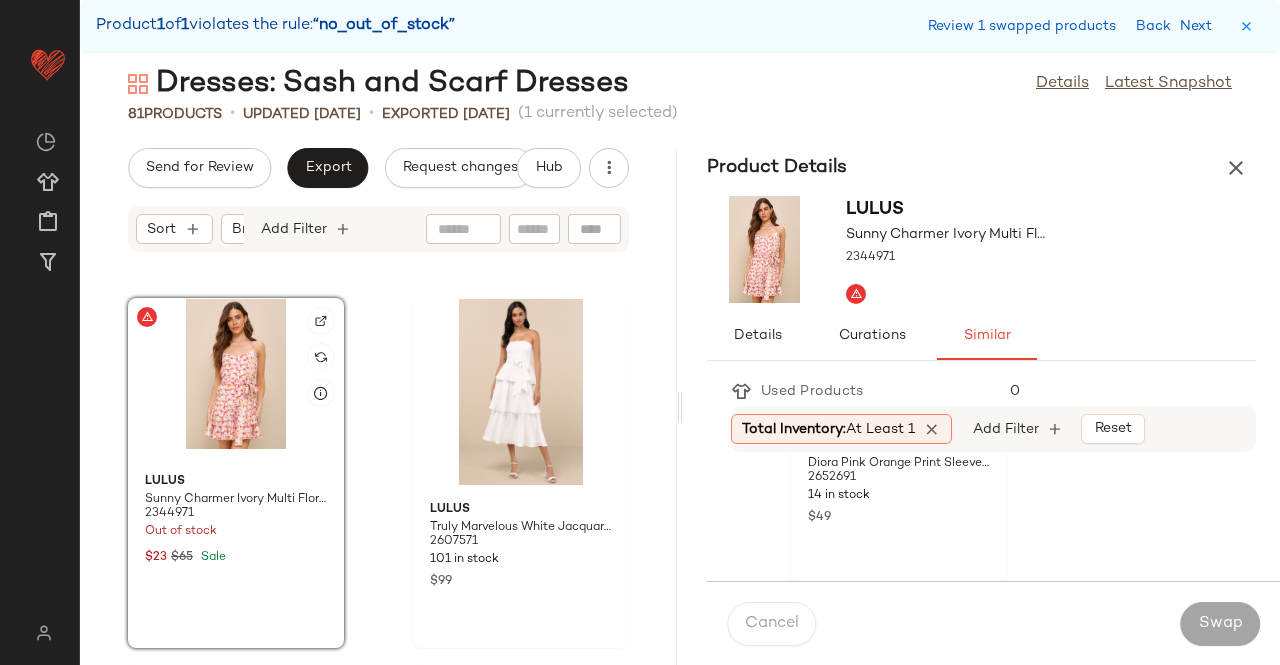 click 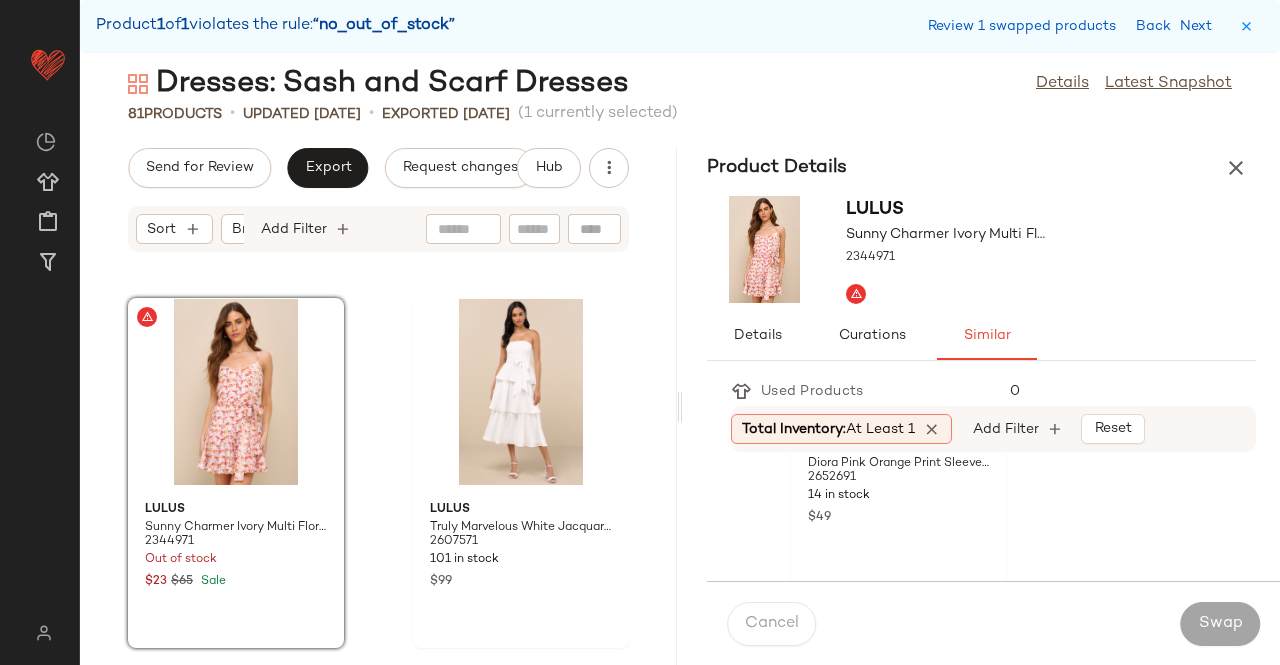 click on "Dresses: Sash and Scarf Dresses  Details   Latest Snapshot  81   Products   •   updated Jul 1st  •  Exported Jul 1st   (1 currently selected)   Send for Review   Export   Request changes   Hub  Sort  Brand  Category  Add Filter  Lulus Sunny Charmer Ivory Multi Floral Sleeveless Skater Mini Dress 2344971 Out of stock $23 $65 Sale Lulus Truly Marvelous White Jacquard Strapless Tiered Midi Dress 2607571 101 in stock $99 Lulus Signature Elegance Dusty Lavender Satin One-Shoulder Maxi Dress 2584411 7 in stock $99 Lulus Perfect Favorite Magenta and White Striped Ribbed Mini Dress 2639051 377 in stock $23 $39 Sale Lulus Authentic Sweetness Pink Floral Applique Tie-Strap Midi Dress 2469431 12 in stock $35 $88 Sale Lulus Modern Passion Ivory Floral Satin Jacquard Ruffled Midi Dress 2625471 180 in stock $63 $79 Sale Lulus Suvi Black Floral Strapless Tiered Asymmetrical Mini Dres 2627191 150 in stock $69 Lulus Delightfully Divine Navy Blue Floral Chiffon Wrap Midi Dress 2173156 34 in stock $79 Product Details 0" at bounding box center [680, 364] 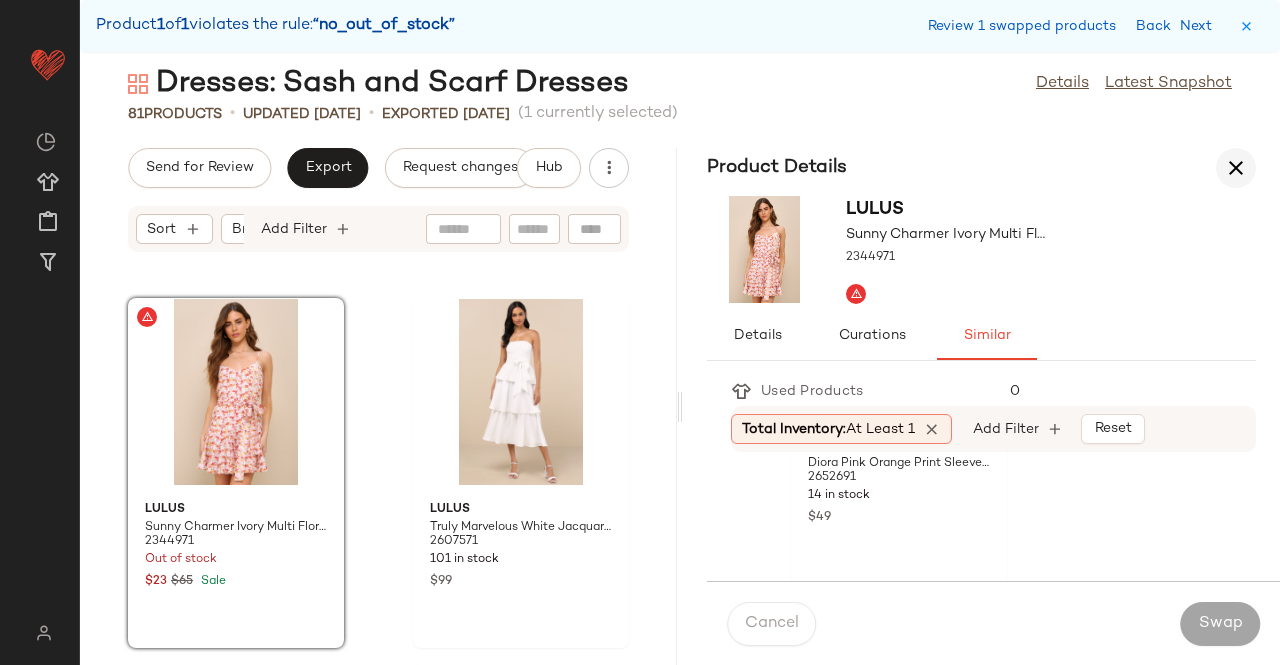 click on "Product Details" at bounding box center [981, 168] 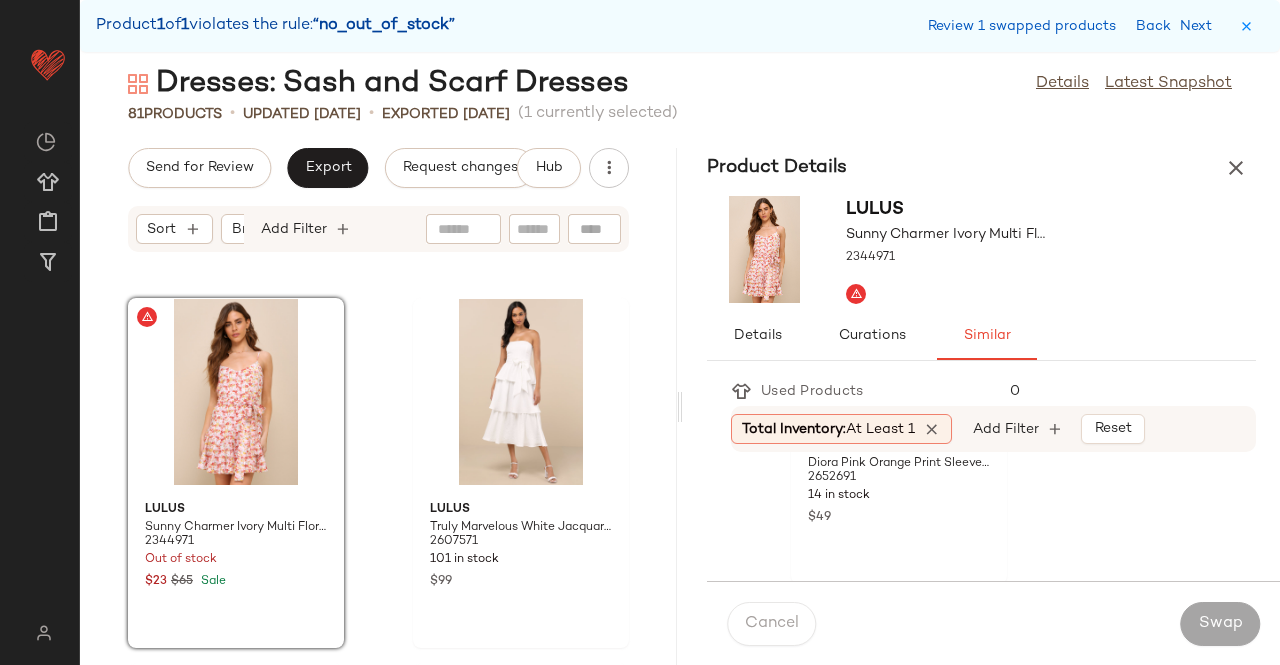 click at bounding box center (1236, 168) 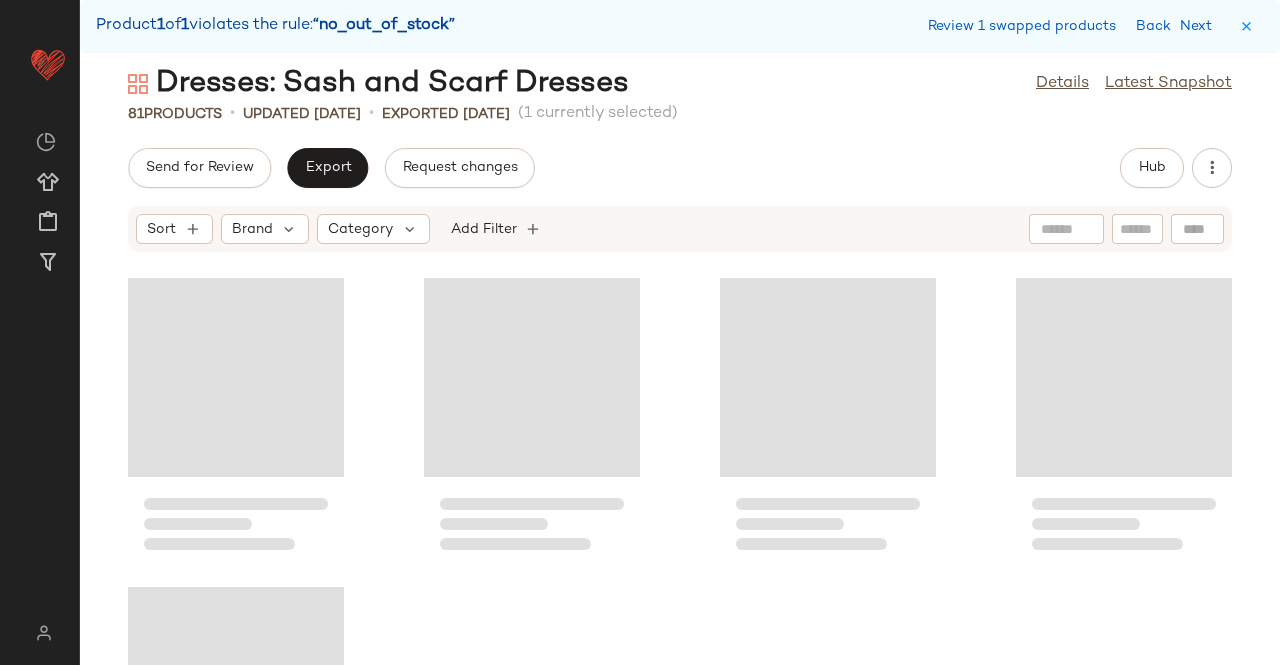 scroll, scrollTop: 7002, scrollLeft: 0, axis: vertical 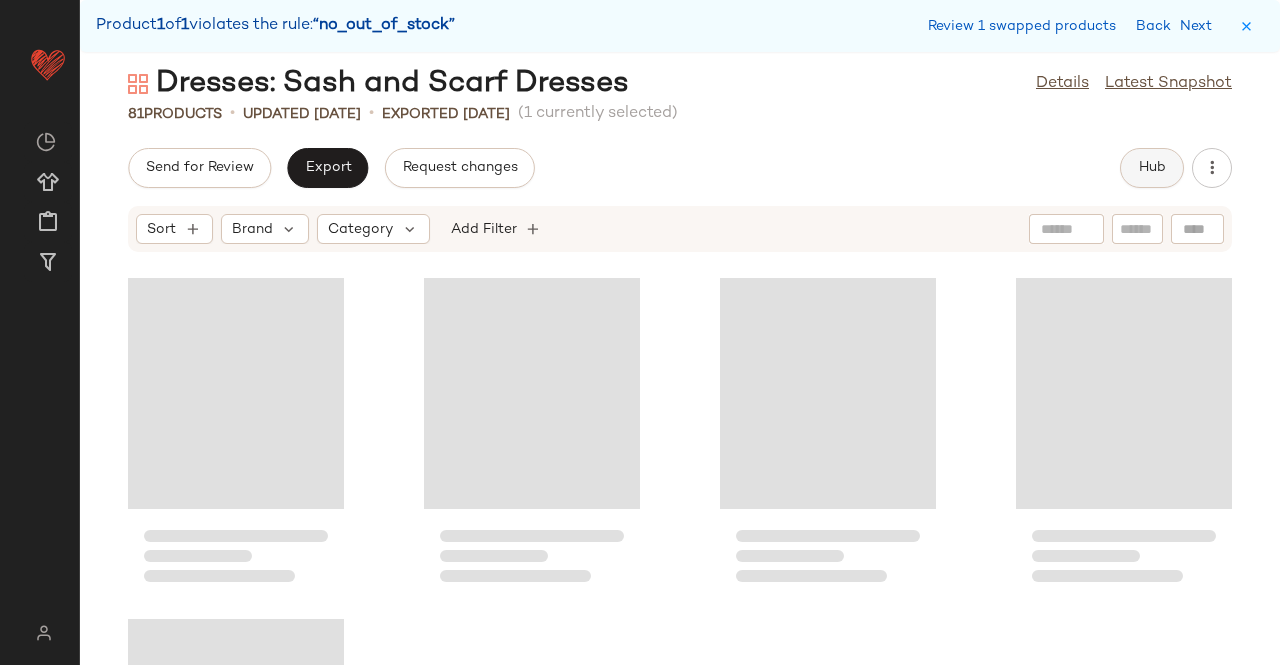 click on "Hub" at bounding box center (1152, 168) 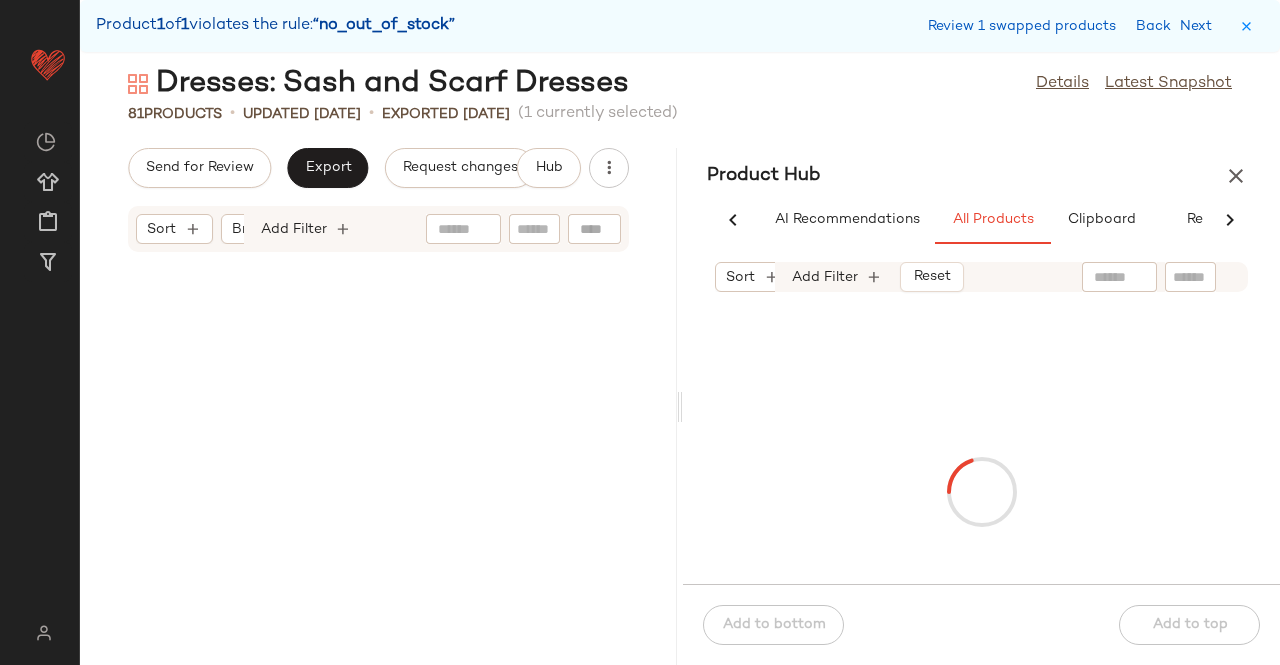 scroll, scrollTop: 7734, scrollLeft: 0, axis: vertical 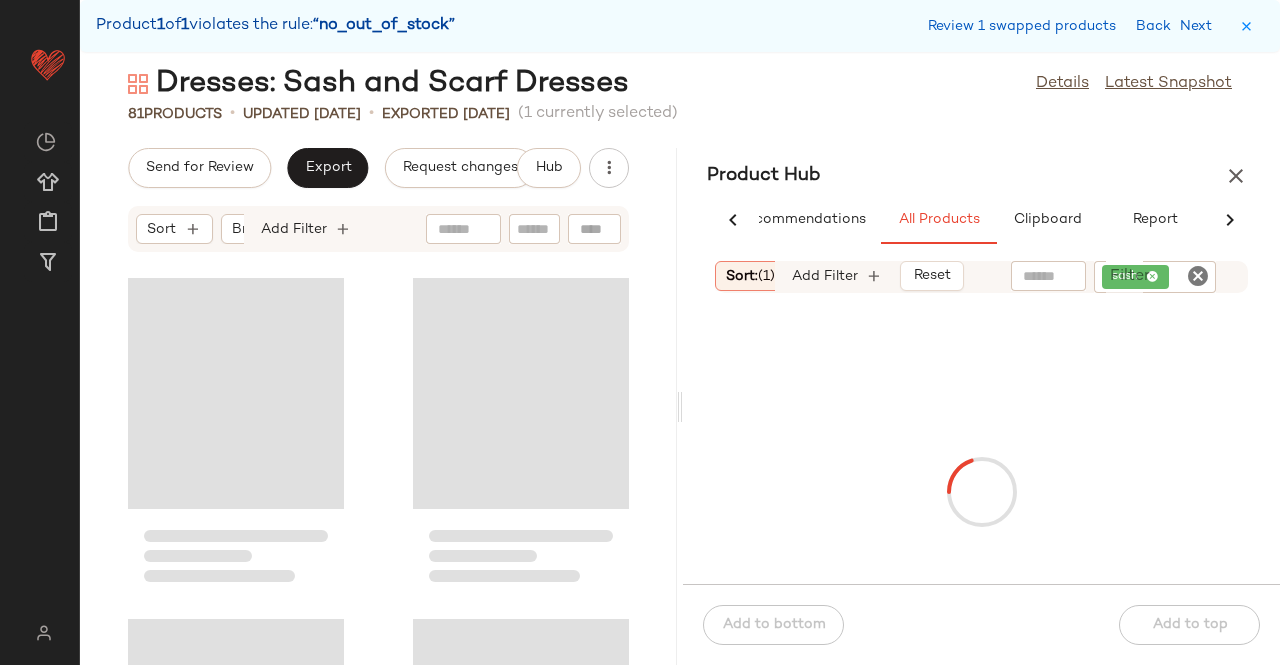 click on "Product Hub" at bounding box center (981, 176) 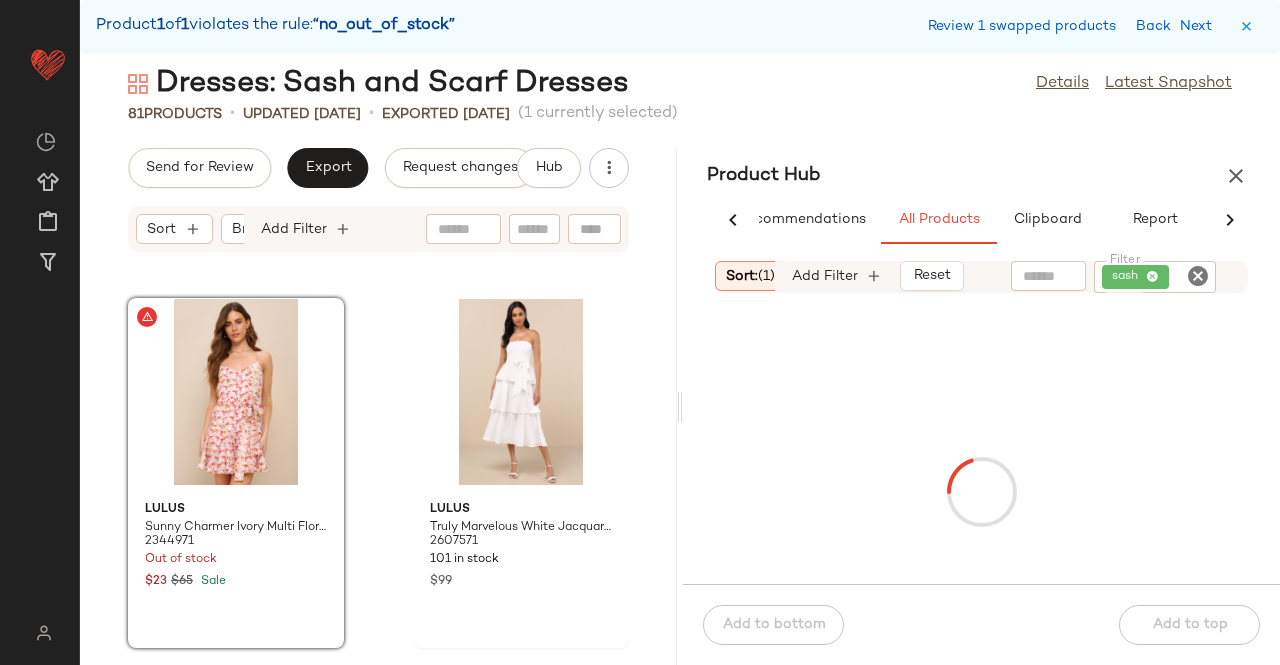 click on "Product Hub" at bounding box center (981, 176) 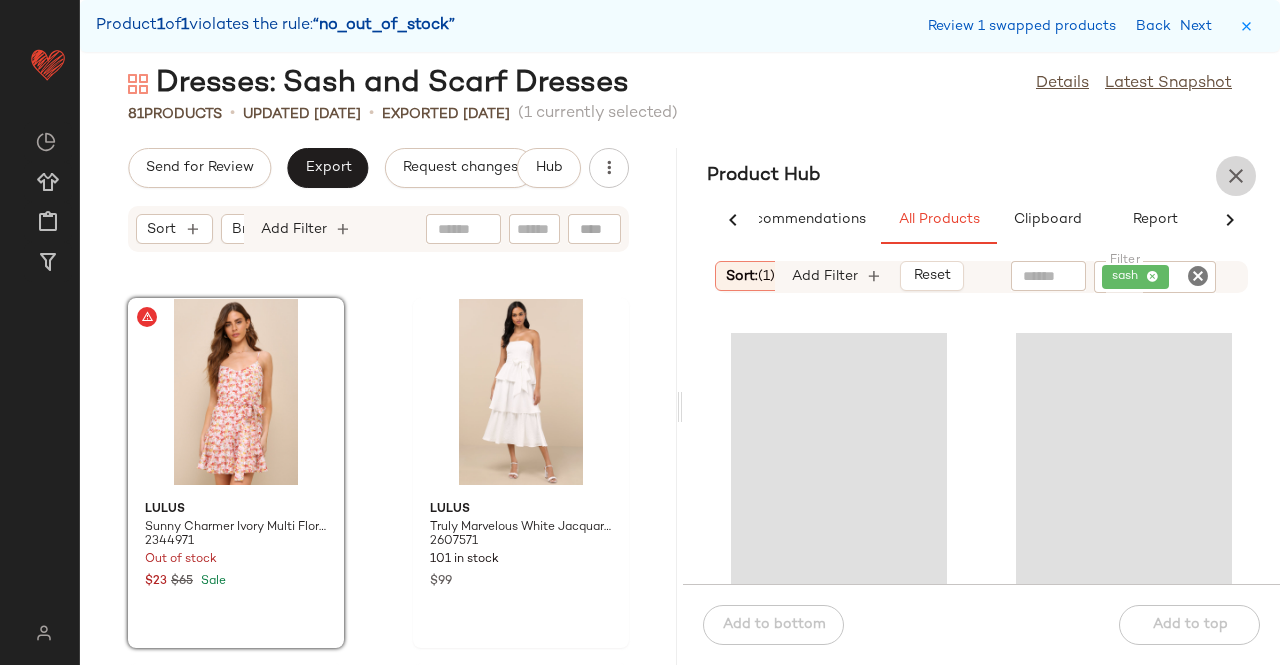 click at bounding box center (1236, 176) 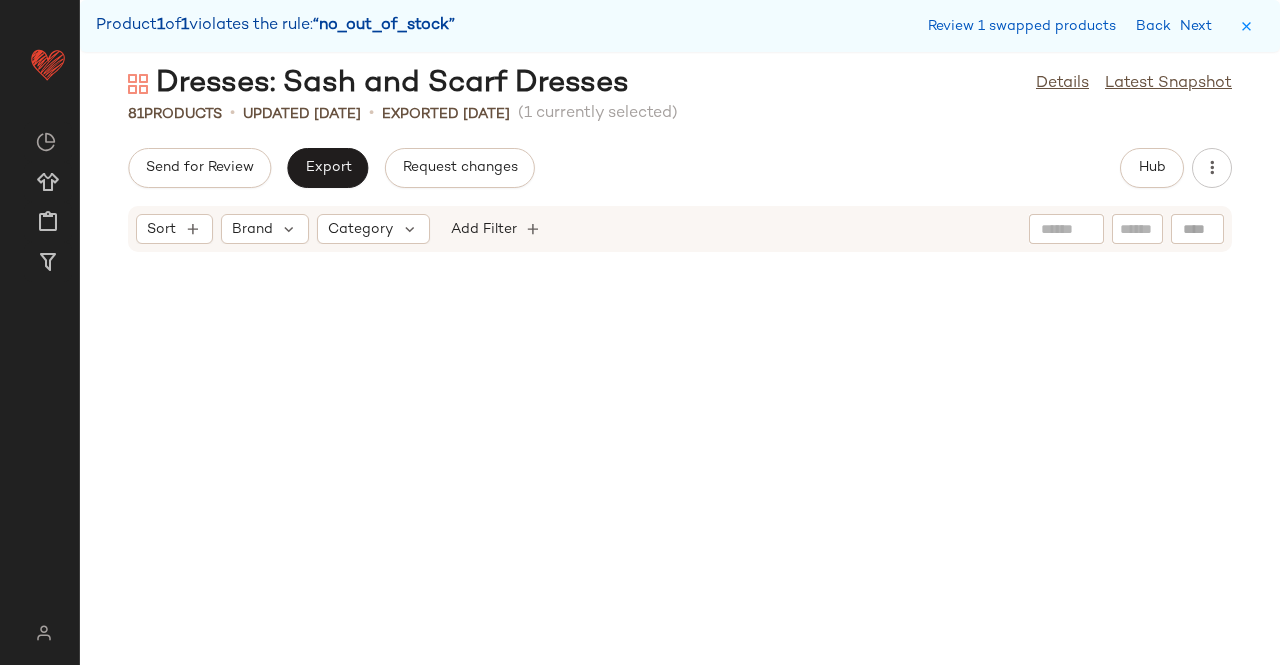 scroll, scrollTop: 4026, scrollLeft: 0, axis: vertical 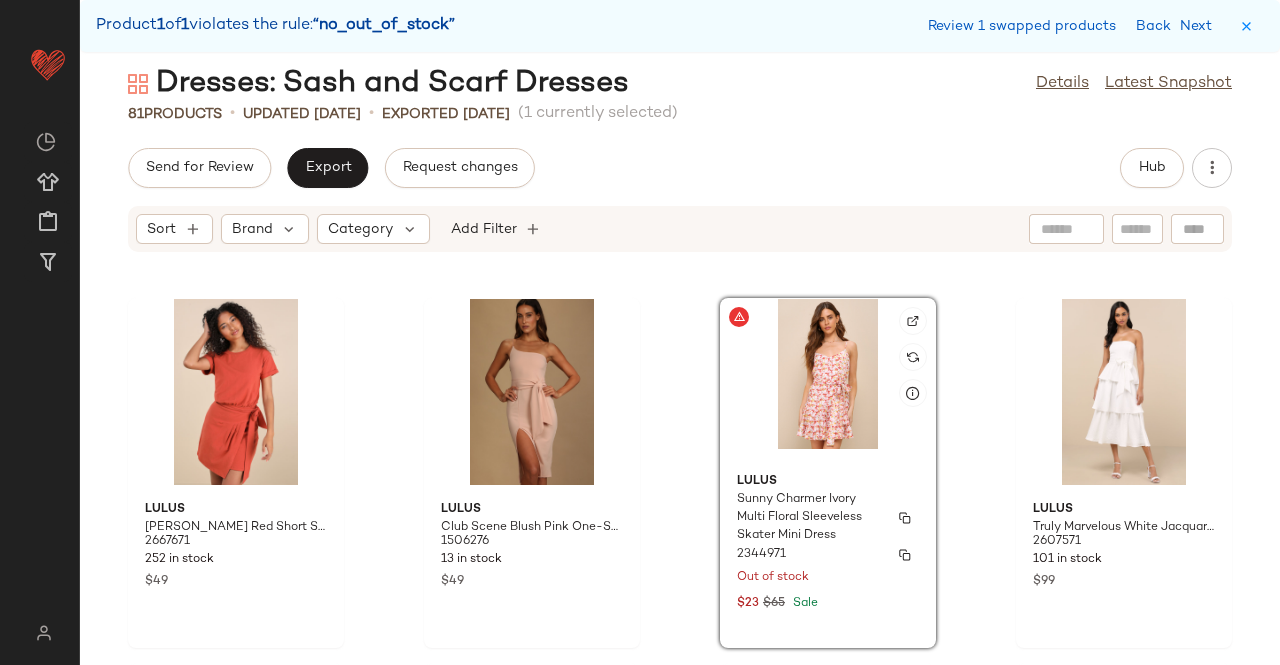 click on "Lulus Sunny Charmer Ivory Multi Floral Sleeveless Skater Mini Dress 2344971 Out of stock $23 $65 Sale" 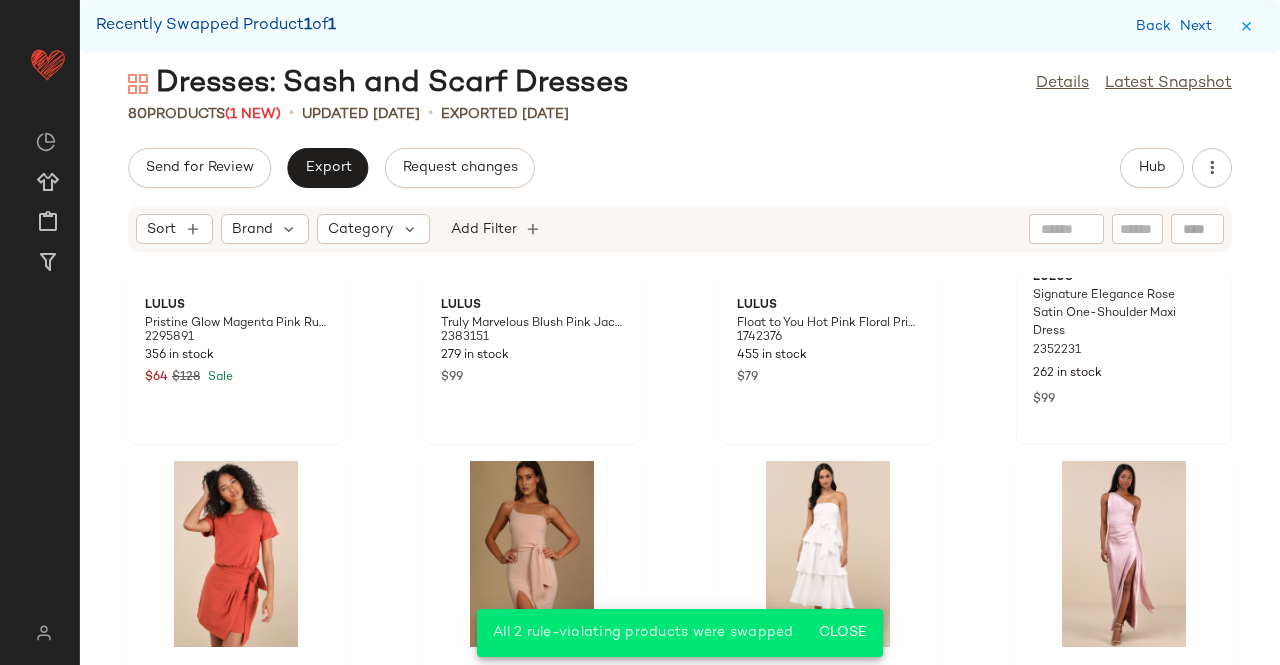 scroll, scrollTop: 3726, scrollLeft: 0, axis: vertical 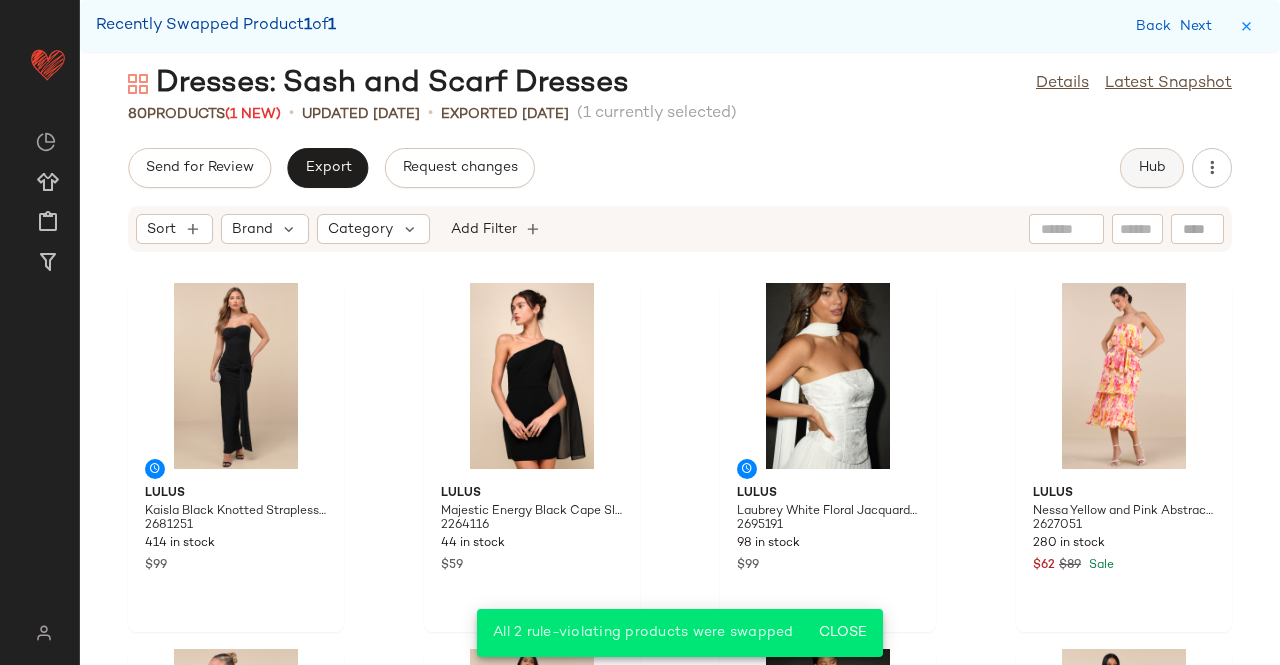 drag, startPoint x: 1164, startPoint y: 143, endPoint x: 1156, endPoint y: 171, distance: 29.12044 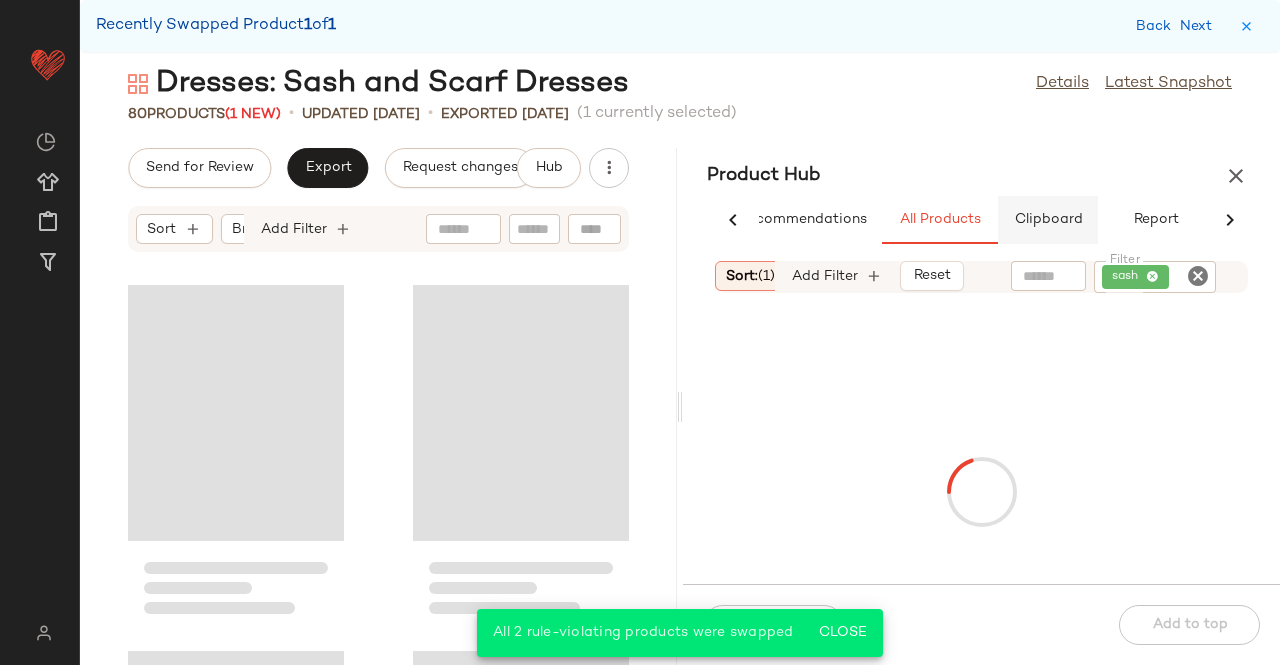 scroll, scrollTop: 0, scrollLeft: 54, axis: horizontal 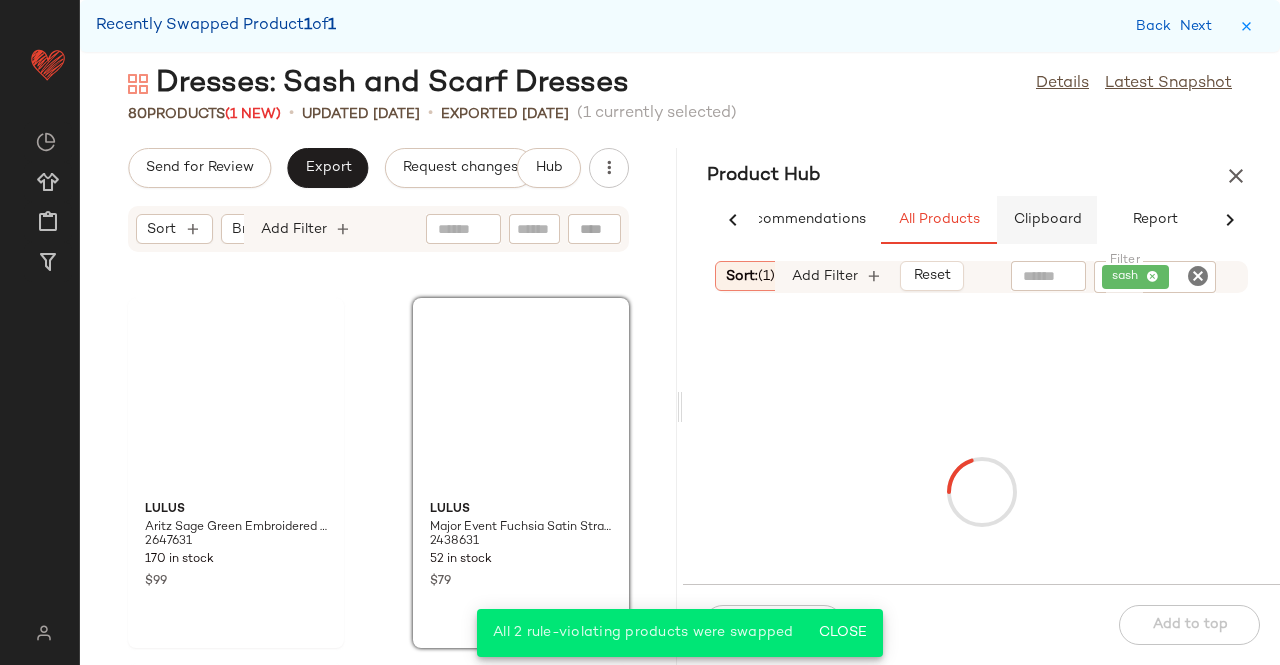 click on "Clipboard" 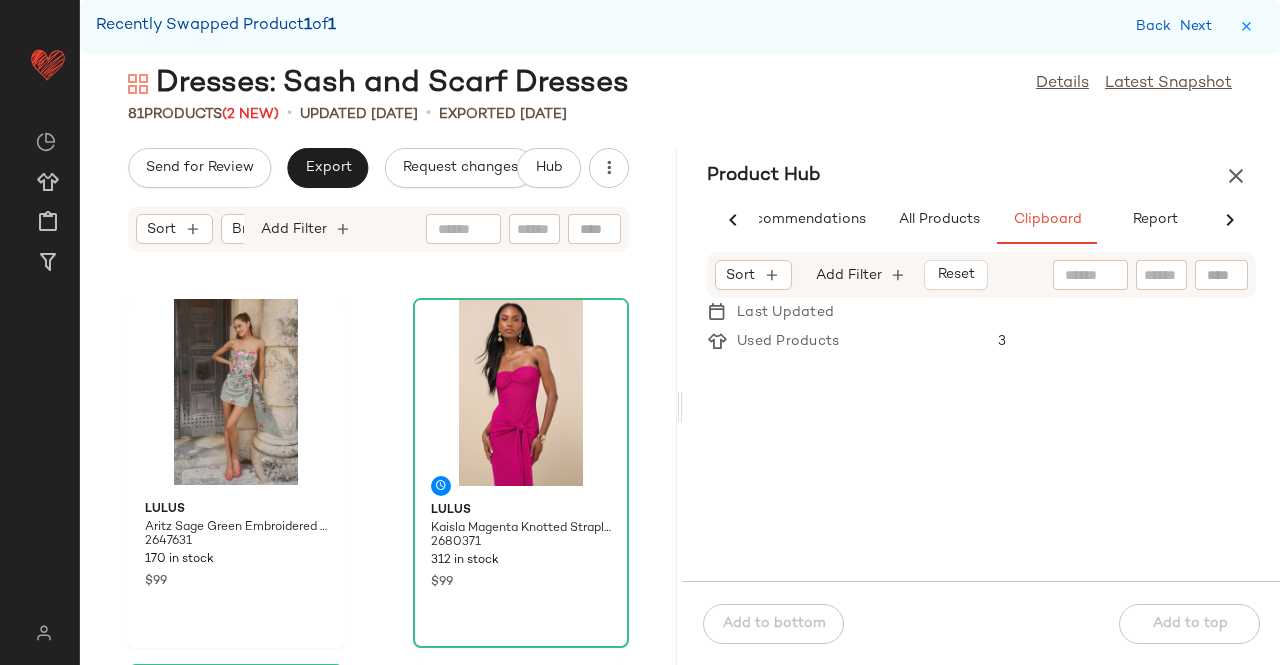scroll, scrollTop: 0, scrollLeft: 0, axis: both 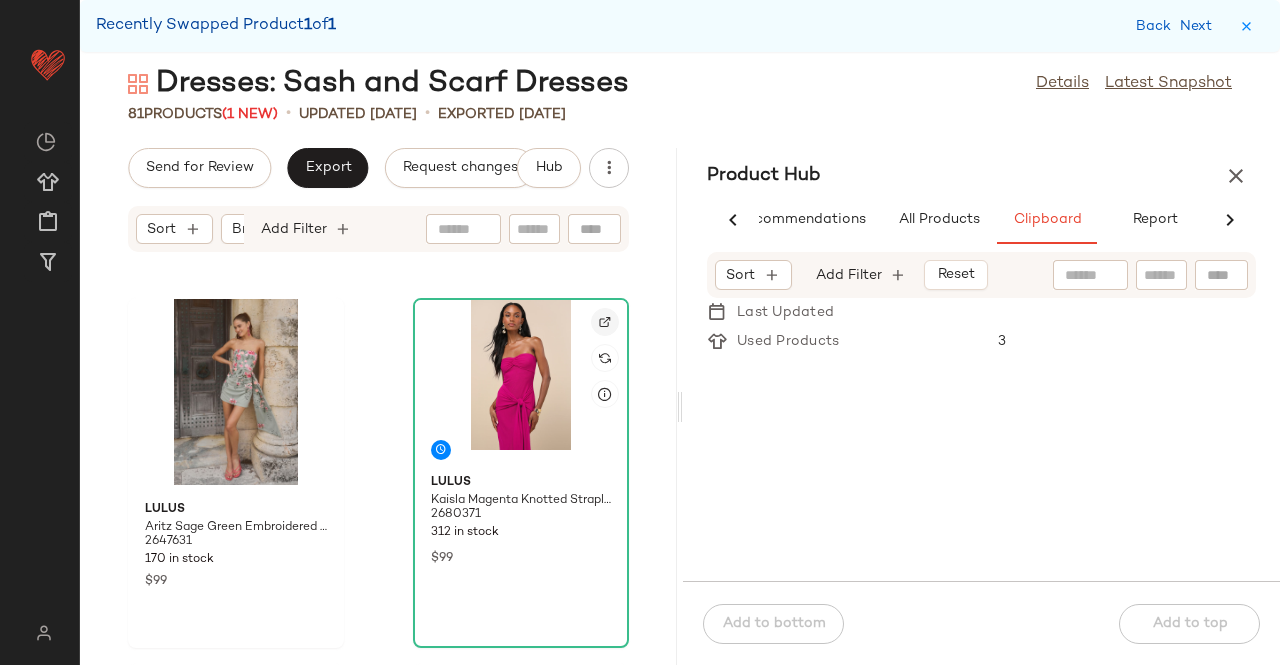 click at bounding box center (605, 322) 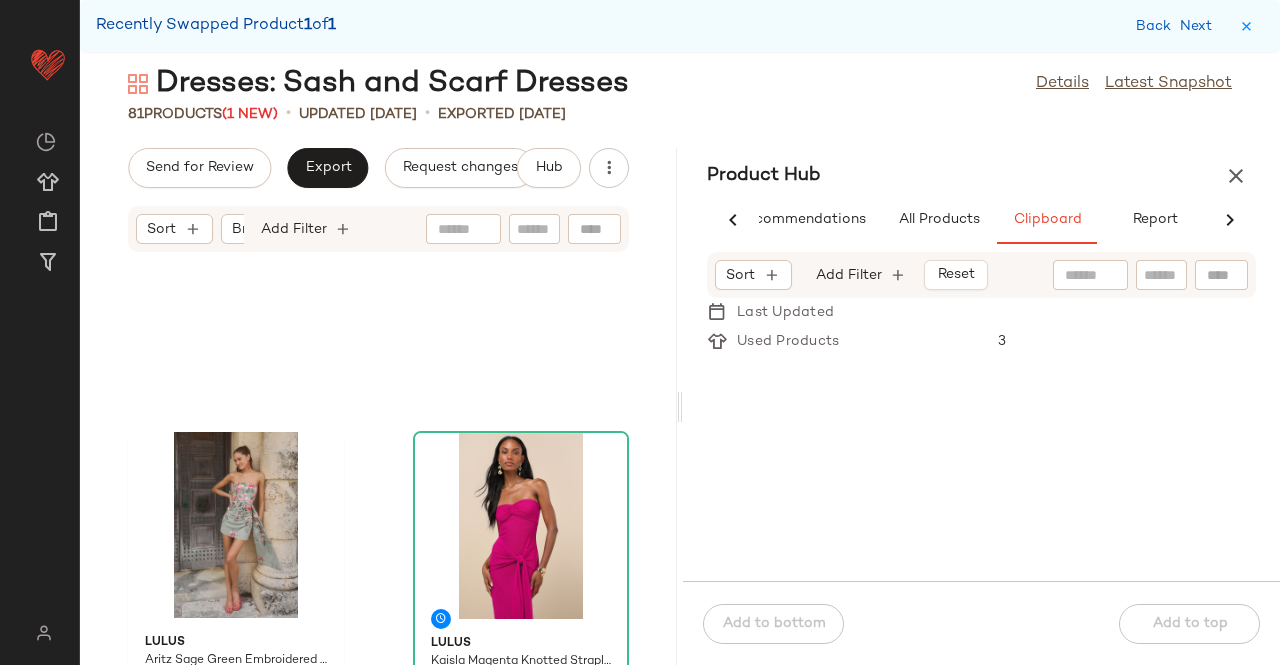scroll, scrollTop: 1164, scrollLeft: 0, axis: vertical 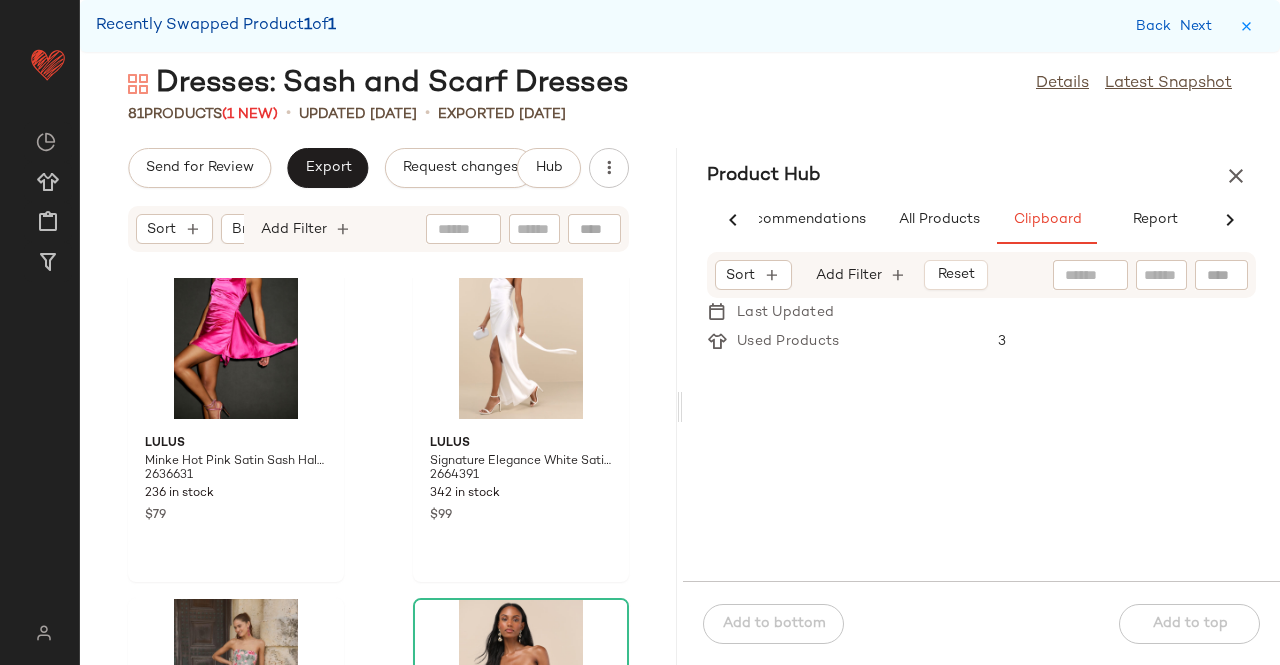 drag, startPoint x: 1227, startPoint y: 169, endPoint x: 1246, endPoint y: 61, distance: 109.65856 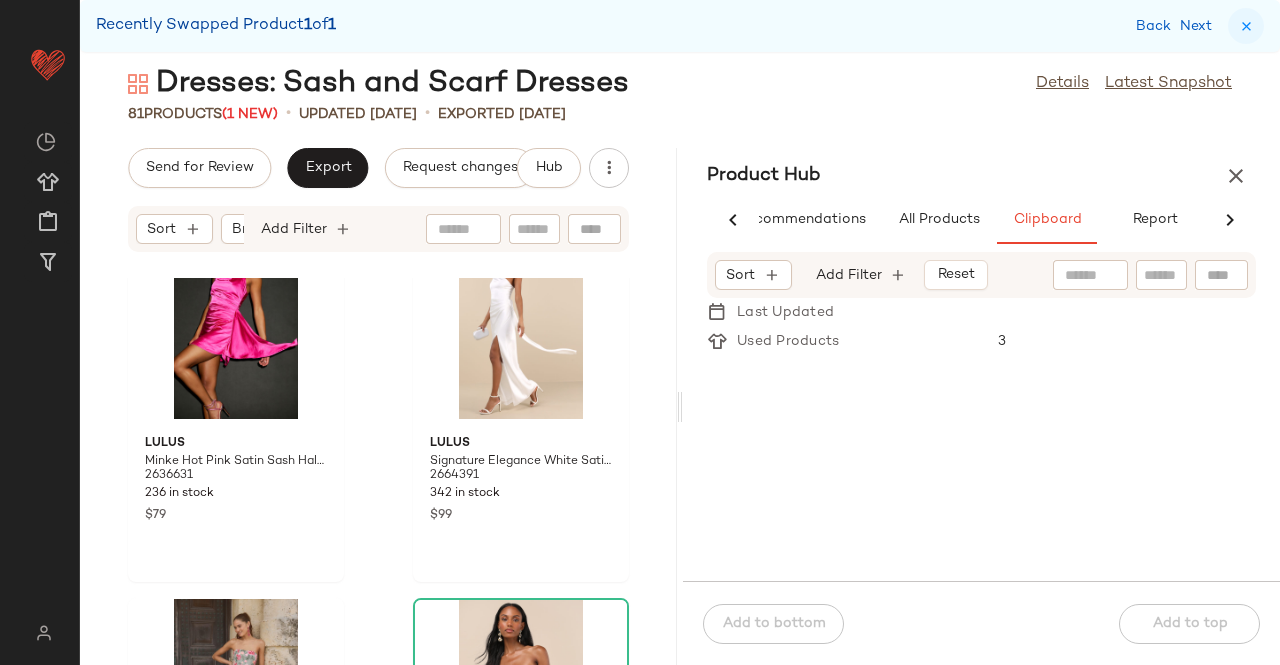 click at bounding box center [1246, 26] 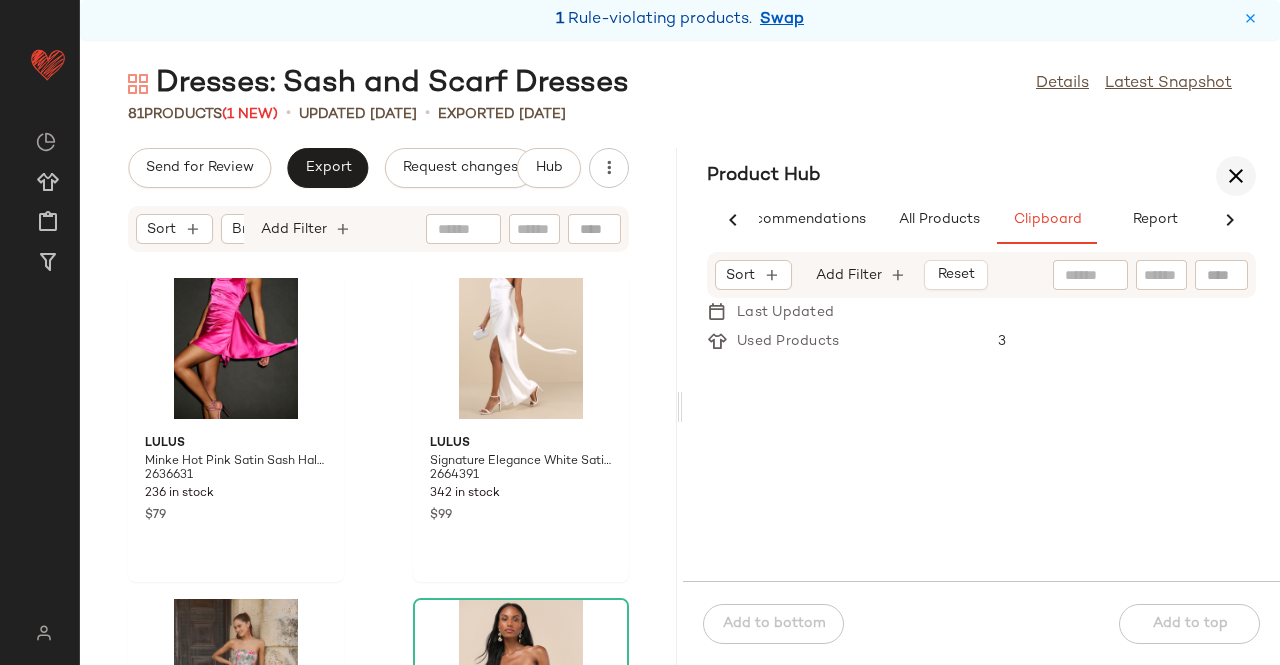 drag, startPoint x: 1253, startPoint y: 213, endPoint x: 1247, endPoint y: 160, distance: 53.338543 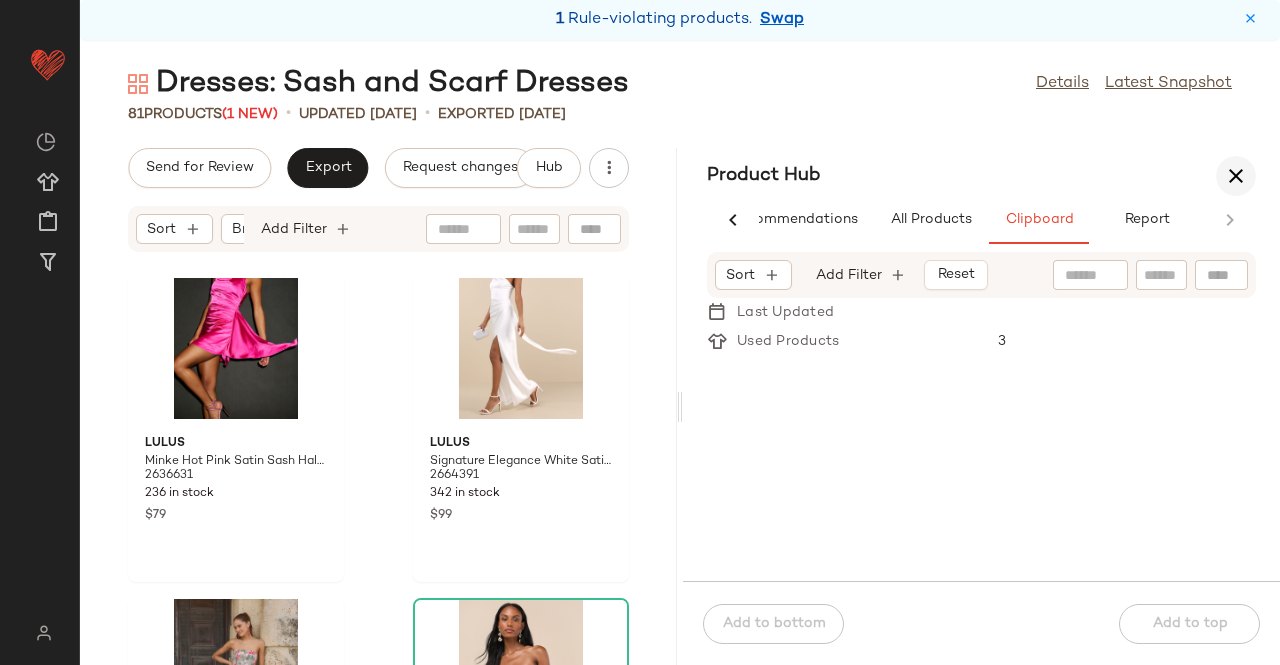 scroll, scrollTop: 0, scrollLeft: 62, axis: horizontal 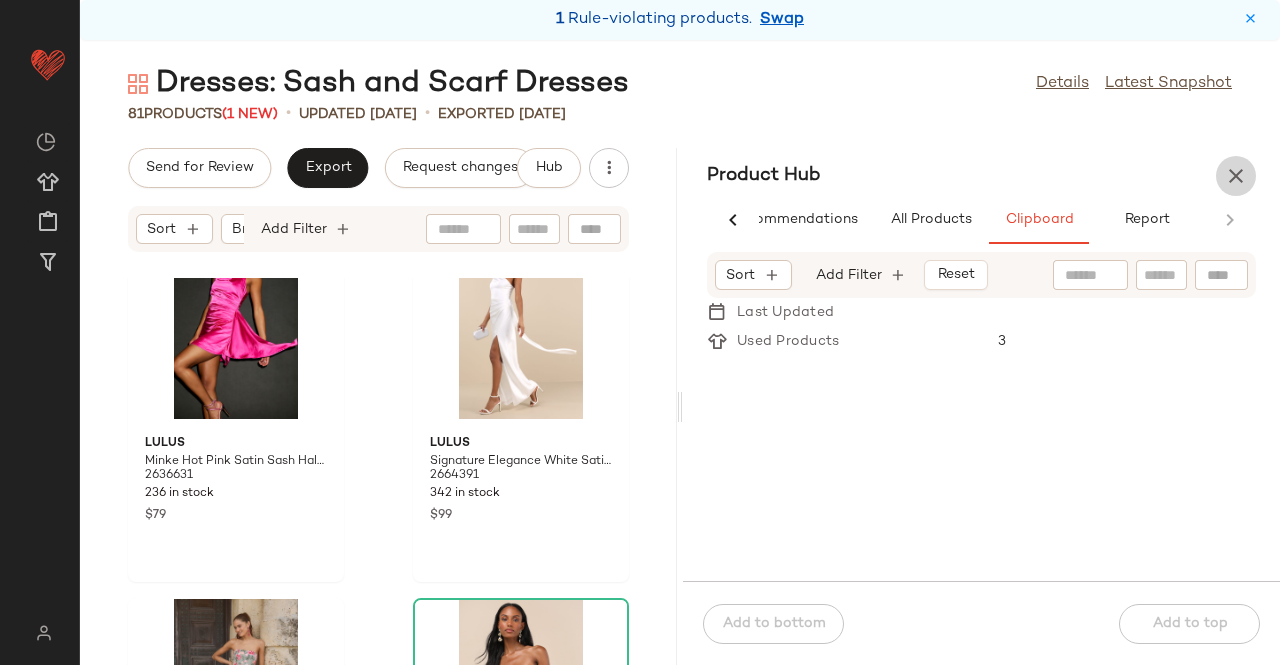 drag, startPoint x: 1234, startPoint y: 188, endPoint x: 996, endPoint y: 69, distance: 266.0921 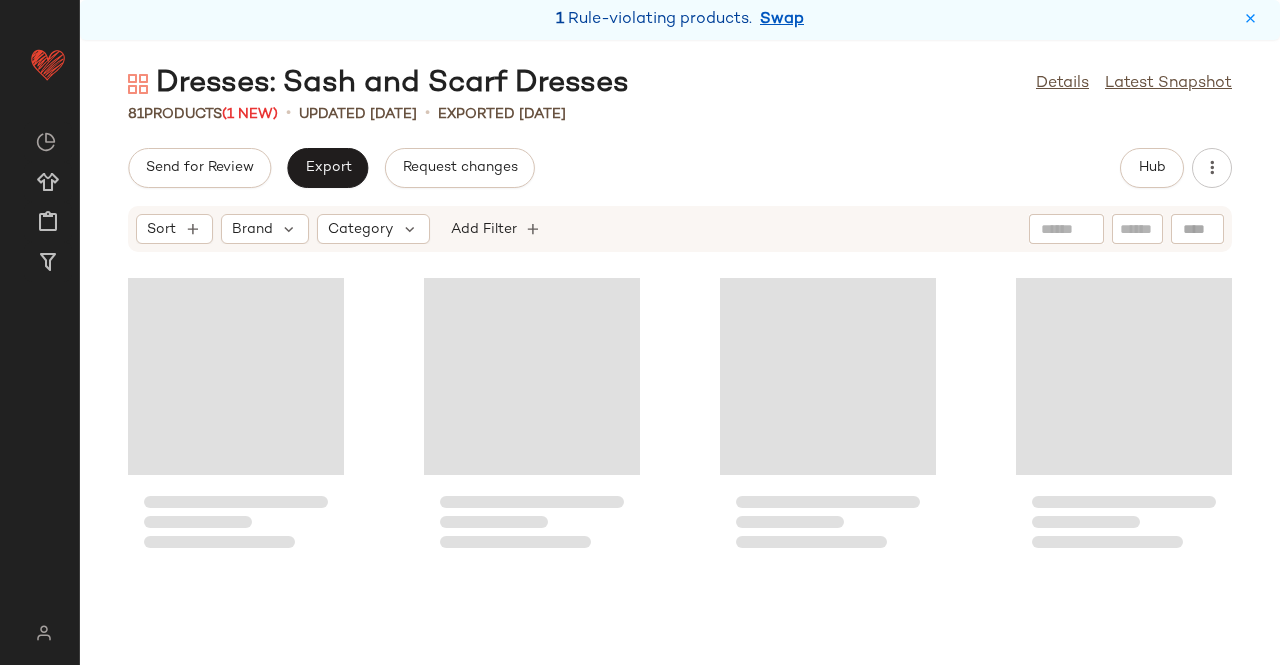 scroll, scrollTop: 432, scrollLeft: 0, axis: vertical 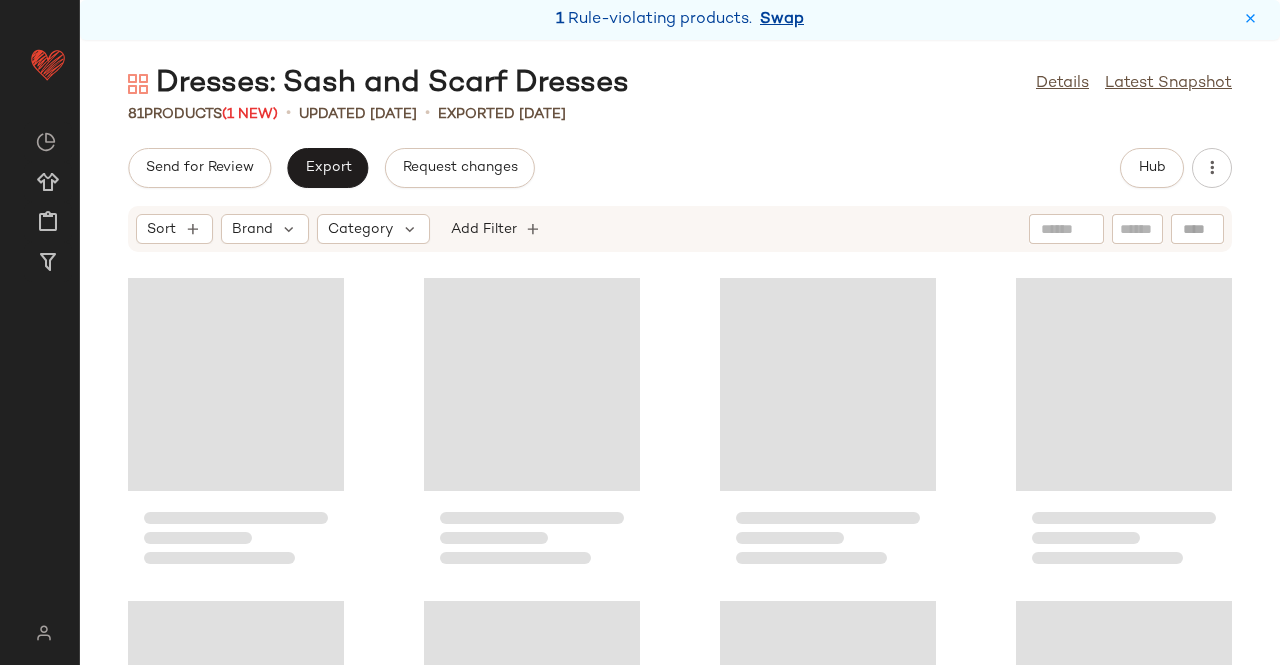click on "Swap" at bounding box center (782, 20) 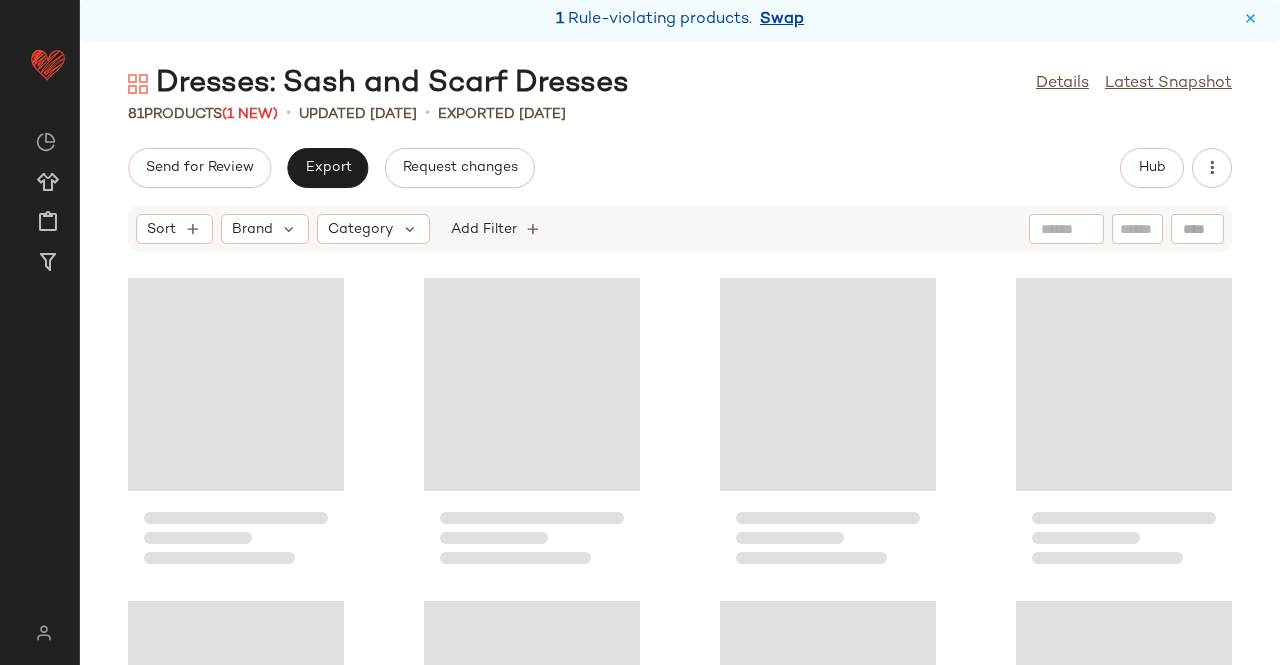 click on "Swap" at bounding box center (782, 20) 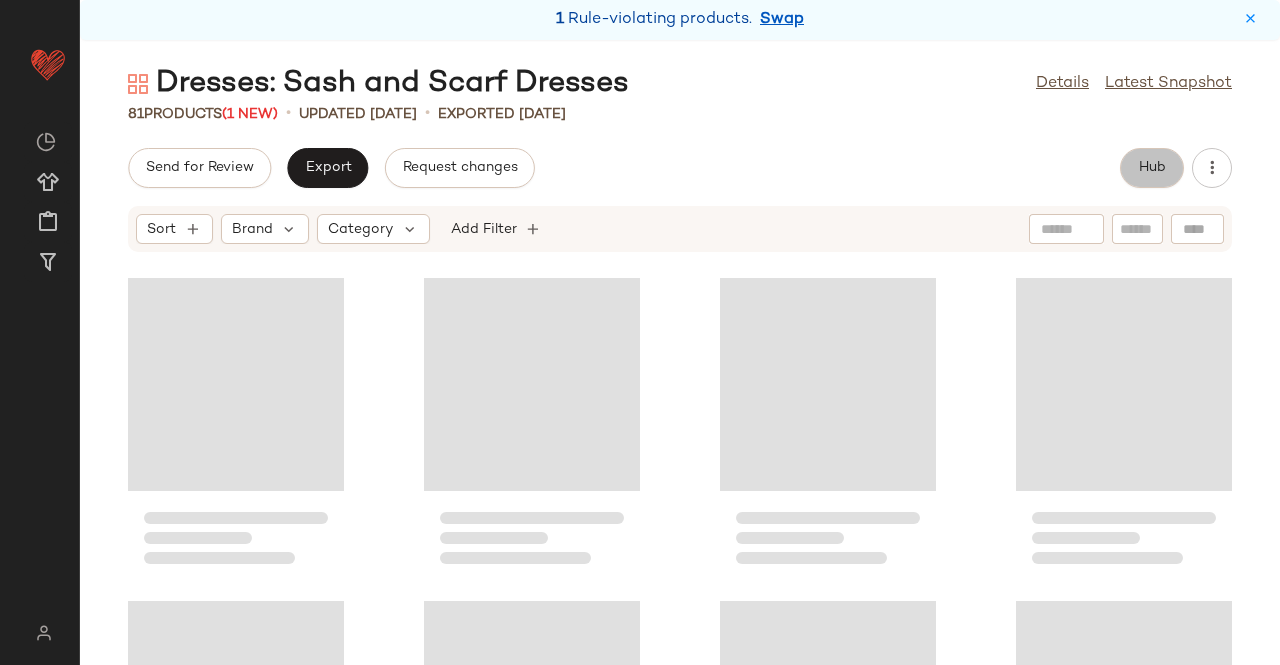 click on "Hub" at bounding box center (1152, 168) 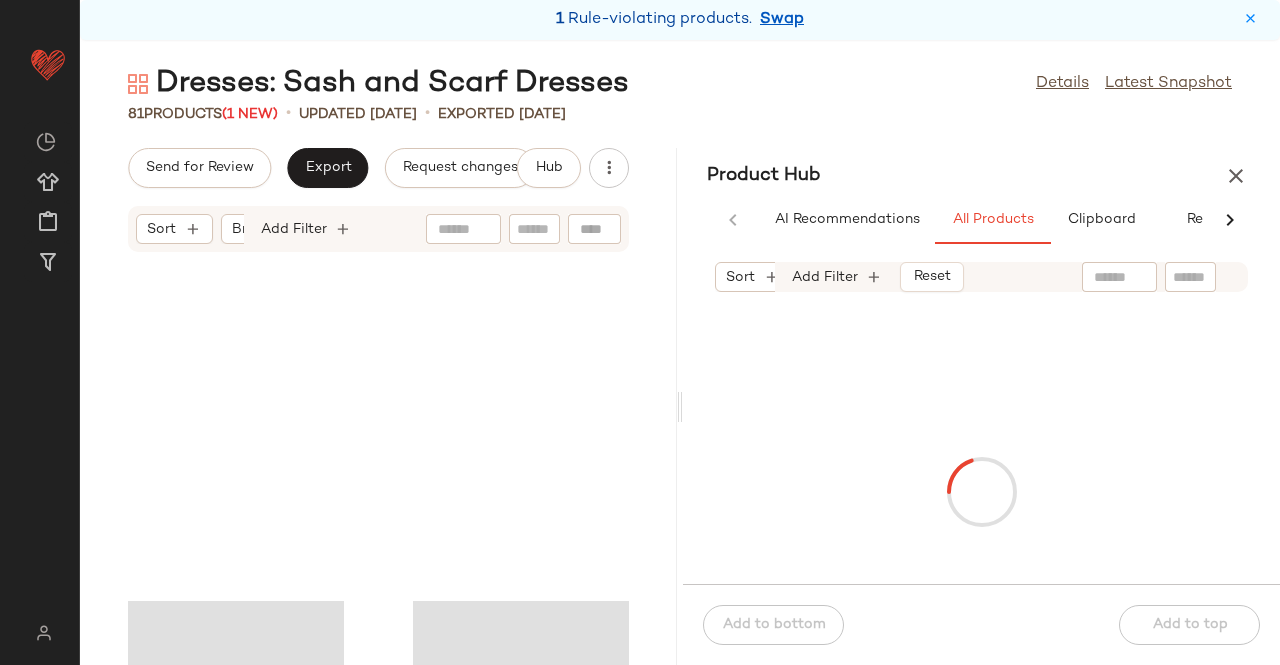 click on "Product Hub" at bounding box center (981, 176) 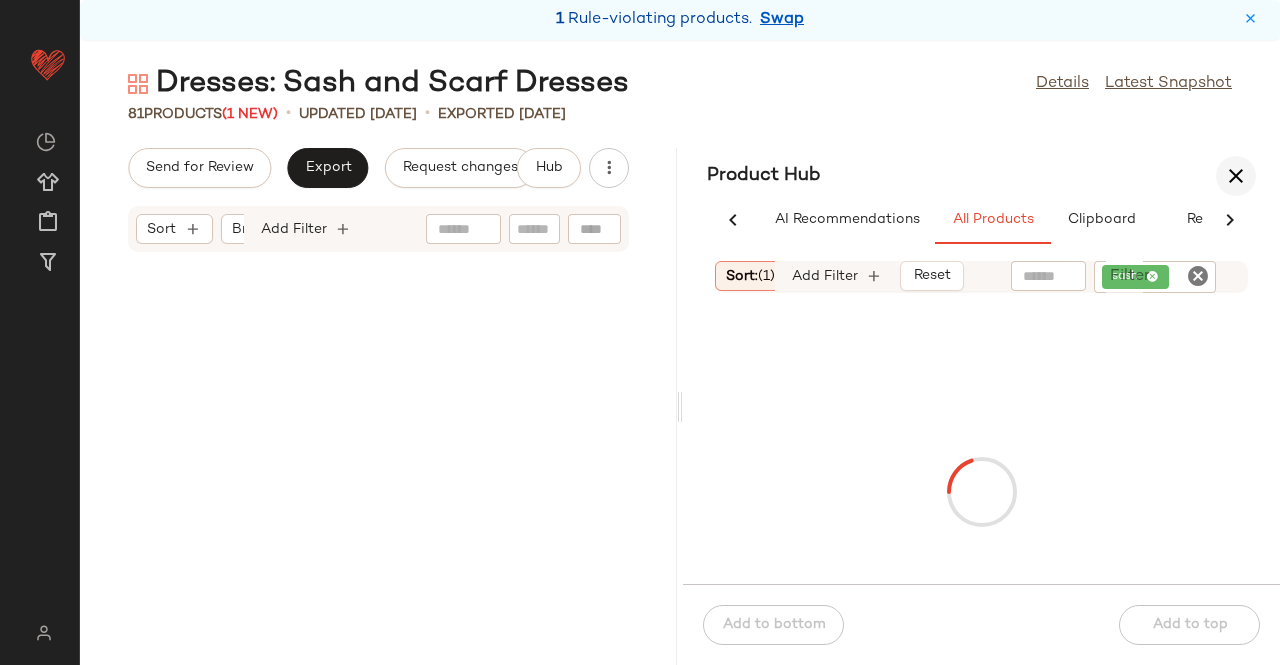 scroll, scrollTop: 1164, scrollLeft: 0, axis: vertical 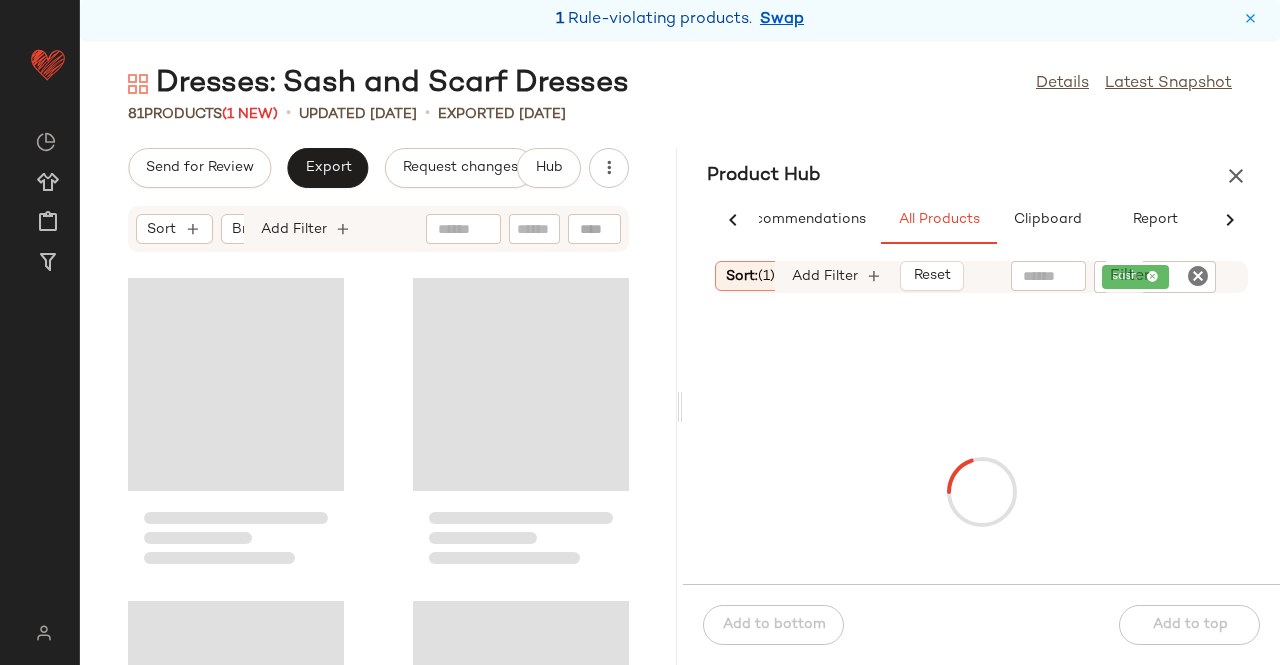 drag, startPoint x: 1222, startPoint y: 175, endPoint x: 1020, endPoint y: 93, distance: 218.00917 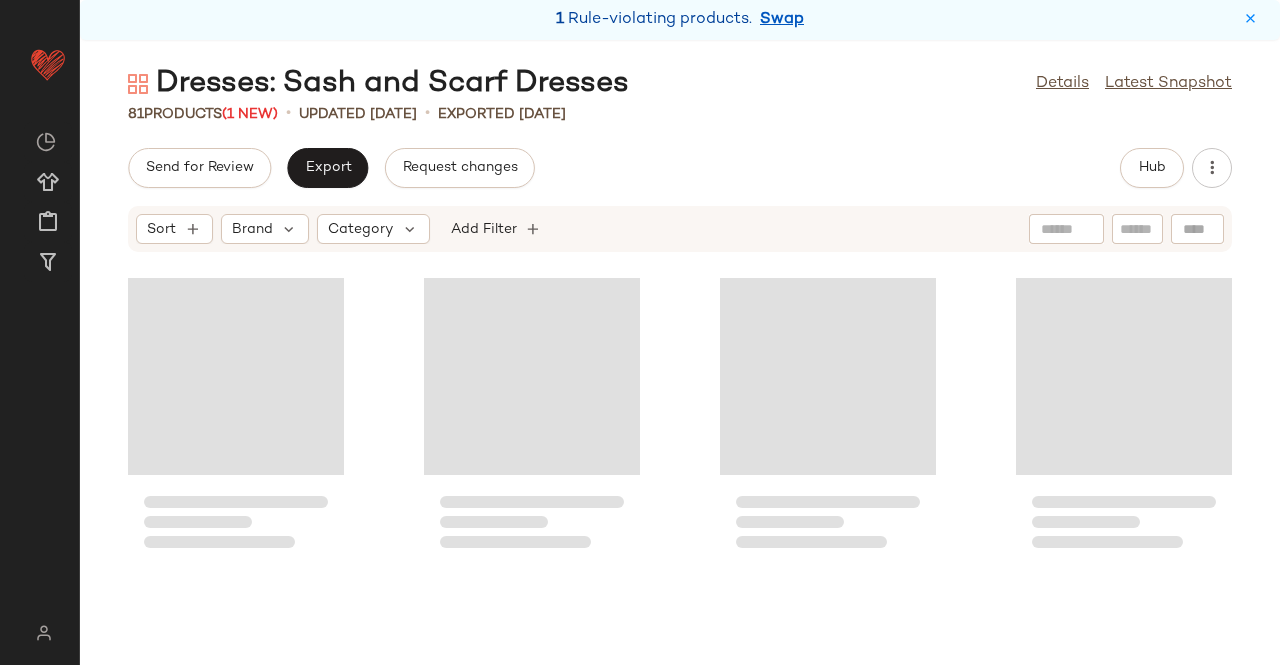 scroll, scrollTop: 0, scrollLeft: 0, axis: both 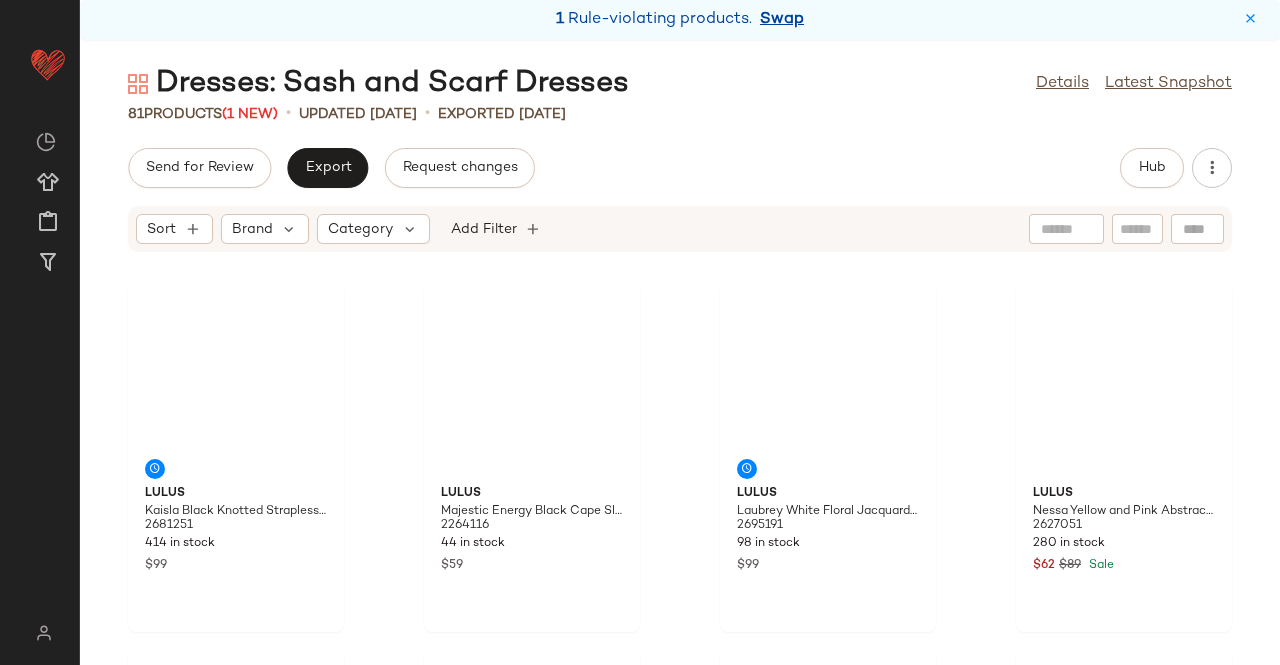 click on "Swap" at bounding box center [782, 20] 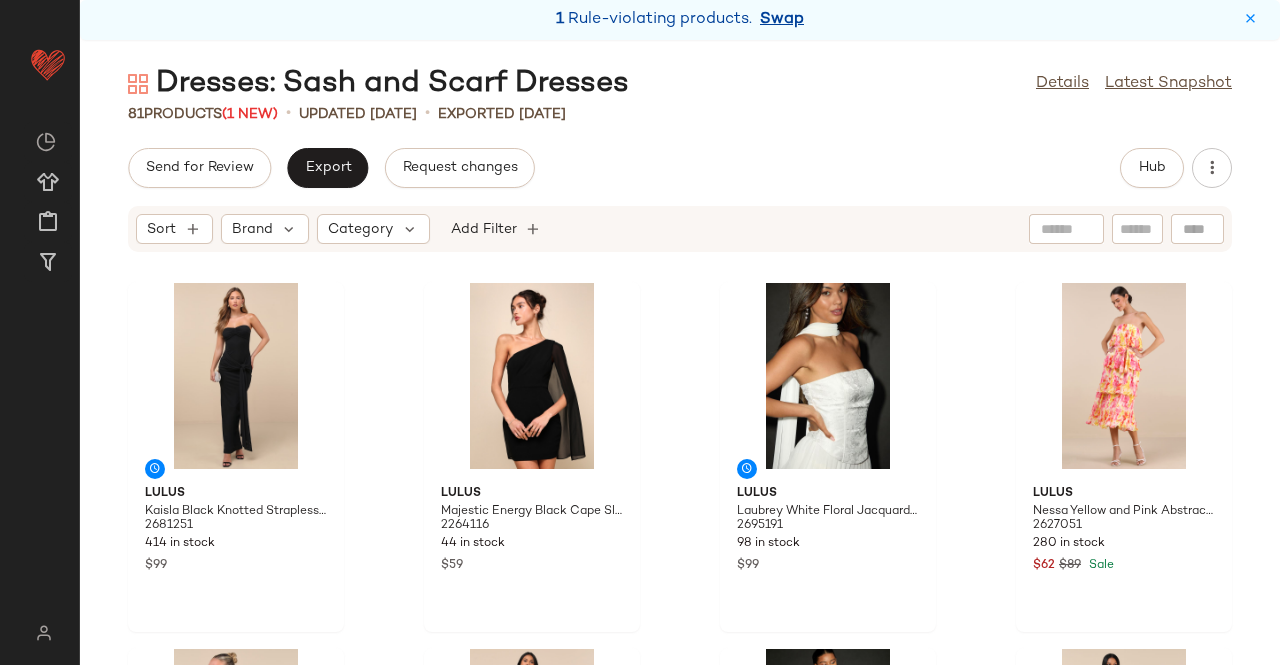 drag, startPoint x: 758, startPoint y: 25, endPoint x: 790, endPoint y: 23, distance: 32.06244 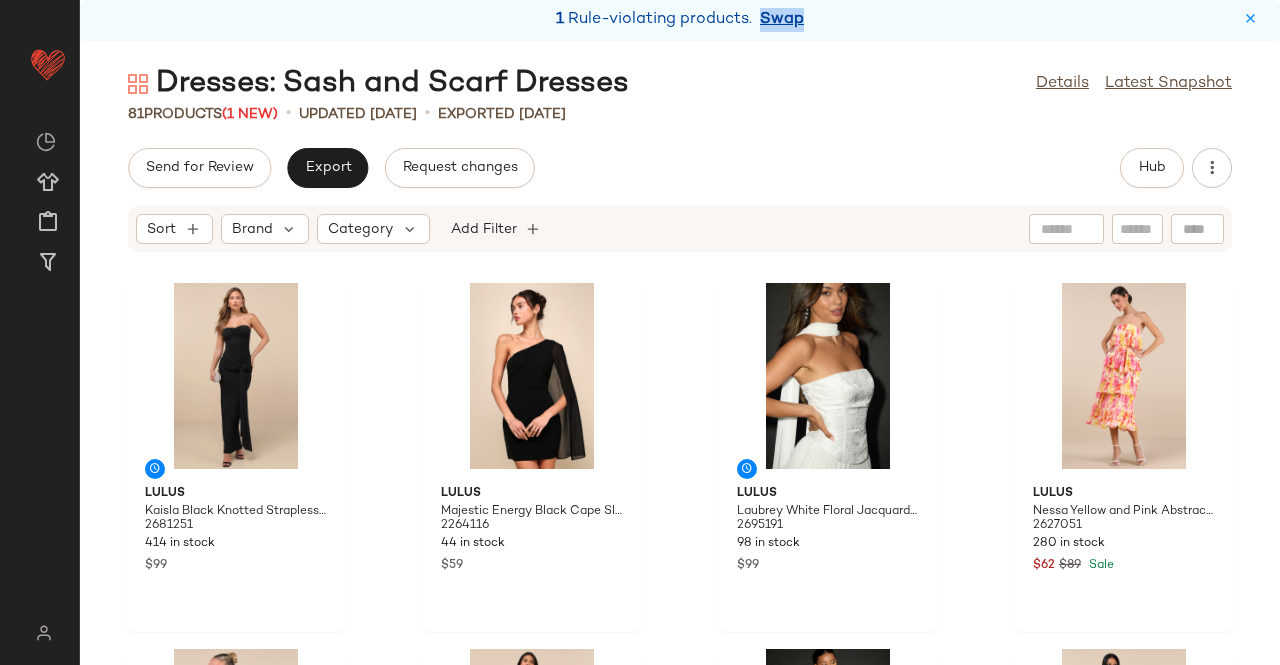 click on "Swap" at bounding box center [782, 20] 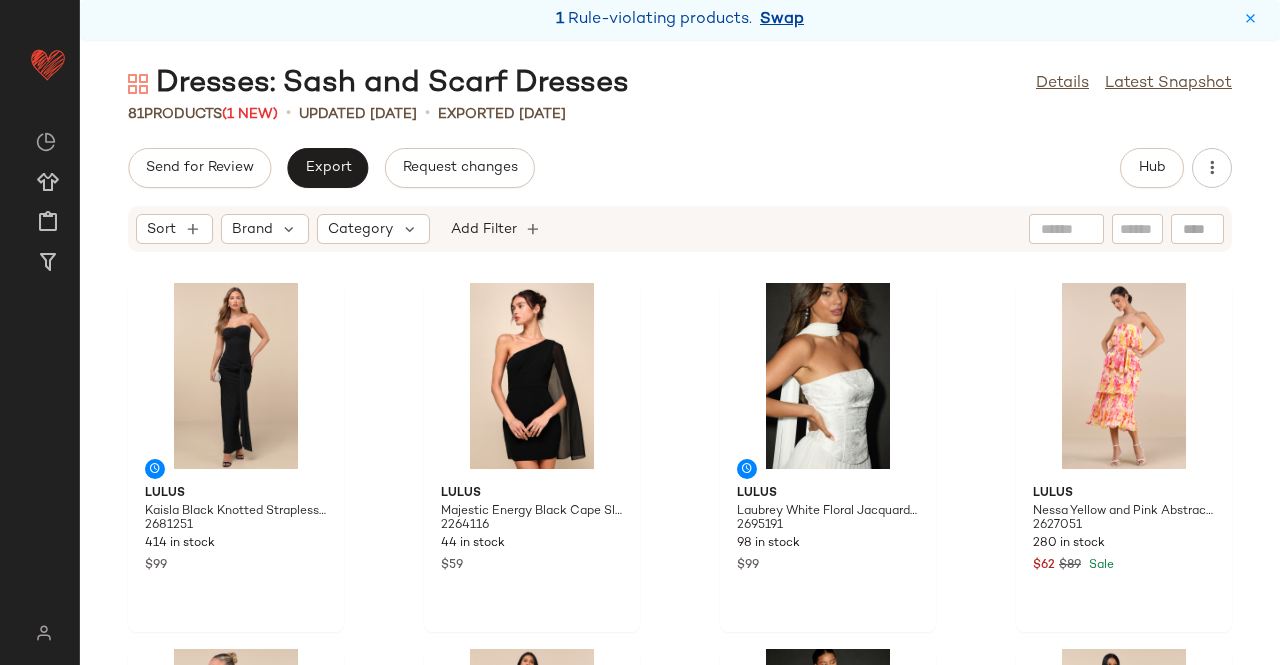click on "Swap" at bounding box center [782, 20] 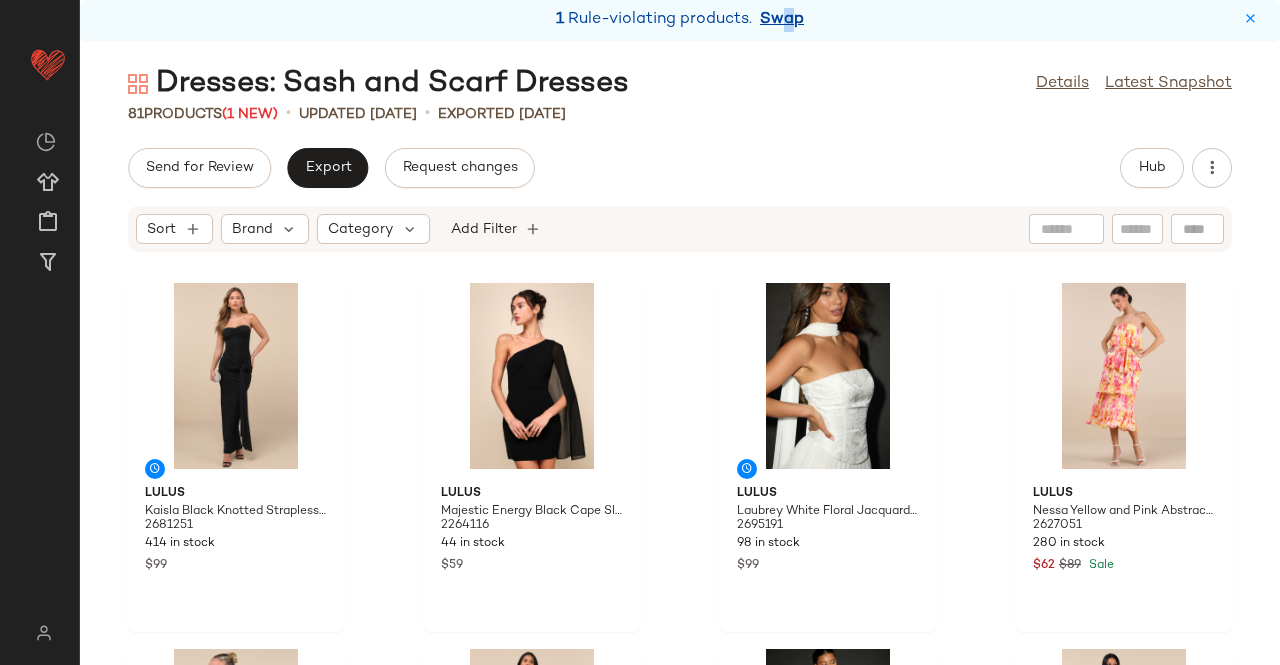 click on "Swap" at bounding box center (782, 20) 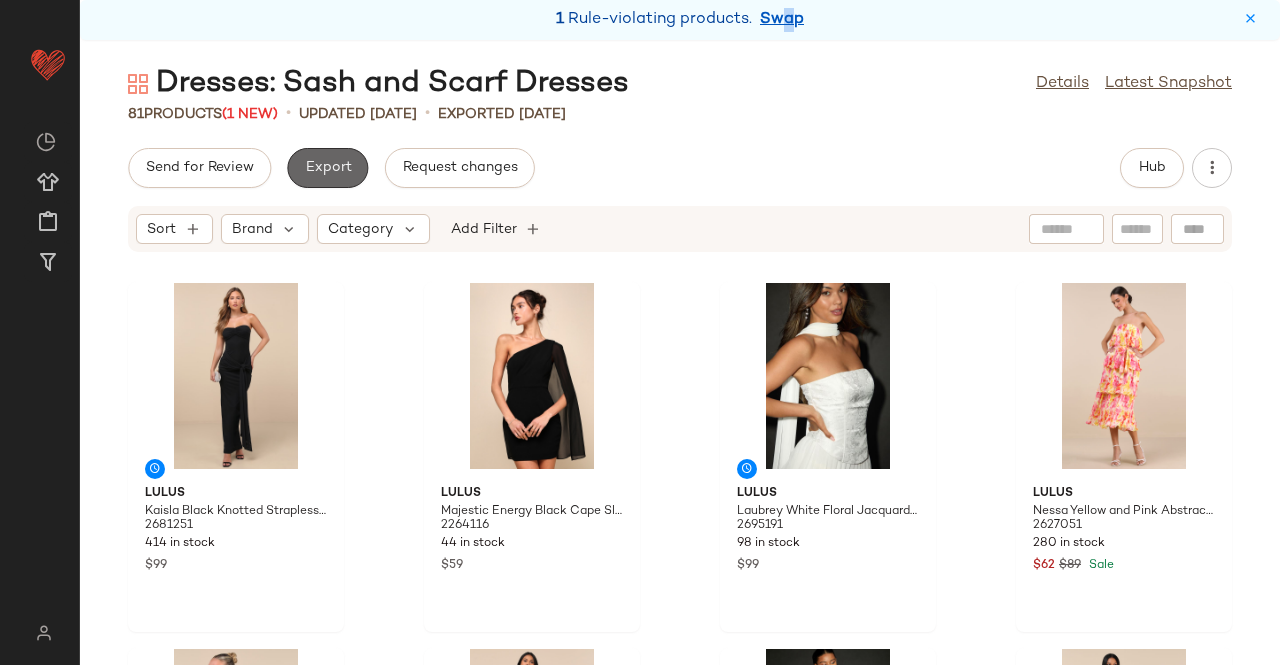 click on "Export" at bounding box center [327, 168] 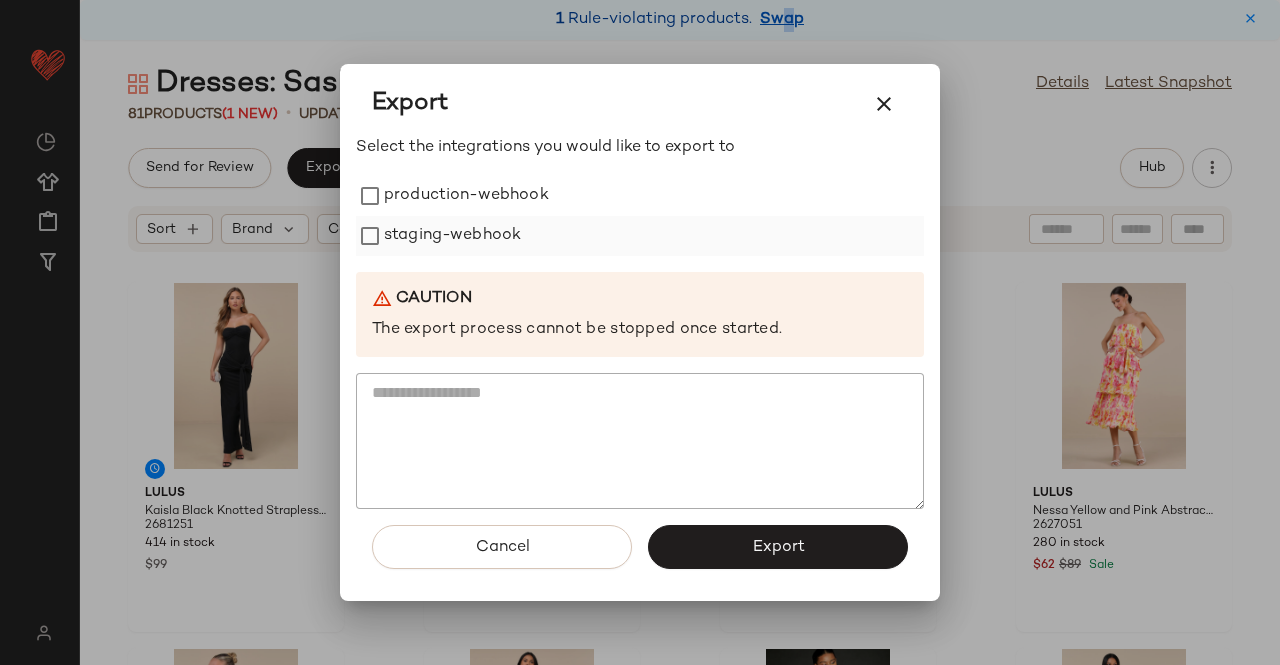 drag, startPoint x: 498, startPoint y: 238, endPoint x: 490, endPoint y: 225, distance: 15.264338 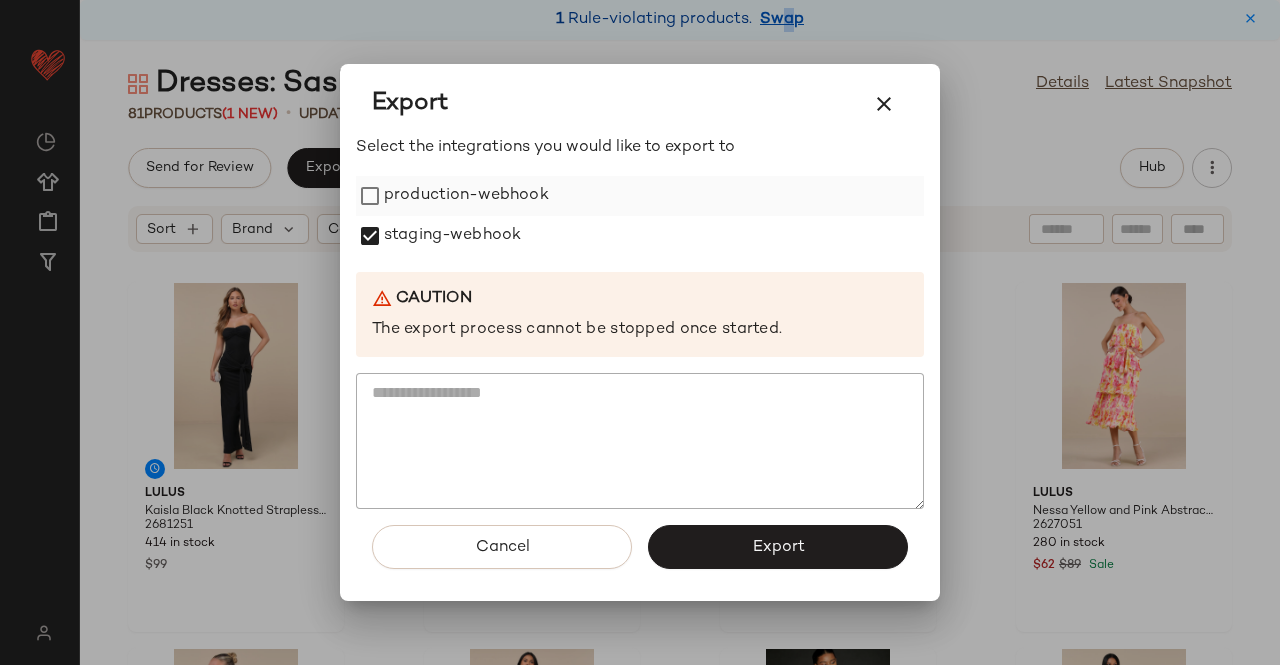 click on "production-webhook" at bounding box center (466, 196) 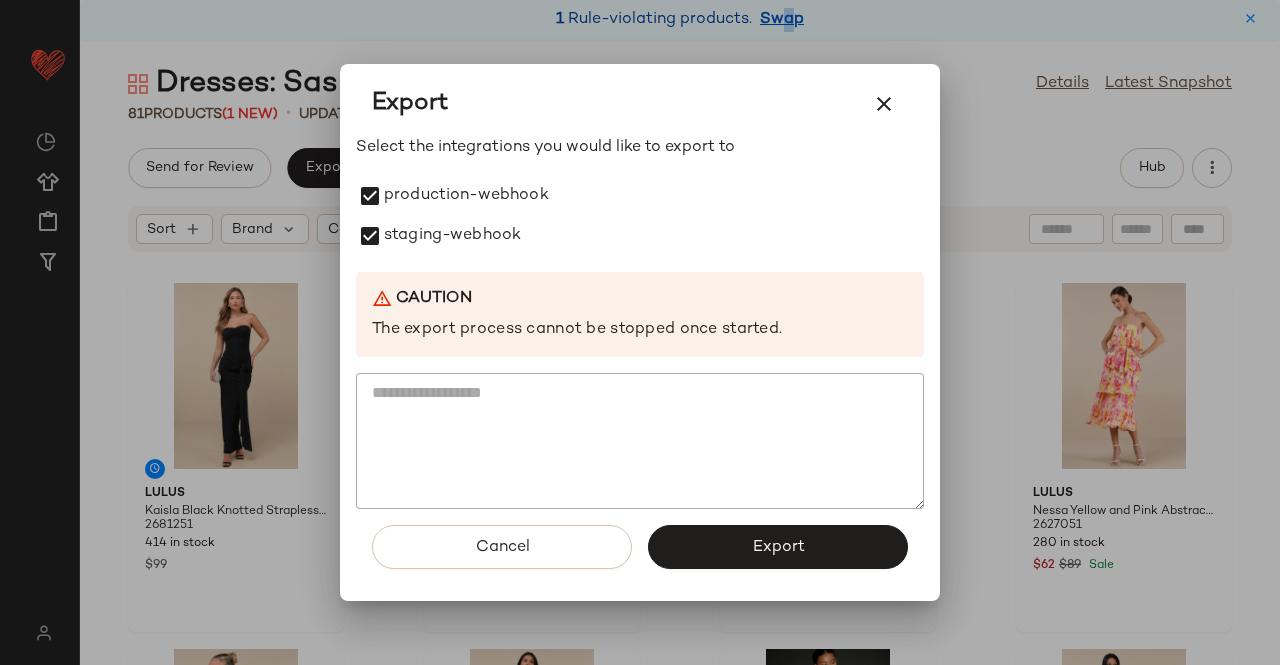 click on "Export" 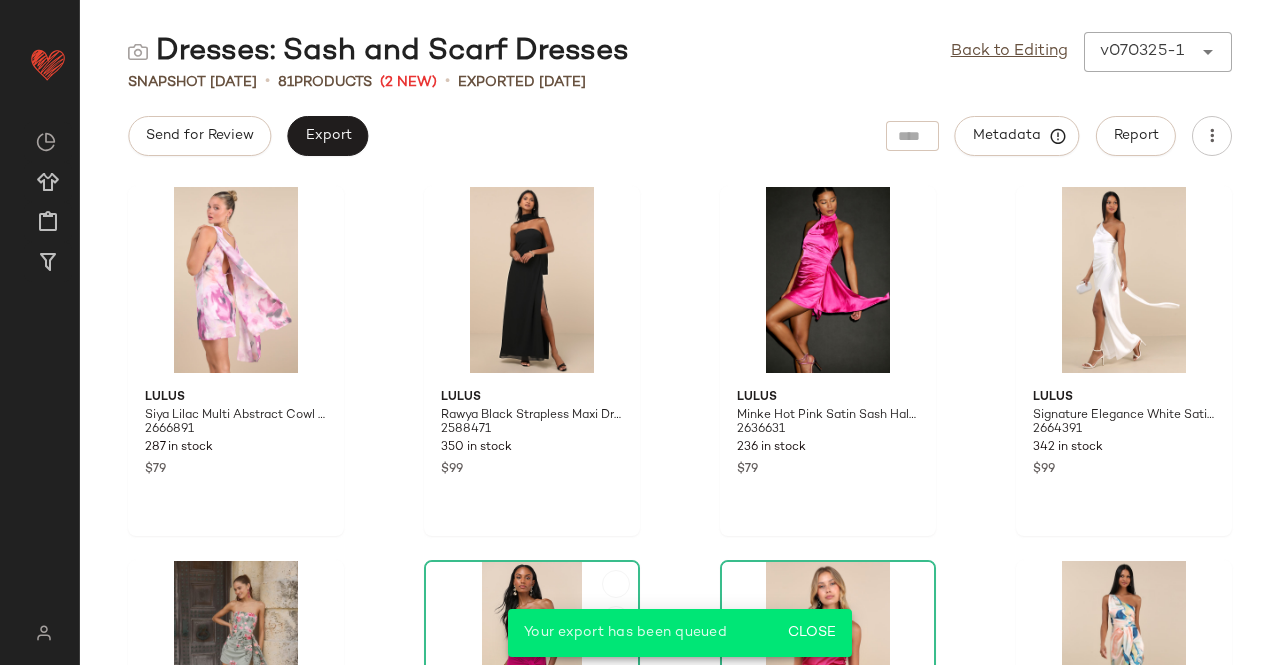 scroll, scrollTop: 724, scrollLeft: 0, axis: vertical 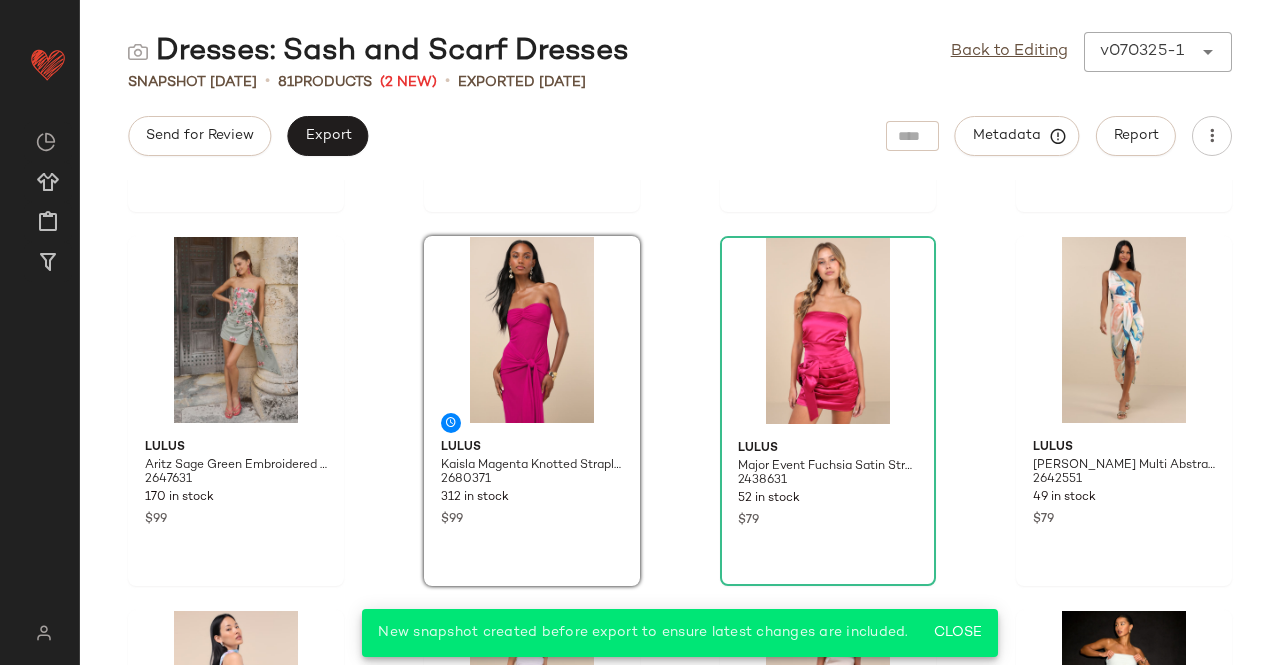 drag, startPoint x: 1052, startPoint y: 50, endPoint x: 904, endPoint y: 107, distance: 158.59697 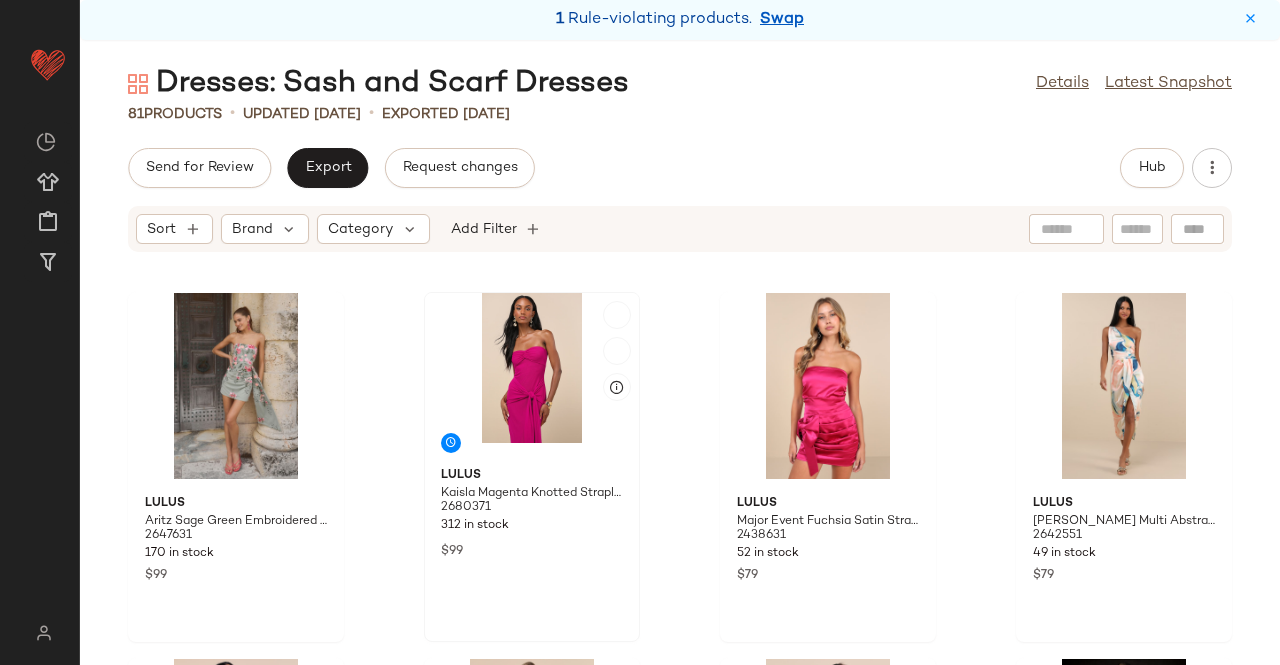 scroll, scrollTop: 616, scrollLeft: 0, axis: vertical 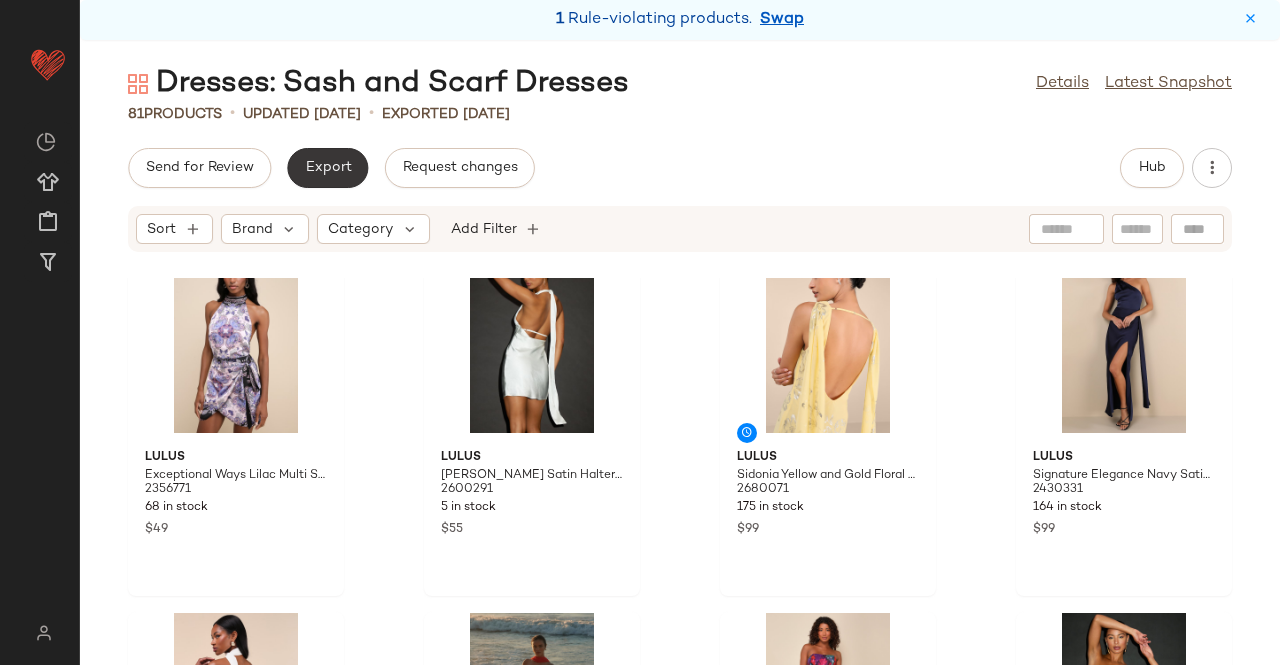 click on "Export" at bounding box center (327, 168) 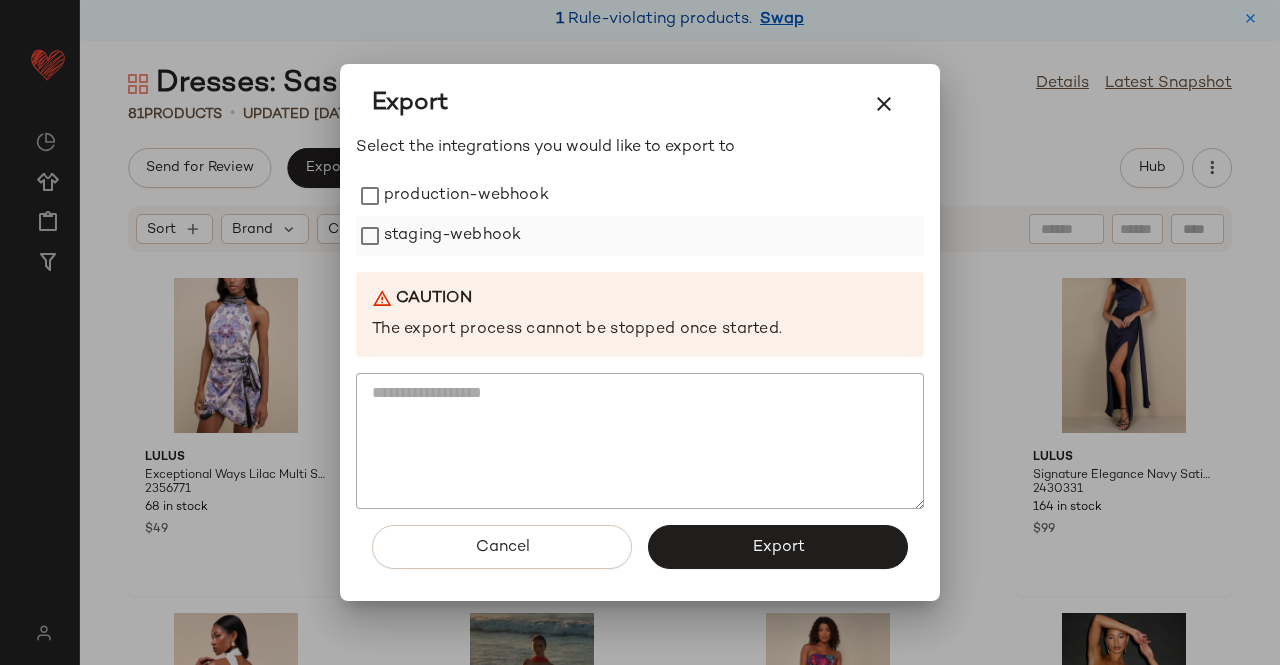click on "staging-webhook" at bounding box center [452, 236] 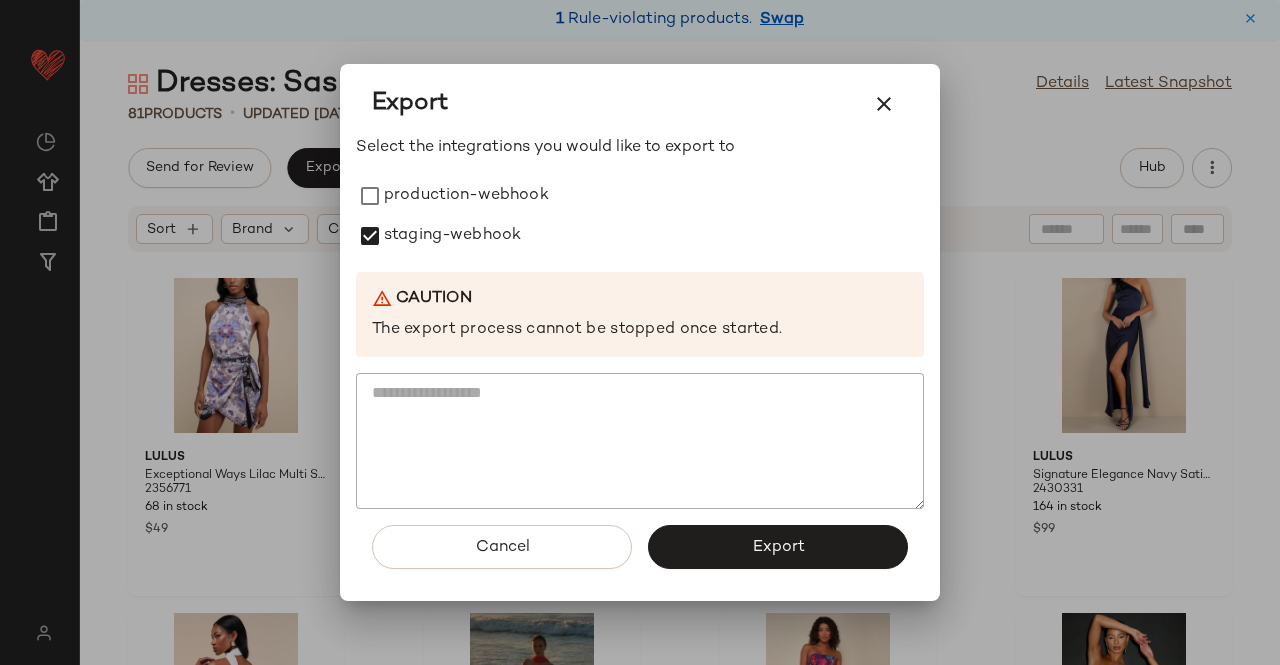 drag, startPoint x: 444, startPoint y: 195, endPoint x: 702, endPoint y: 421, distance: 342.98688 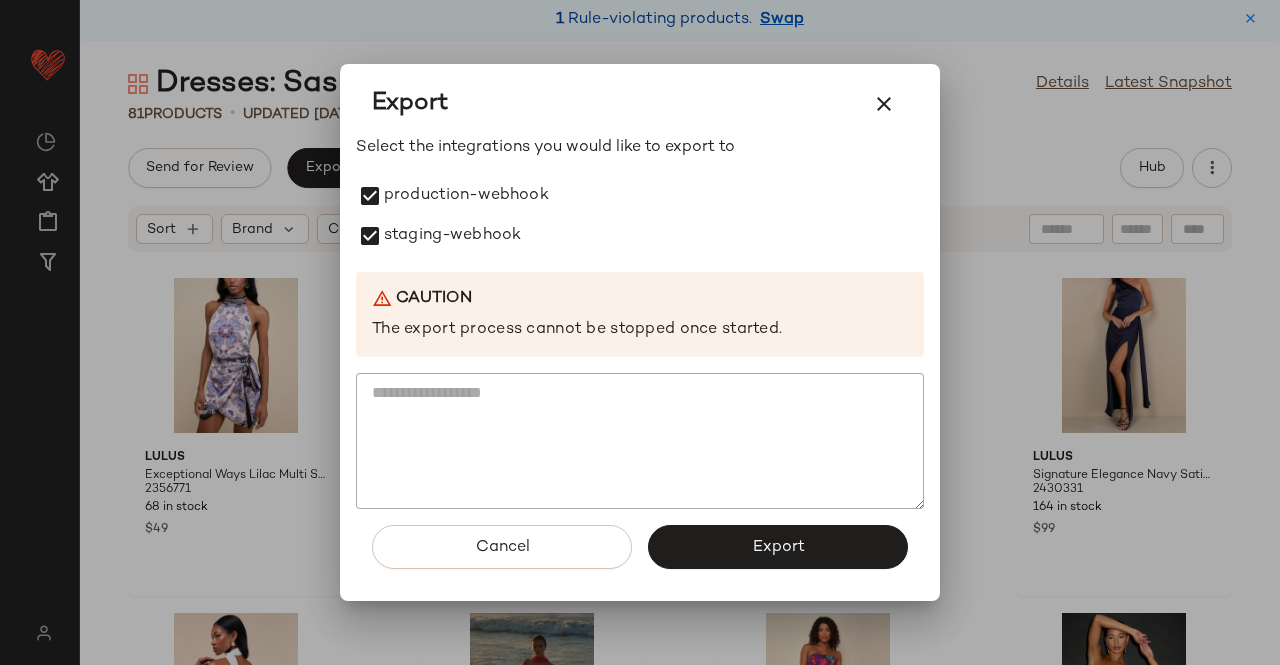click on "Export" at bounding box center (778, 547) 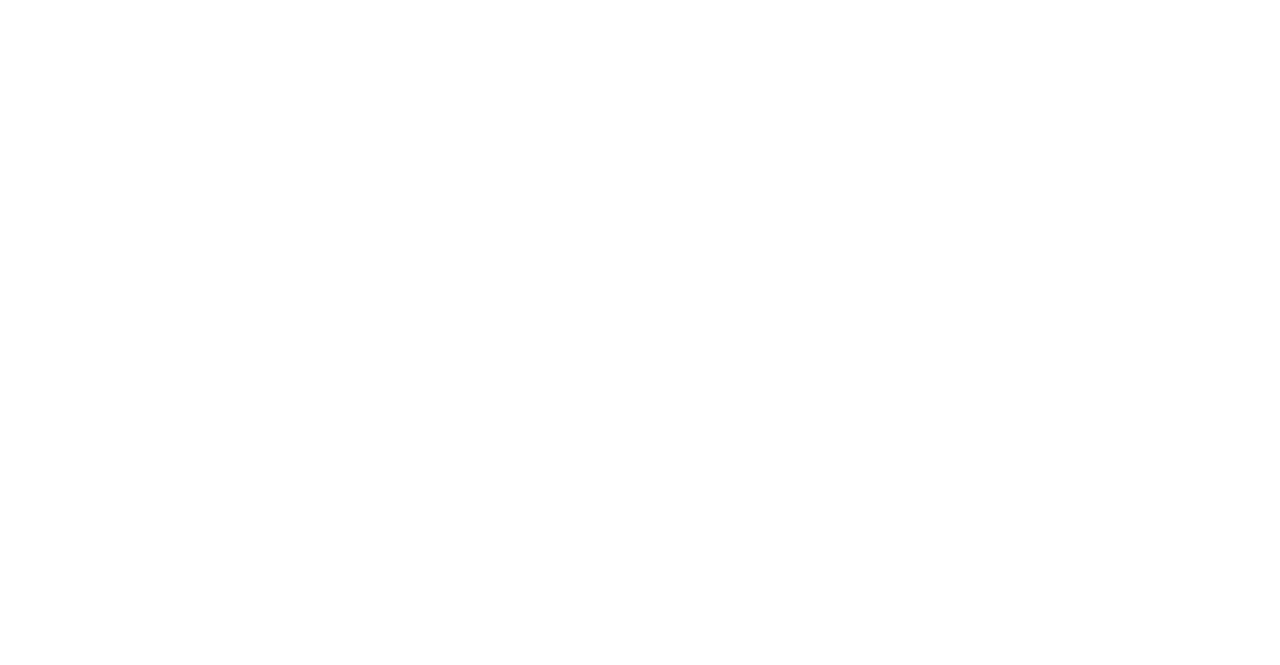 scroll, scrollTop: 0, scrollLeft: 0, axis: both 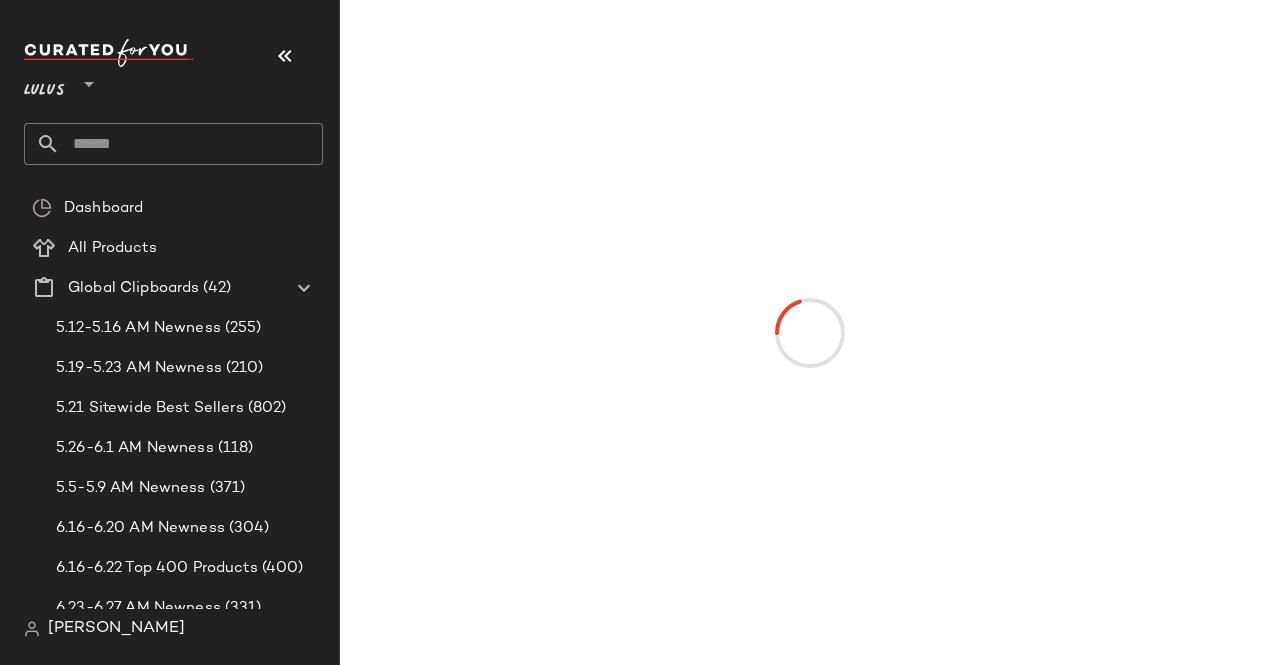 drag, startPoint x: 559, startPoint y: 202, endPoint x: 317, endPoint y: 60, distance: 280.5851 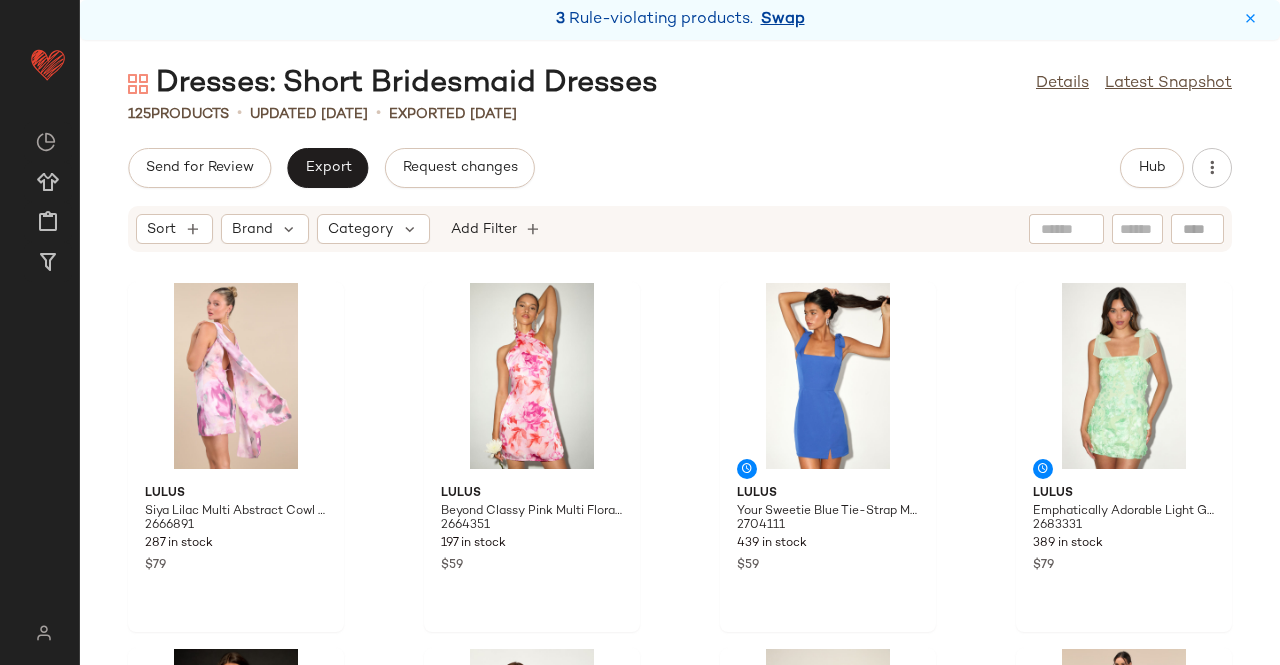 click on "Swap" at bounding box center [783, 20] 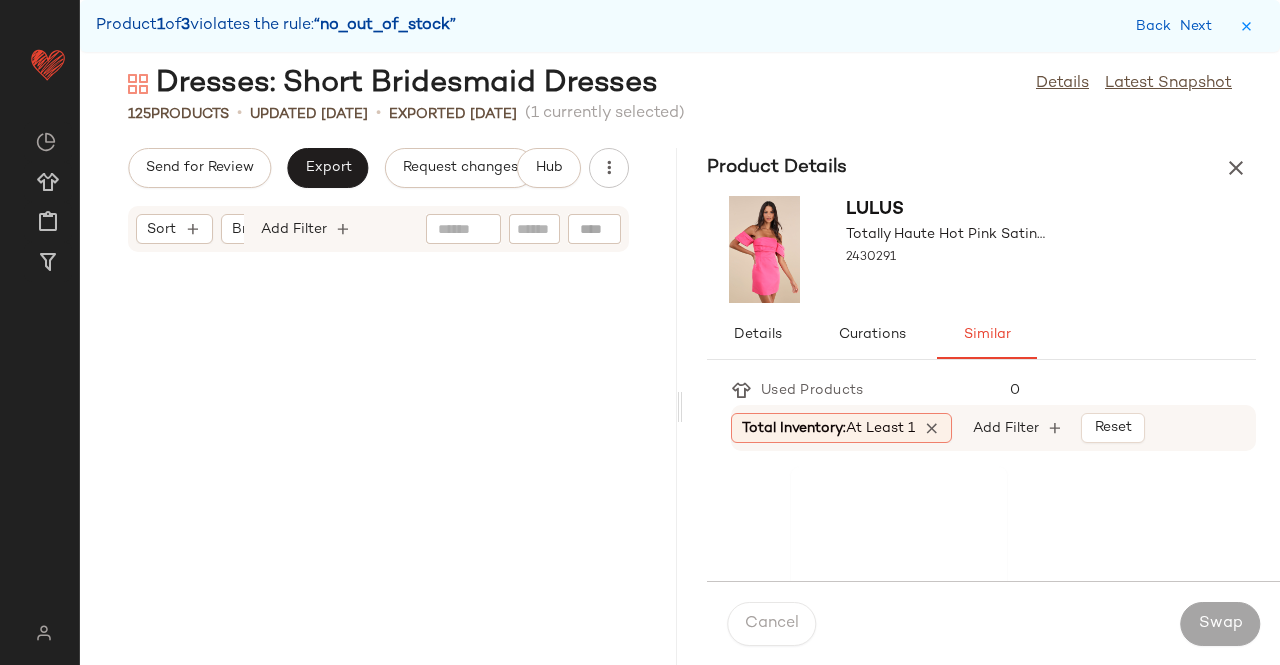 scroll, scrollTop: 2928, scrollLeft: 0, axis: vertical 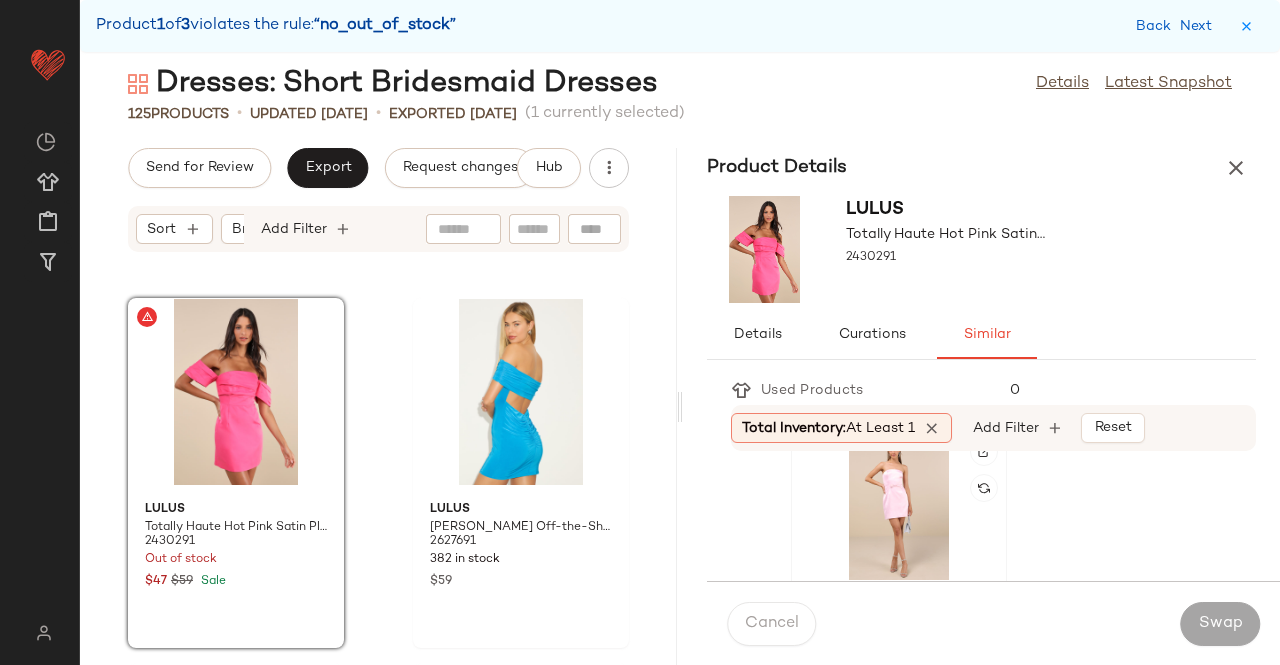 click 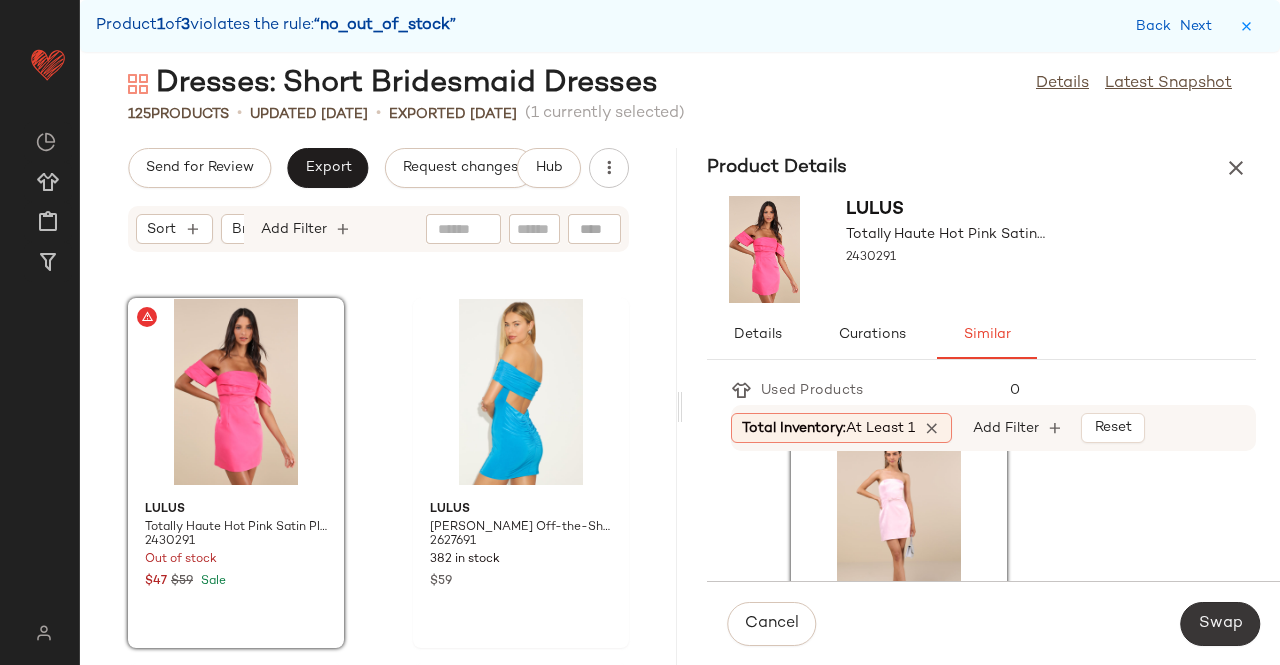click on "Swap" at bounding box center [1220, 624] 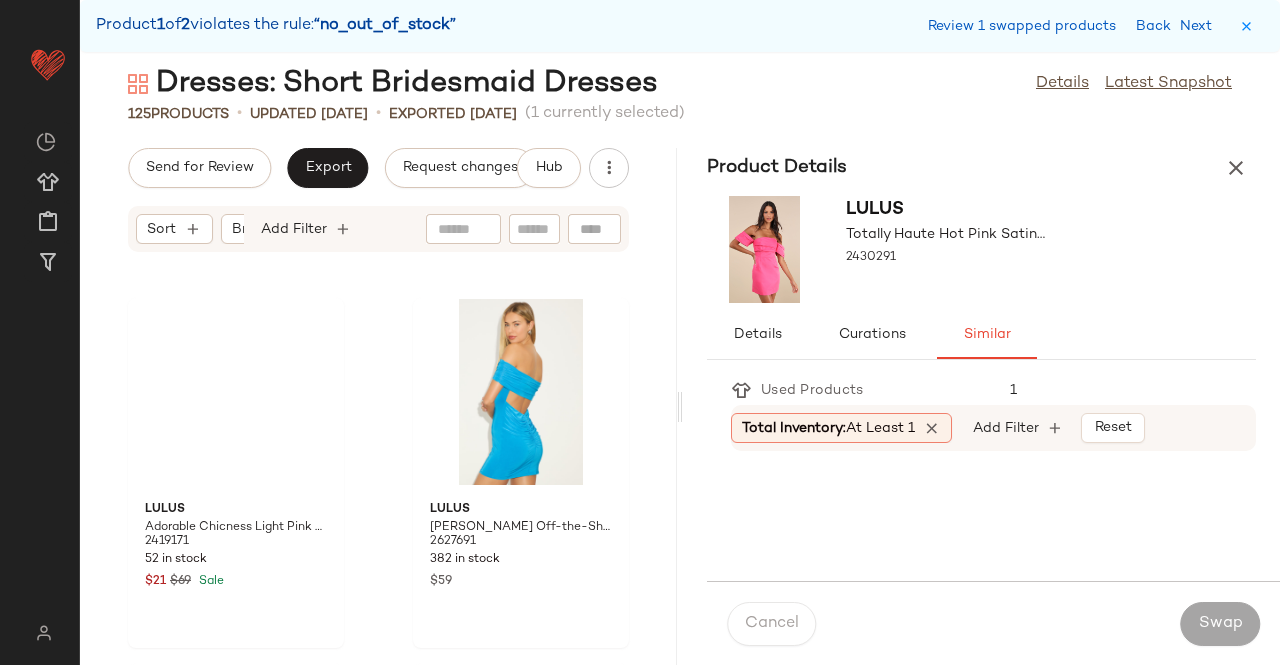 scroll, scrollTop: 4392, scrollLeft: 0, axis: vertical 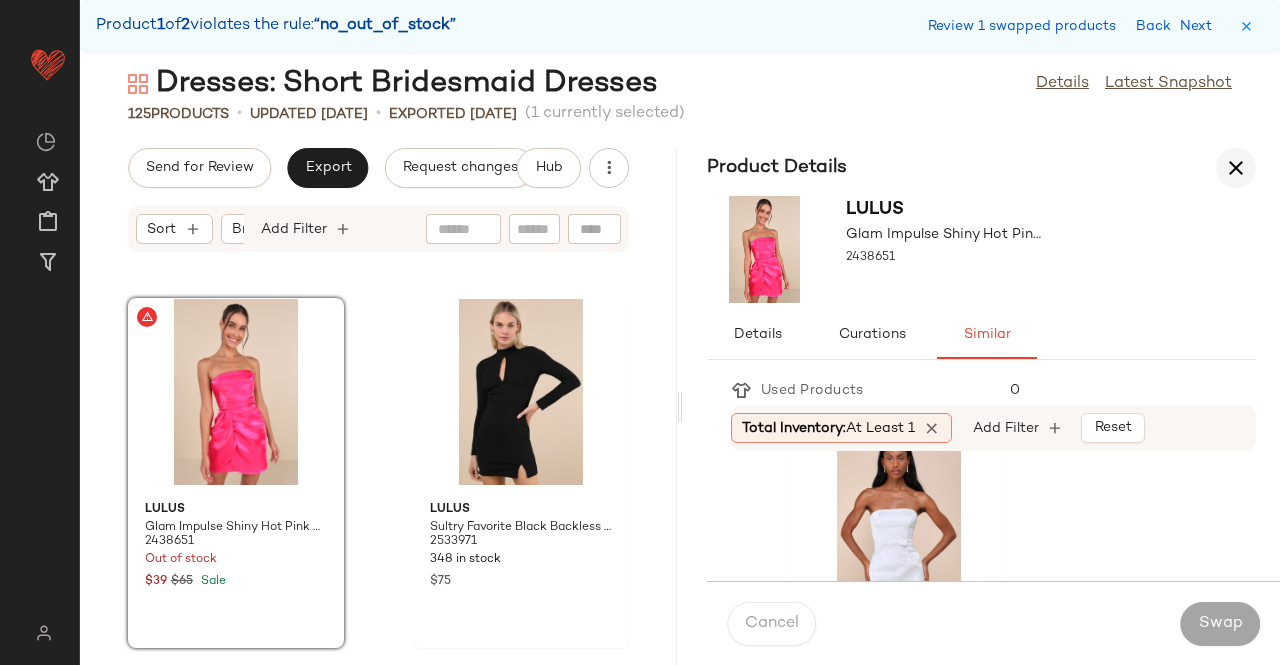 click at bounding box center (1236, 168) 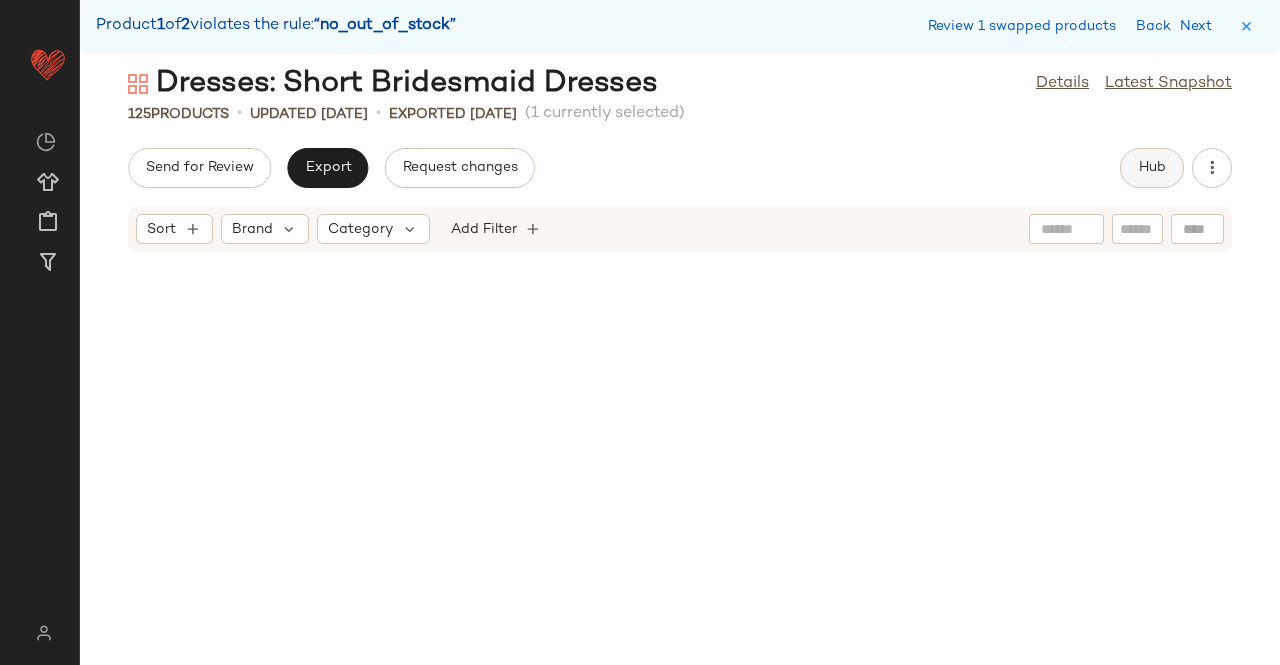 click on "Hub" 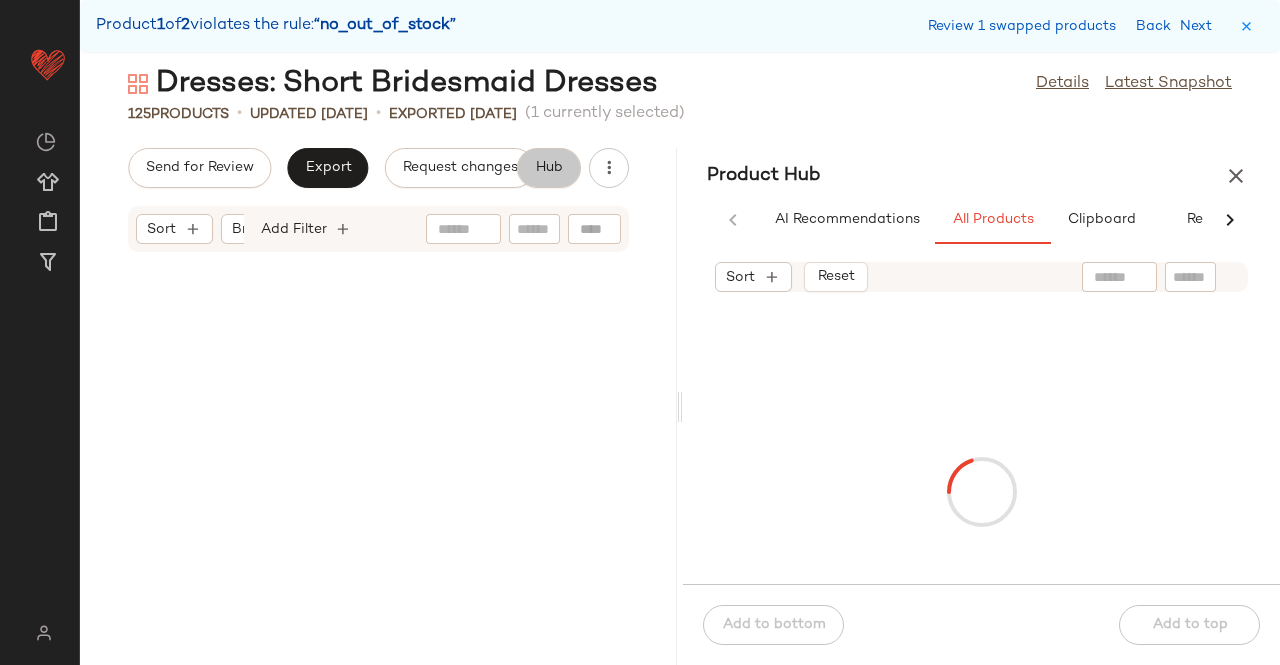 scroll, scrollTop: 2928, scrollLeft: 0, axis: vertical 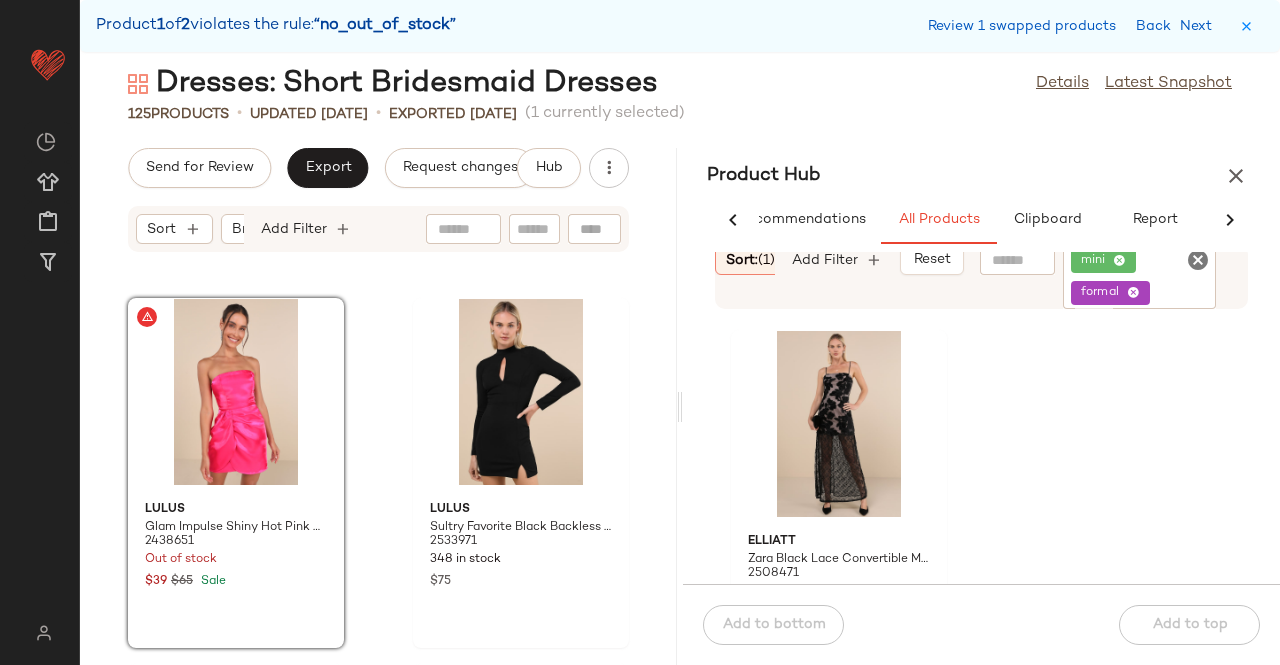 click on "mini formal" 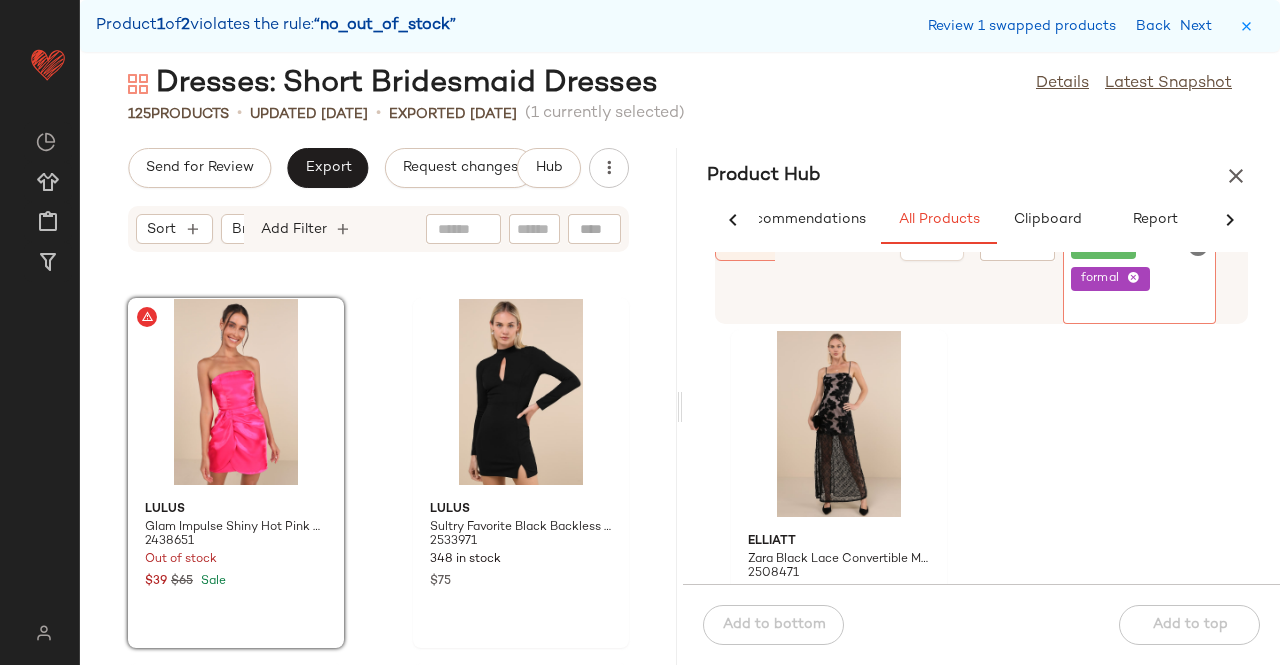 click 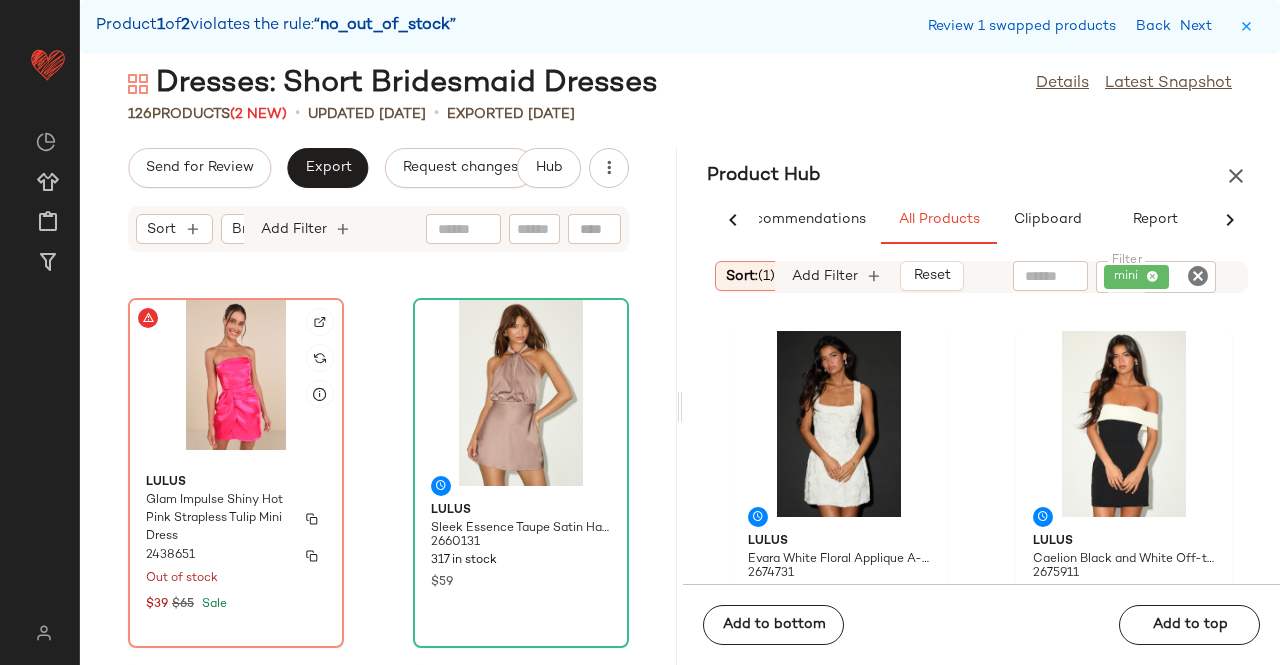 click on "Lulus Glam Impulse Shiny Hot Pink Strapless Tulip Mini Dress 2438651 Out of stock $39 $65 Sale" 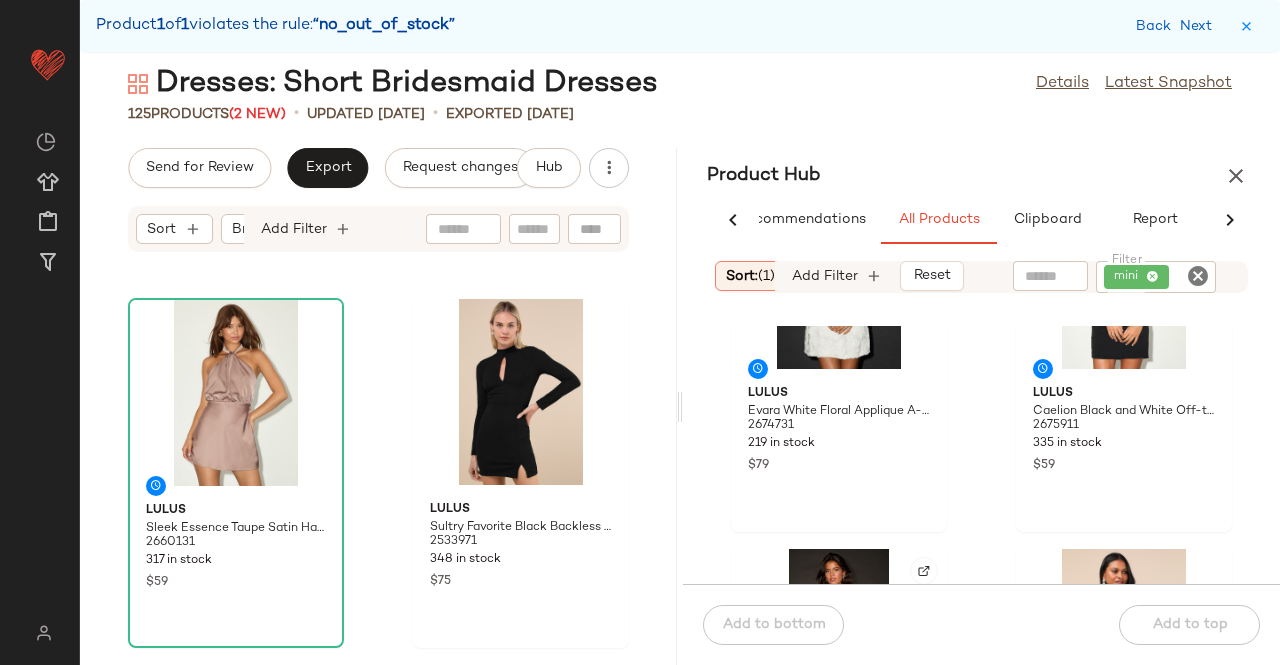scroll, scrollTop: 300, scrollLeft: 0, axis: vertical 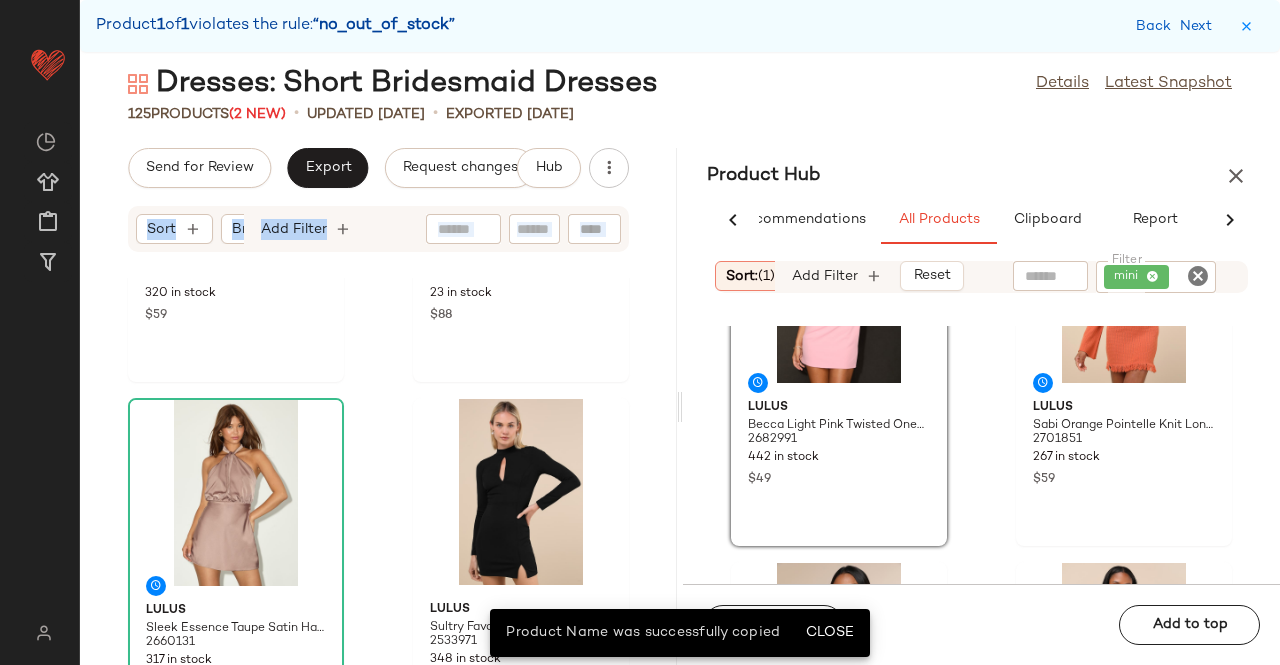 drag, startPoint x: 661, startPoint y: 348, endPoint x: 659, endPoint y: 283, distance: 65.03076 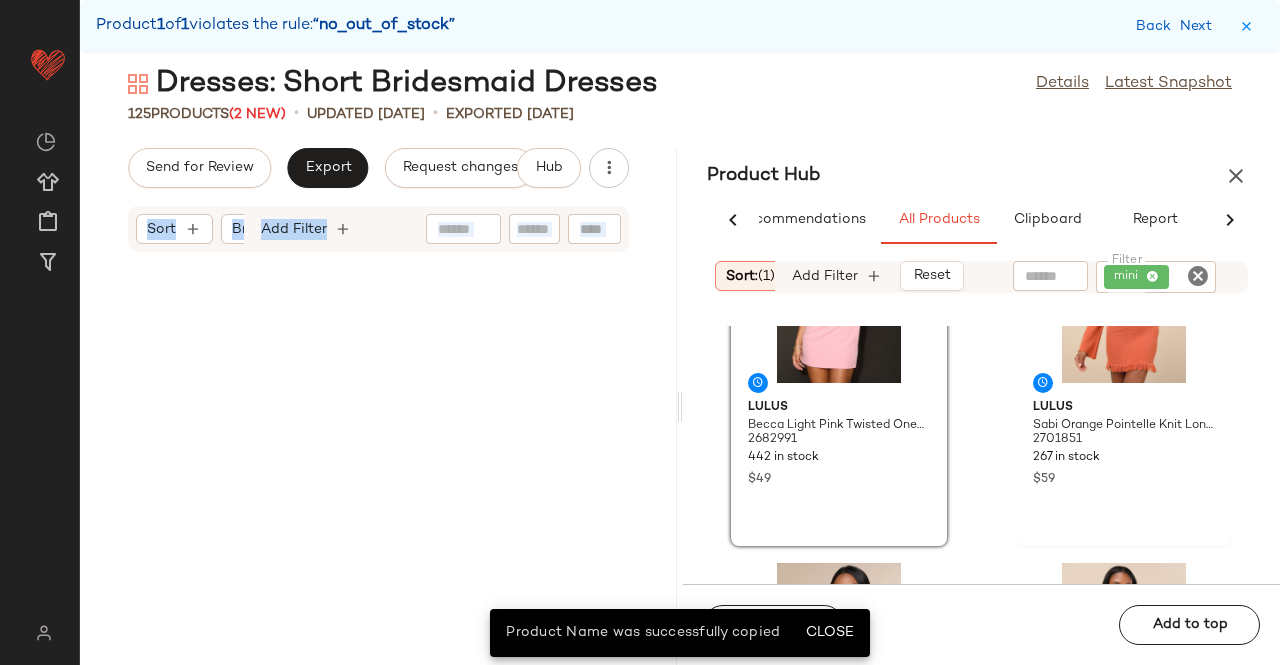scroll, scrollTop: 0, scrollLeft: 0, axis: both 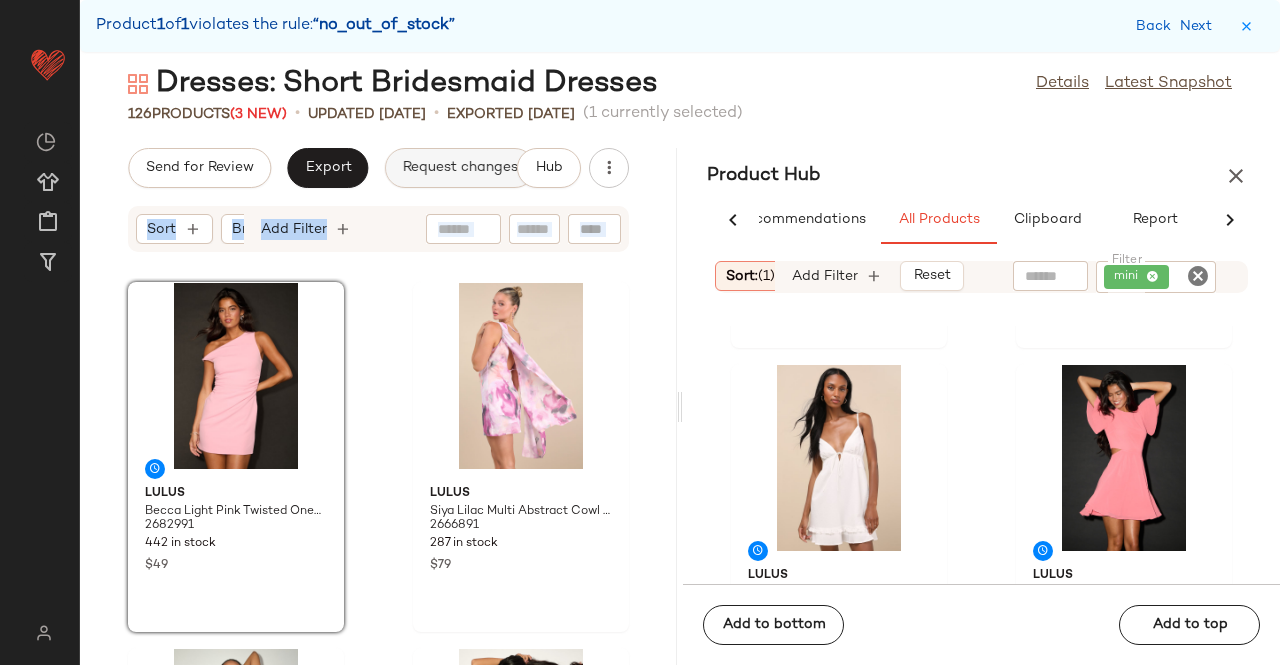 click on "Request changes" 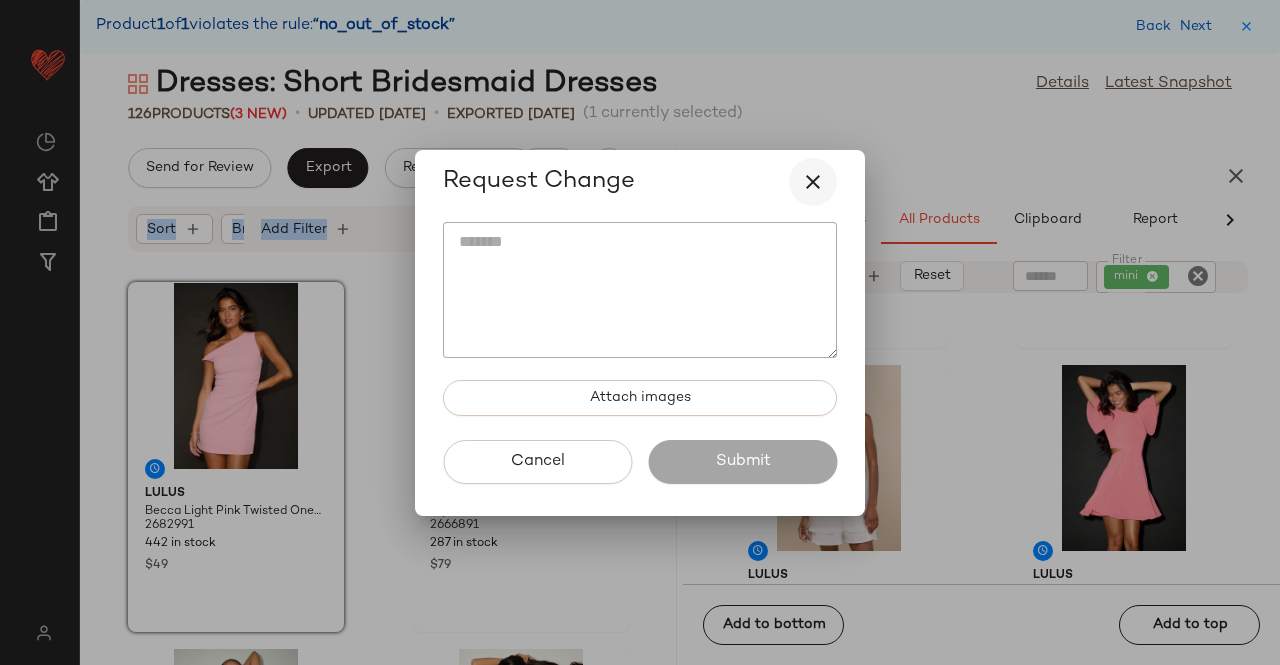 click at bounding box center (813, 182) 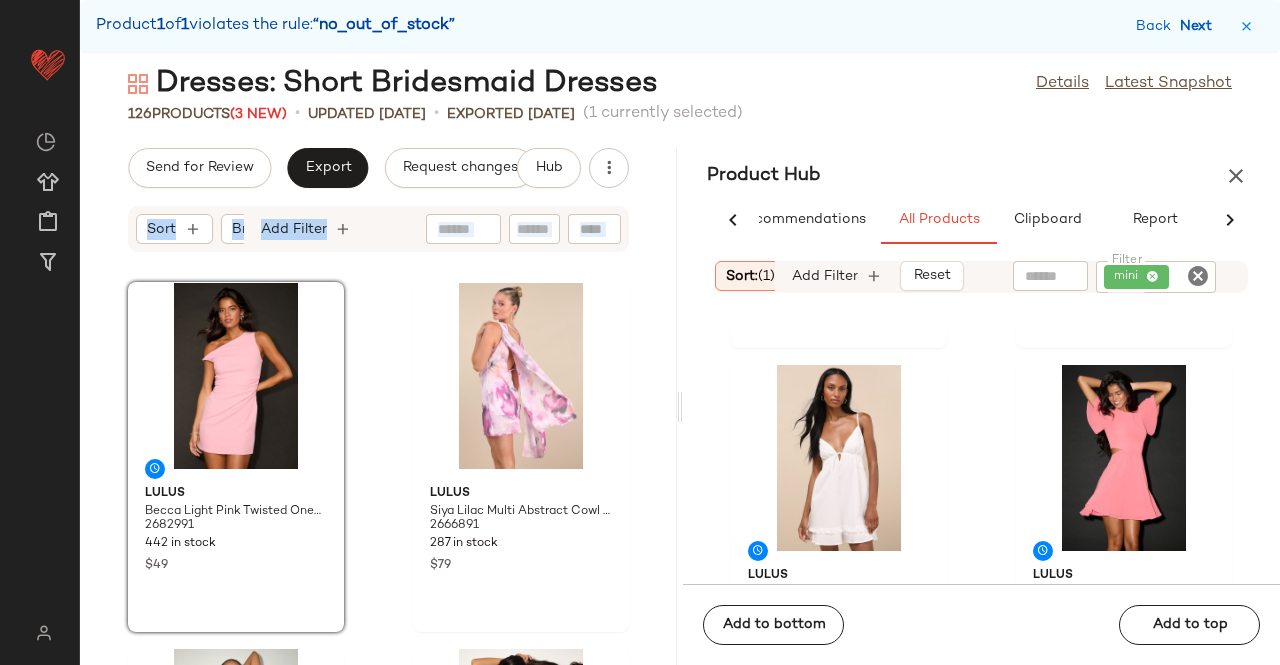 click on "Next" at bounding box center (1200, 26) 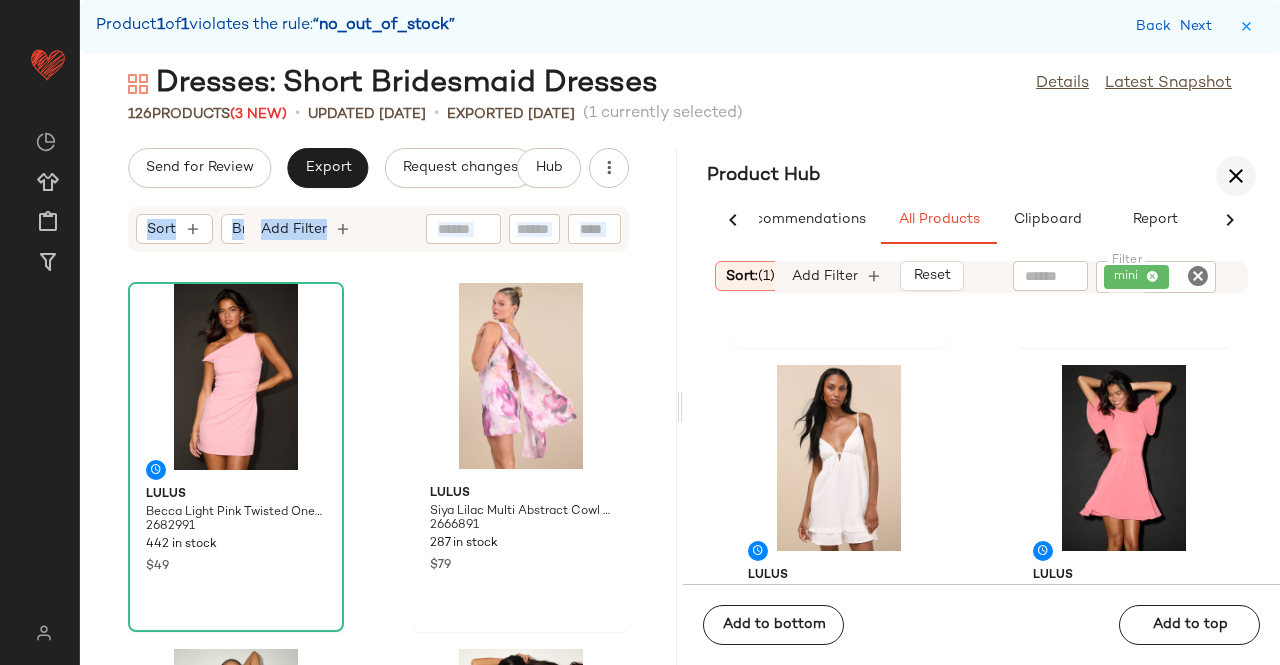 scroll, scrollTop: 10614, scrollLeft: 0, axis: vertical 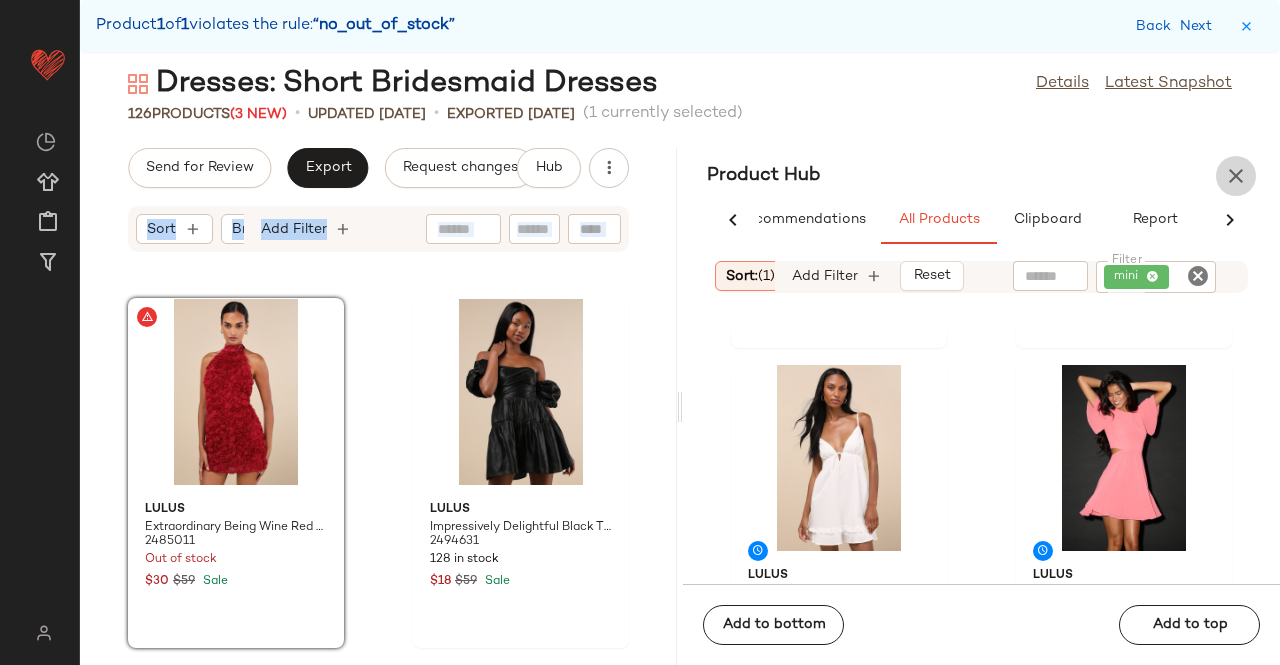 drag, startPoint x: 1237, startPoint y: 177, endPoint x: 280, endPoint y: 549, distance: 1026.7585 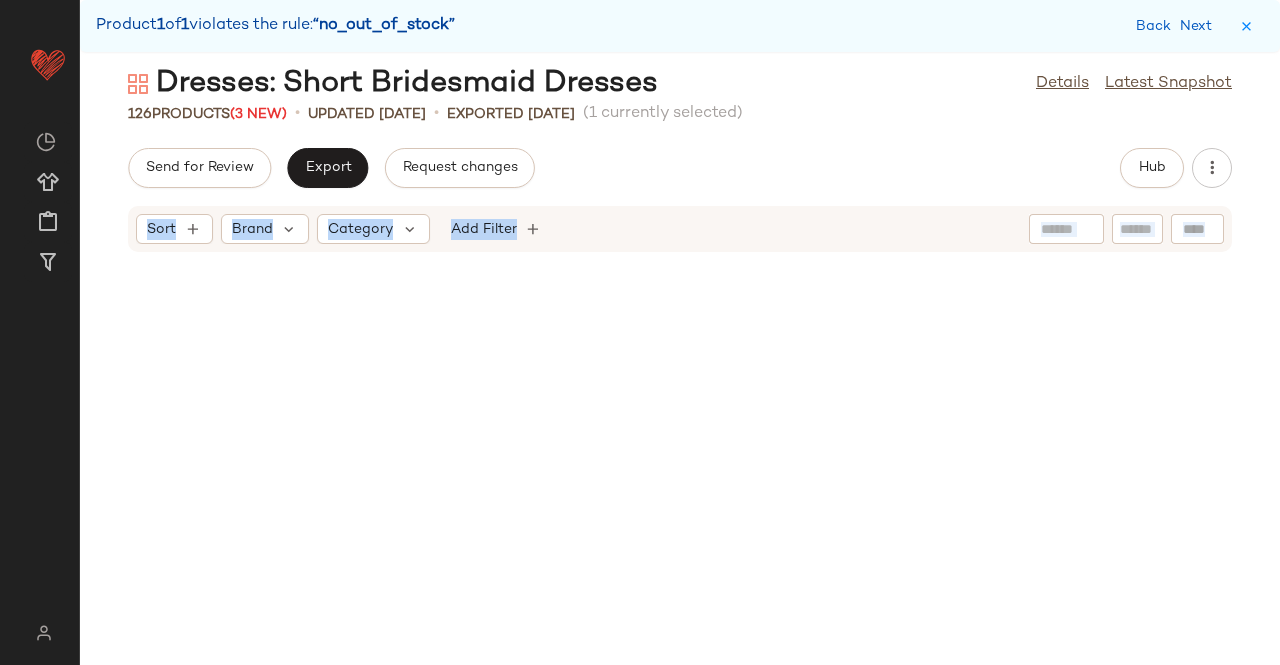click 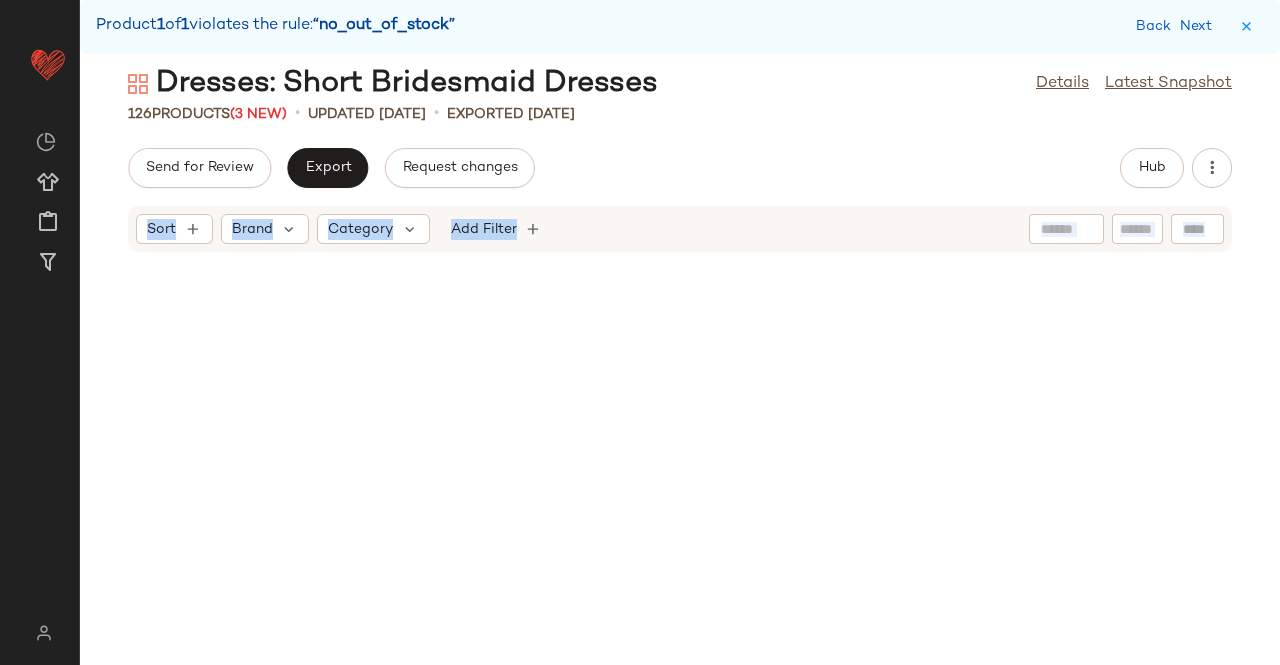scroll, scrollTop: 5124, scrollLeft: 0, axis: vertical 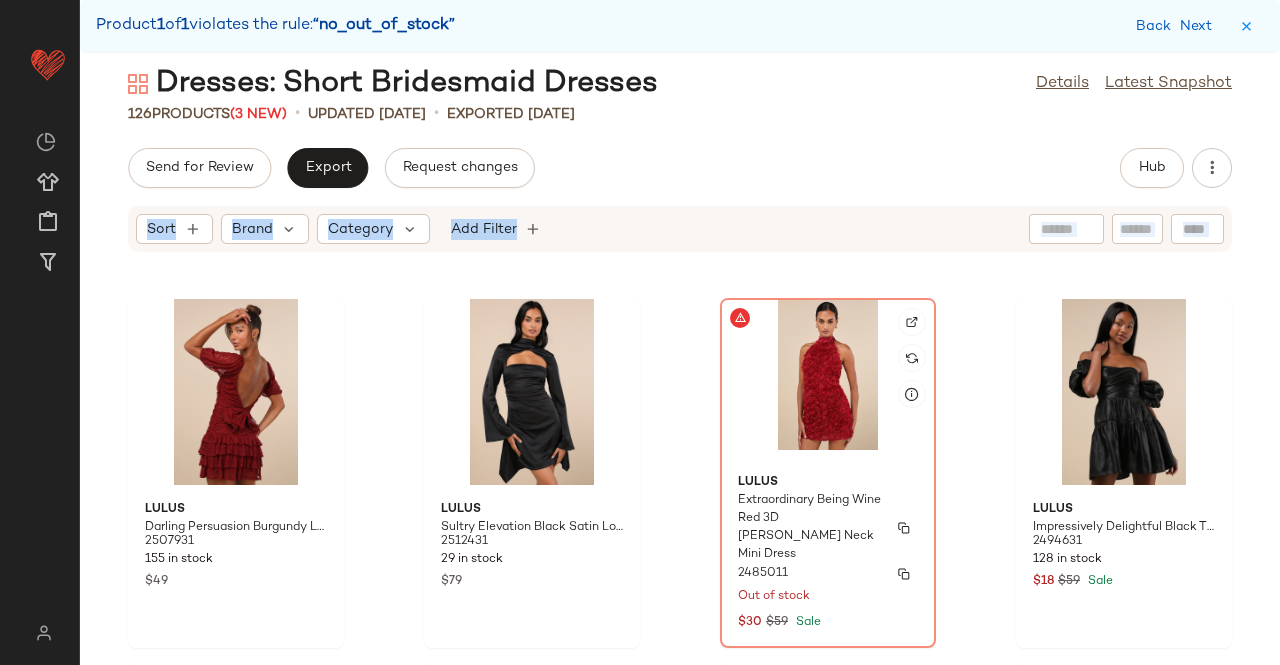click 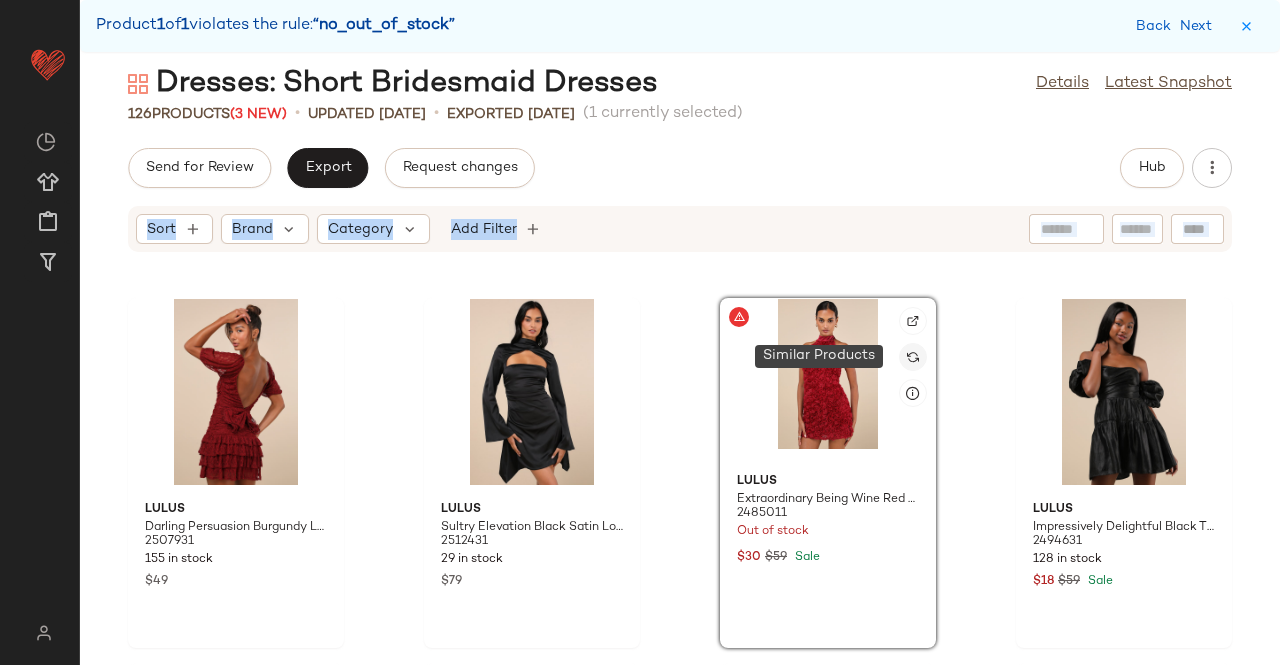click 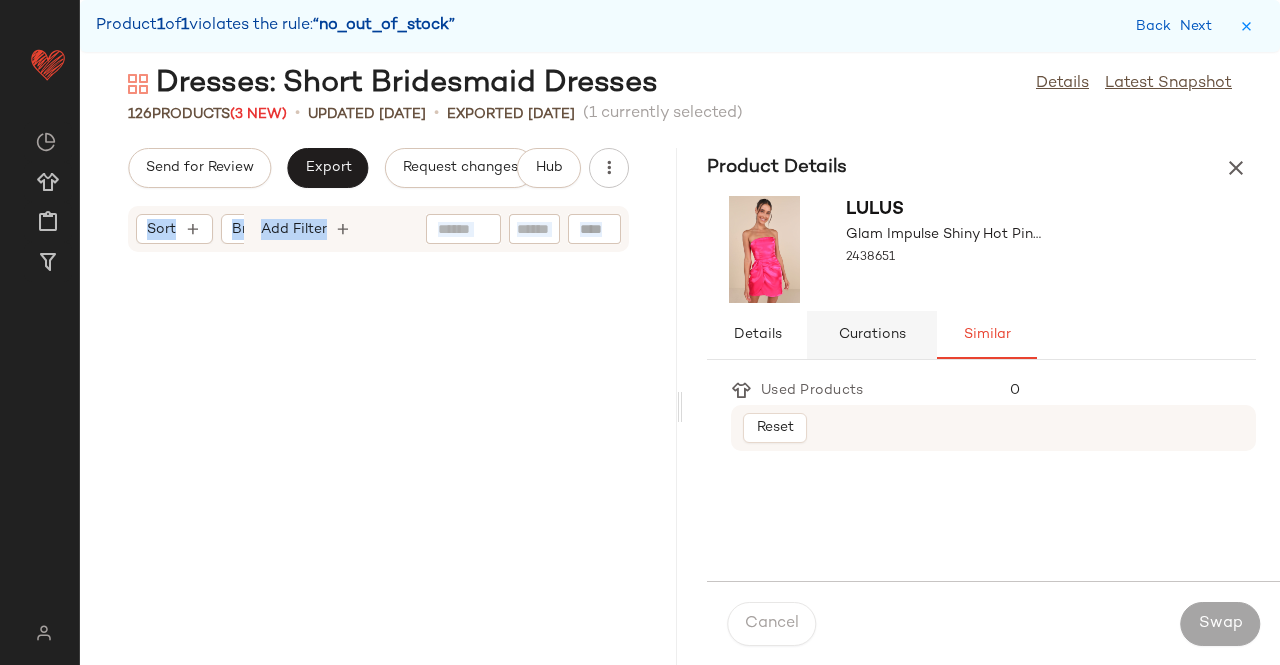 scroll, scrollTop: 5856, scrollLeft: 0, axis: vertical 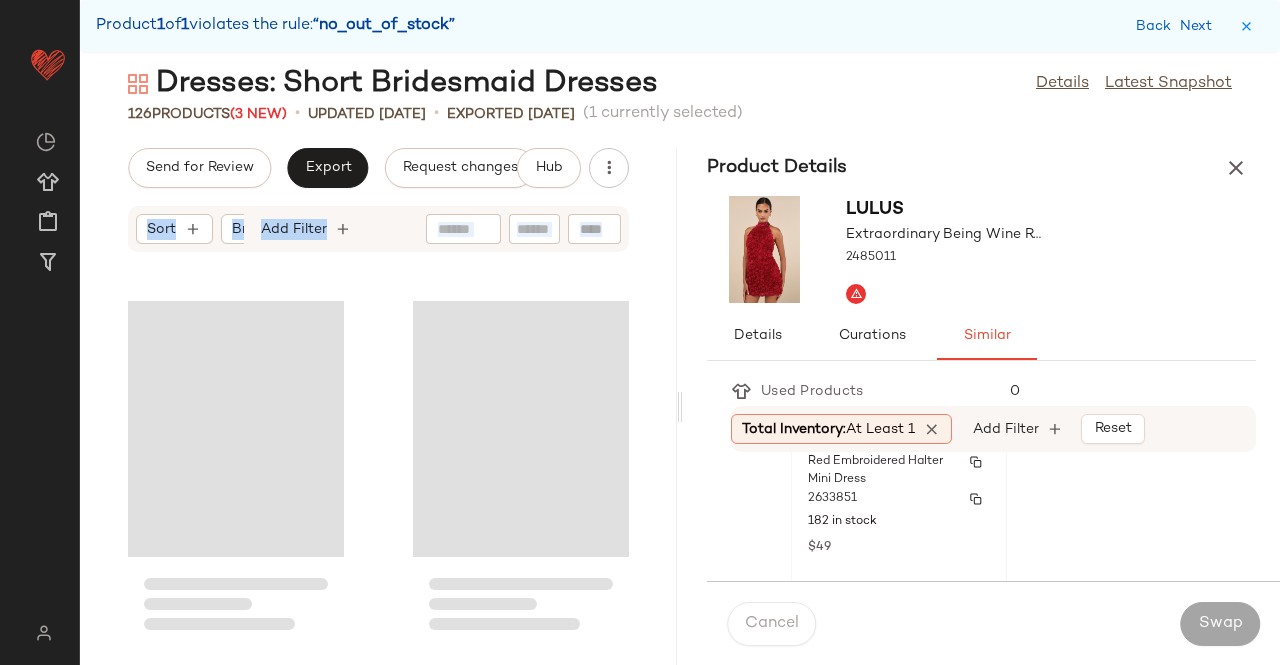 click on "Lulus [PERSON_NAME] Dark Red Embroidered Halter Mini Dress 2633851 182 in stock $49" 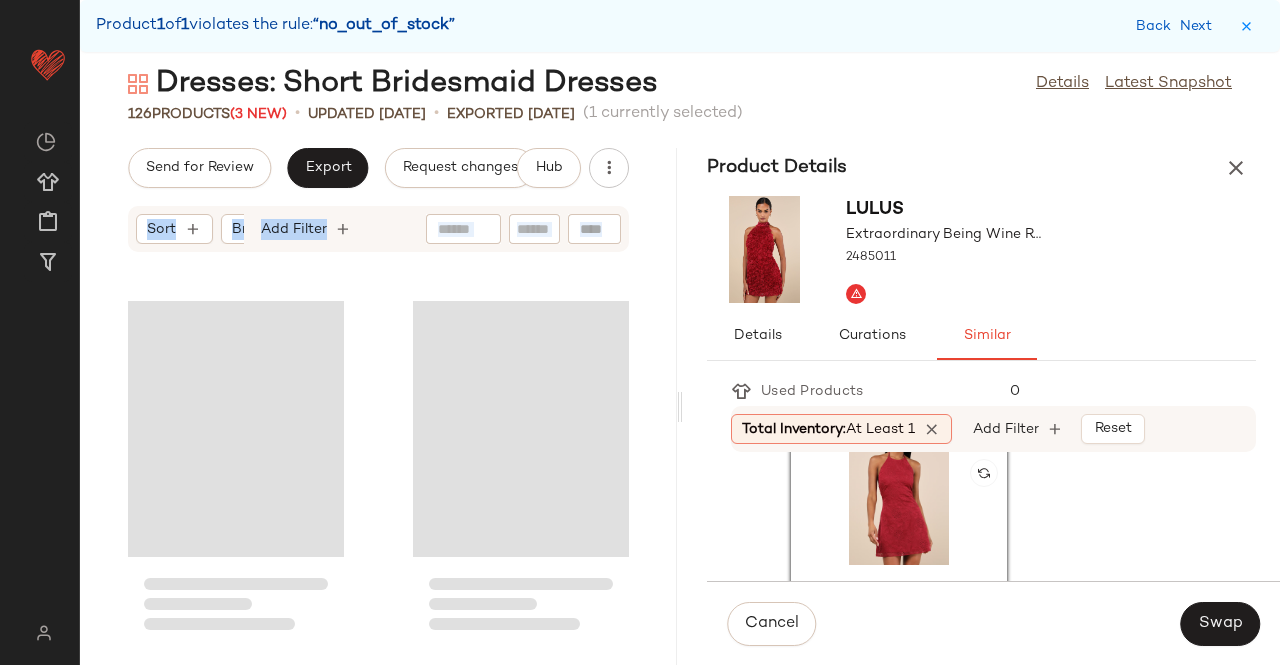 scroll, scrollTop: 758, scrollLeft: 0, axis: vertical 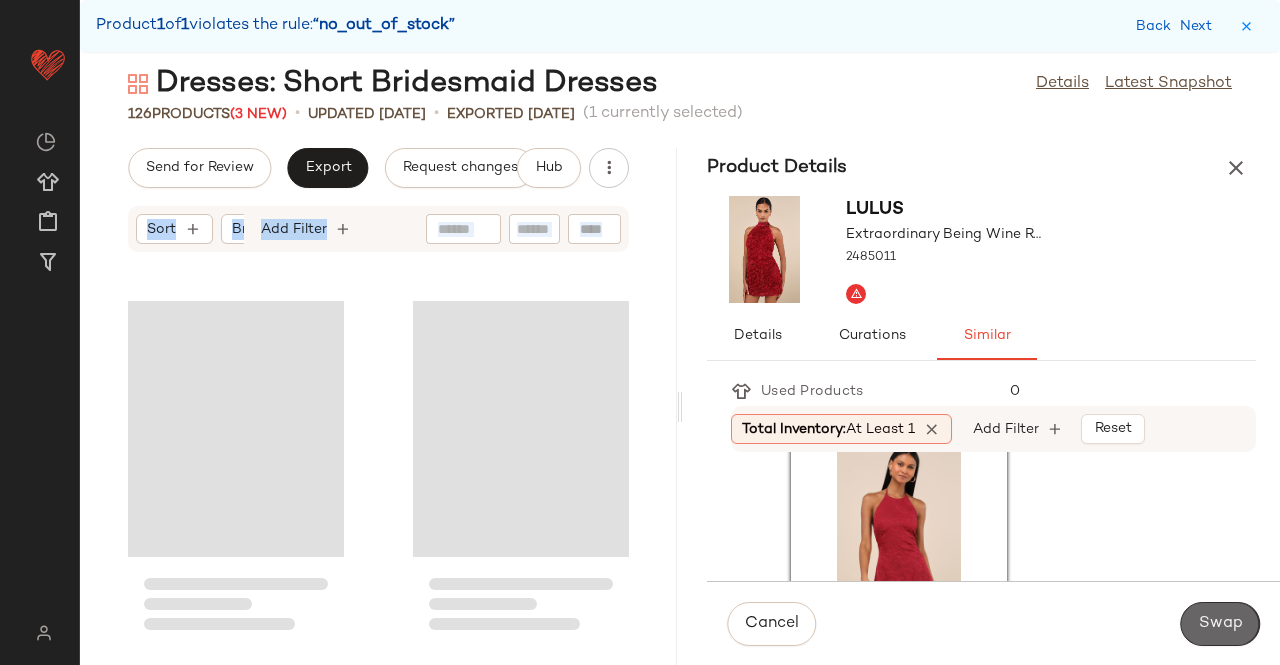 click on "Swap" at bounding box center (1220, 624) 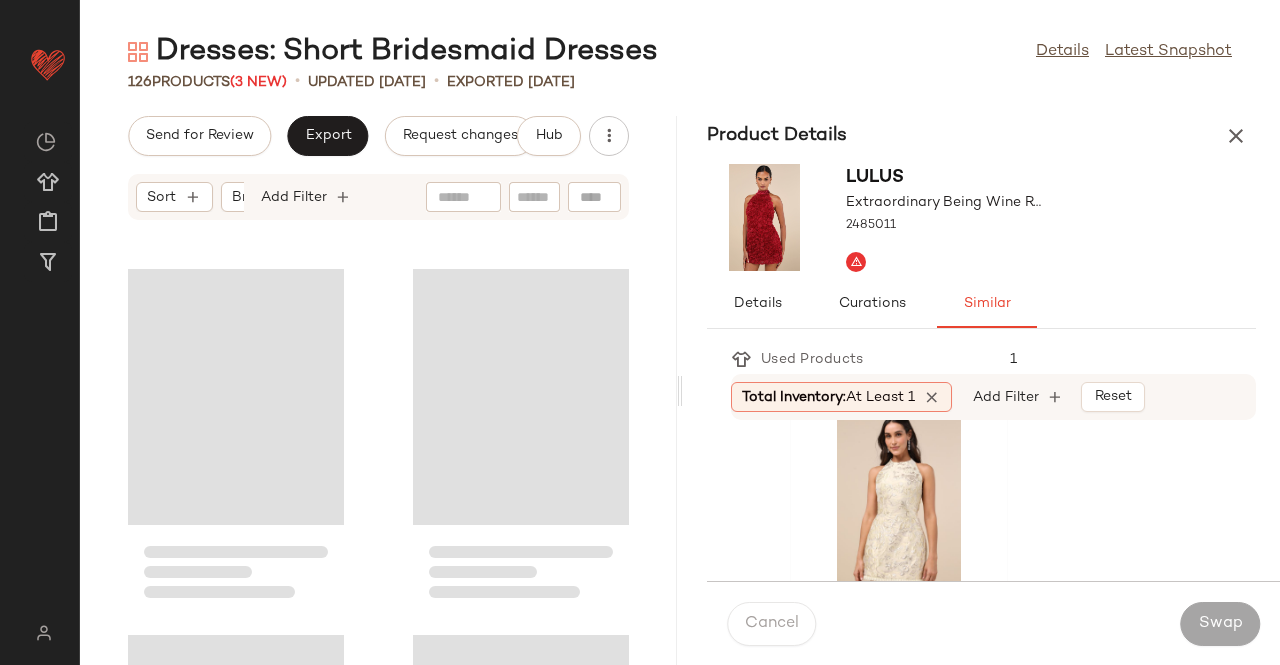 click on "Lulus Extraordinary Being Wine Red 3D [PERSON_NAME] Neck Mini Dress 2485011" at bounding box center (981, 218) 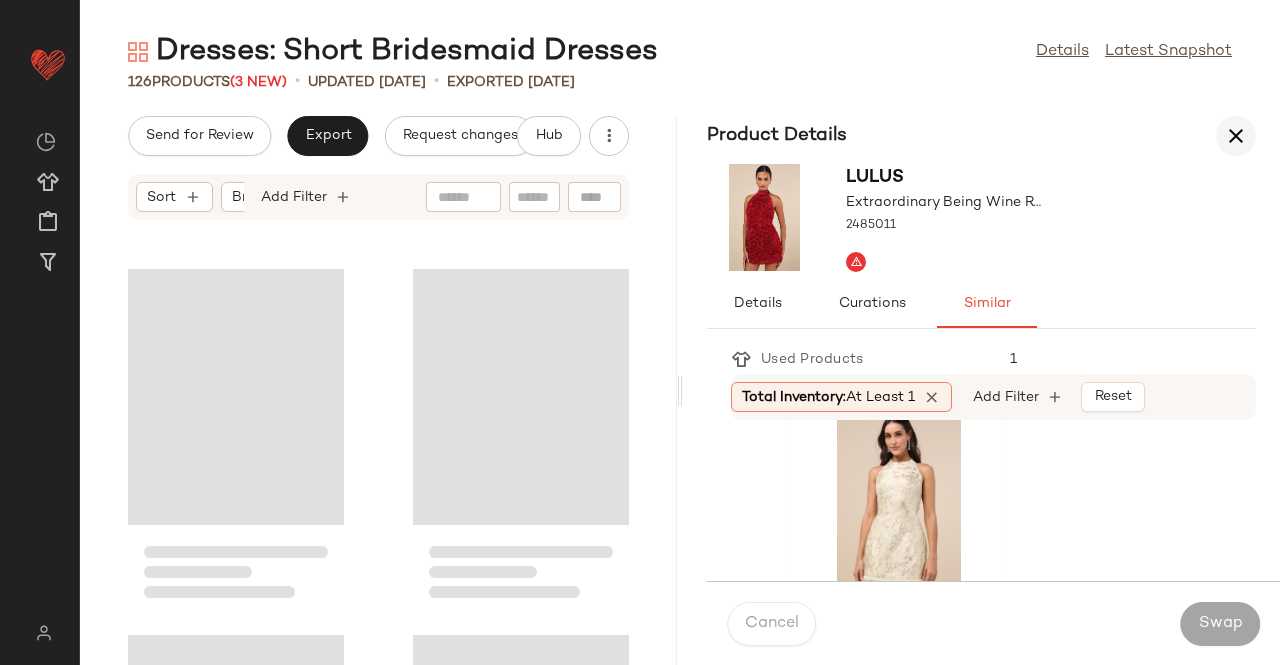 click at bounding box center [1236, 136] 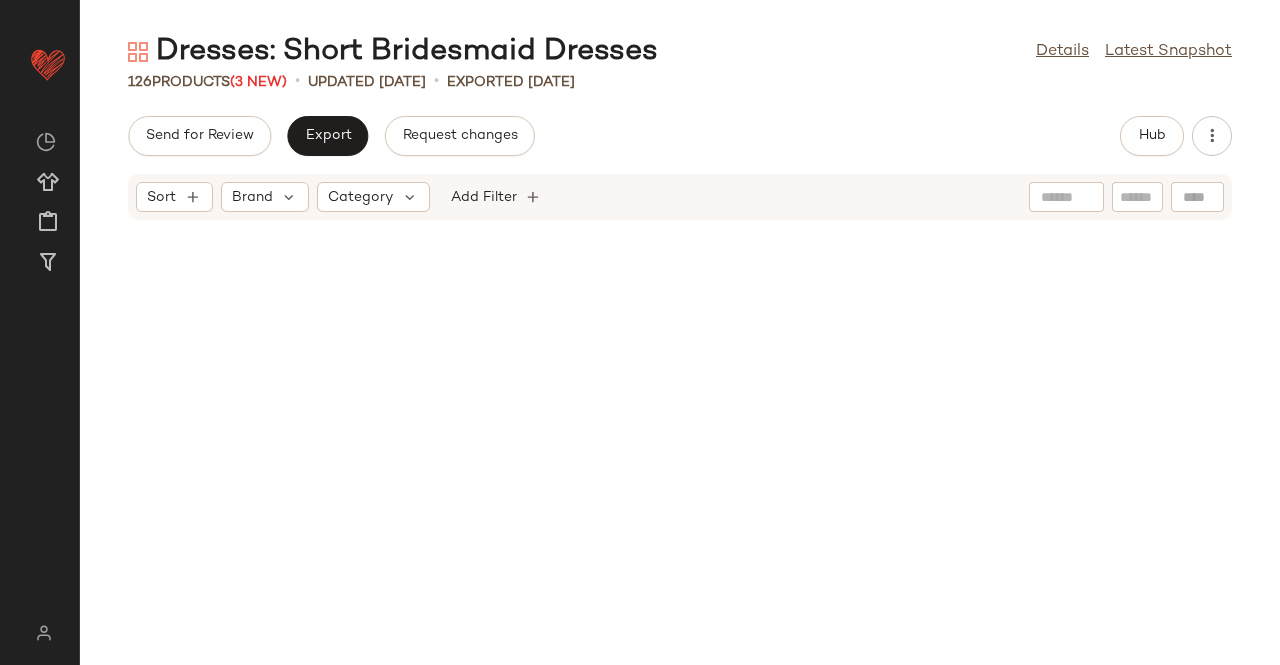 scroll, scrollTop: 5490, scrollLeft: 0, axis: vertical 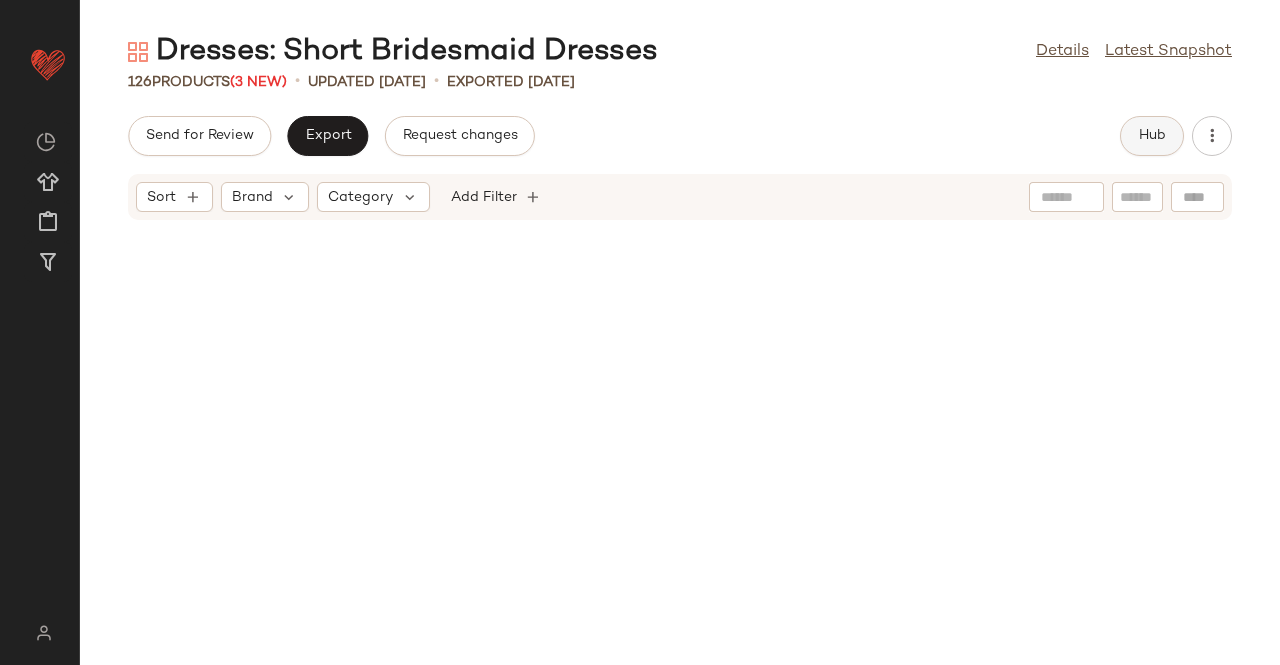 click on "Hub" 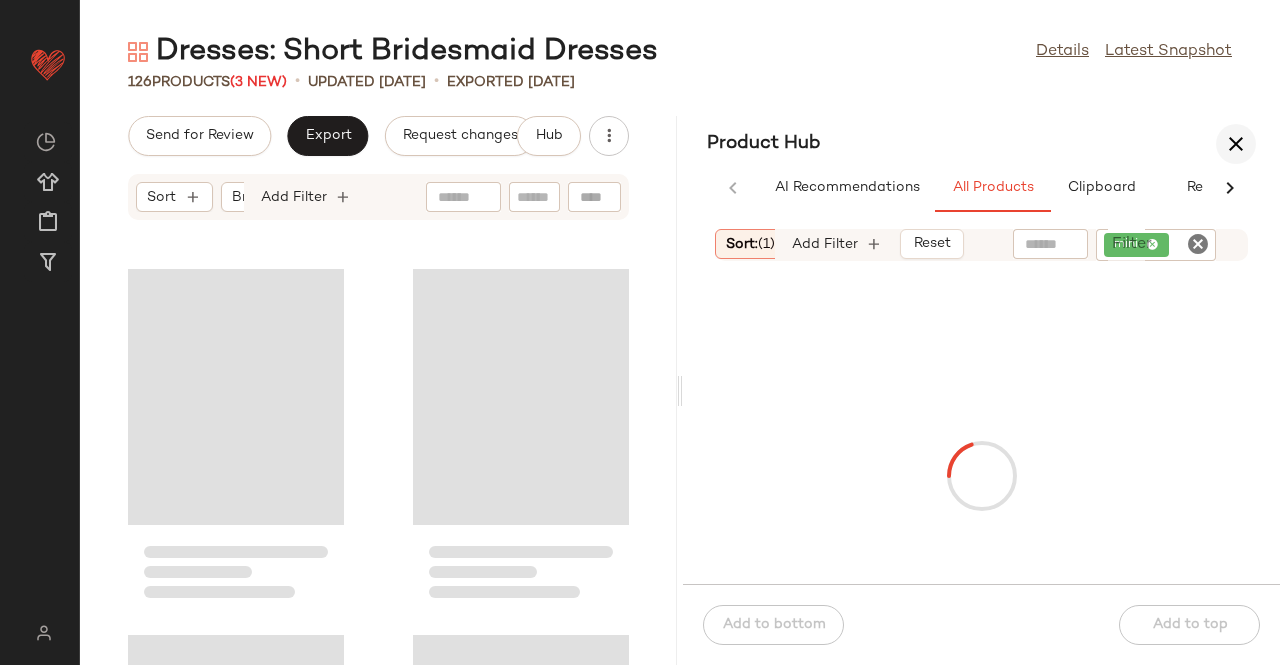 scroll, scrollTop: 6954, scrollLeft: 0, axis: vertical 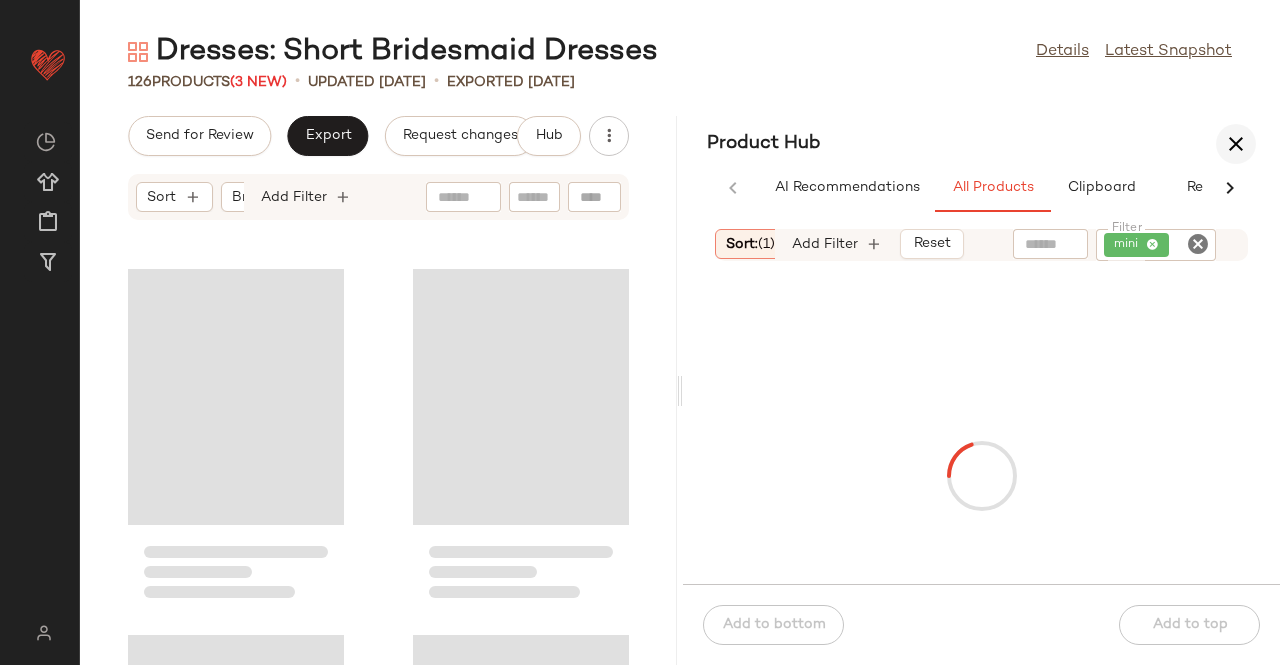 click on "Product Hub  AI Recommendations   All Products   Clipboard   Report  Sort:   (1) Brand  Category:   dress In Curation?:   No Availability:   in_stock Total Inventory:   At least 1 Add Filter   Reset  Filter mini Filter  Add to bottom   Add to top" 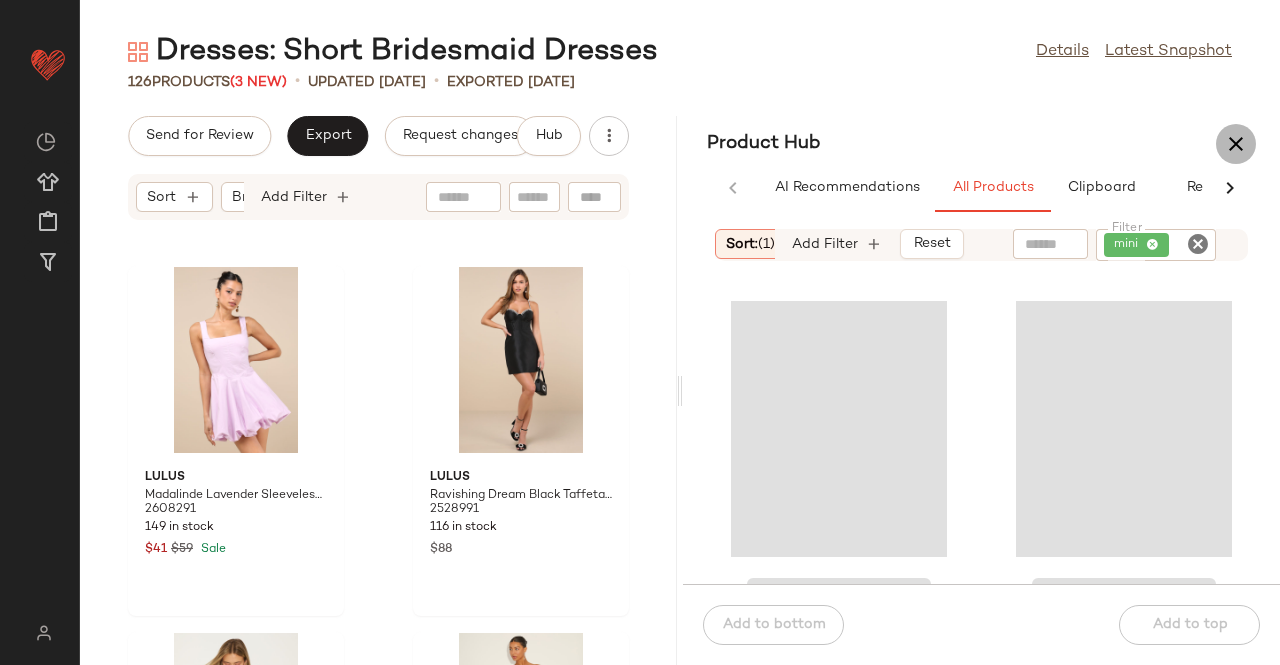 click at bounding box center (1236, 144) 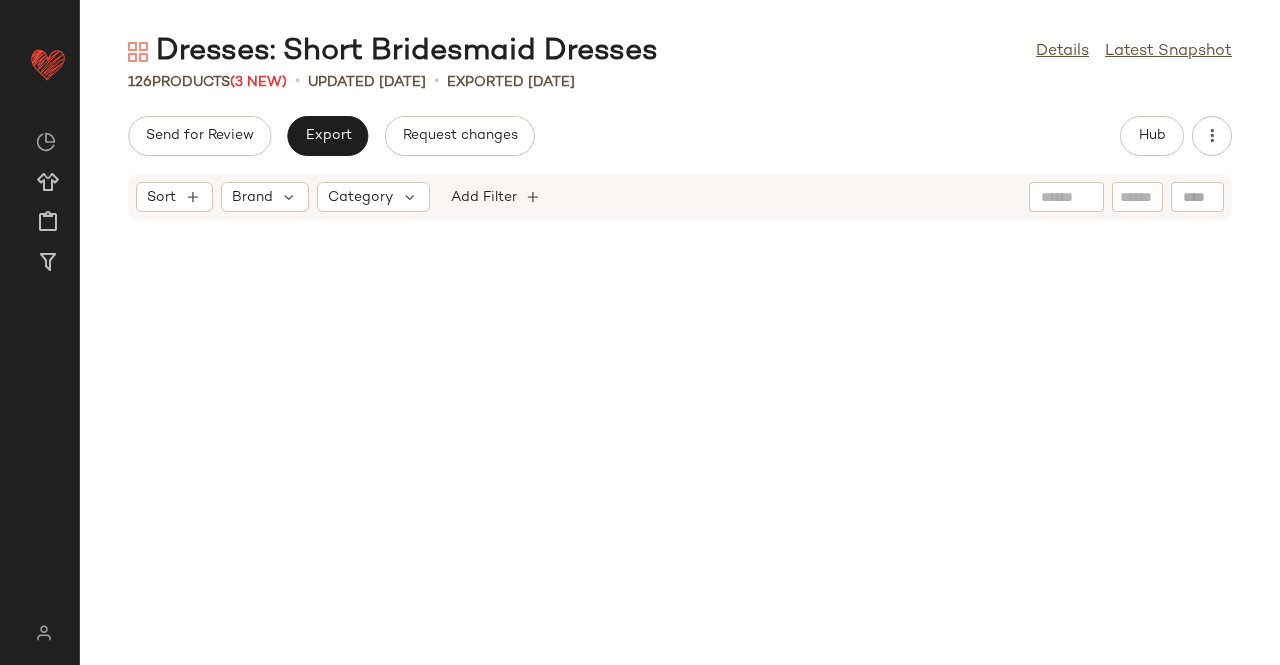 scroll, scrollTop: 6288, scrollLeft: 0, axis: vertical 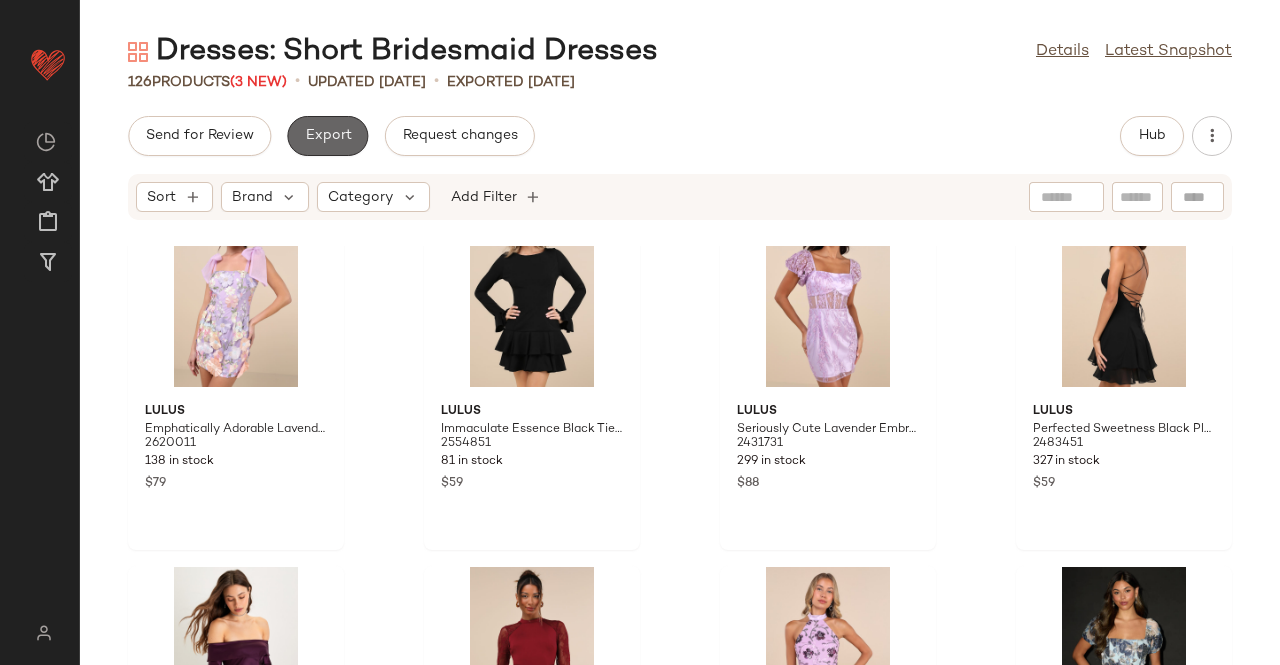 click on "Export" at bounding box center [327, 136] 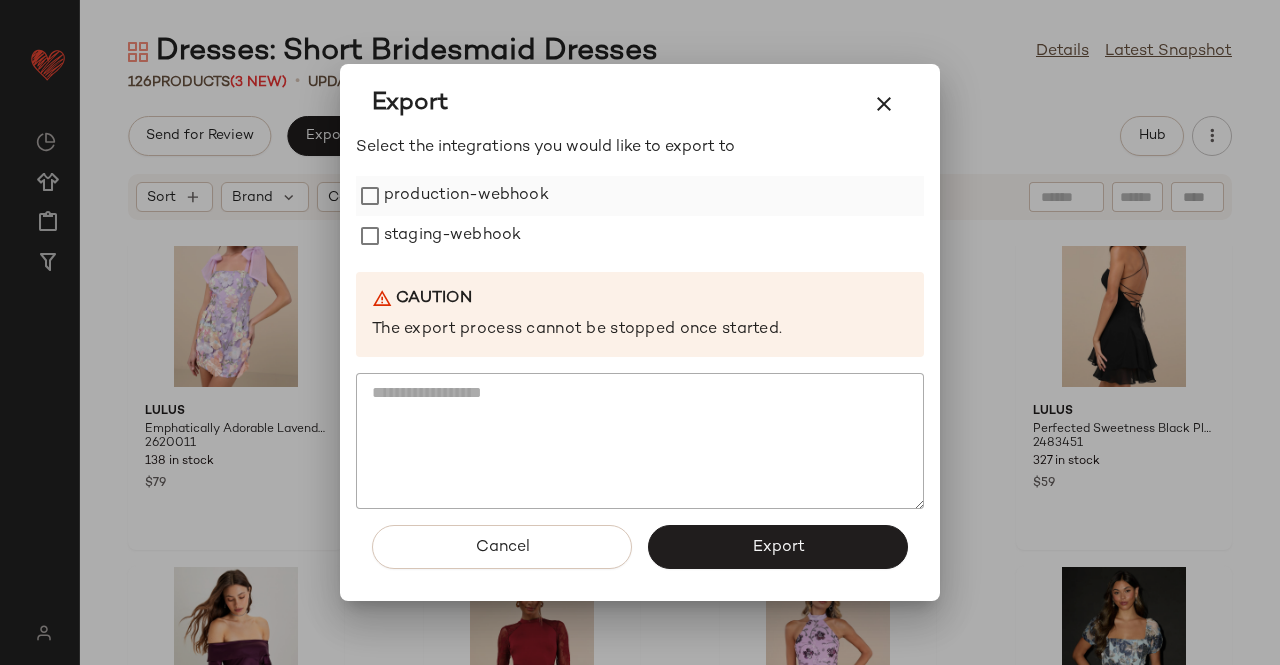 click on "production-webhook" at bounding box center [466, 196] 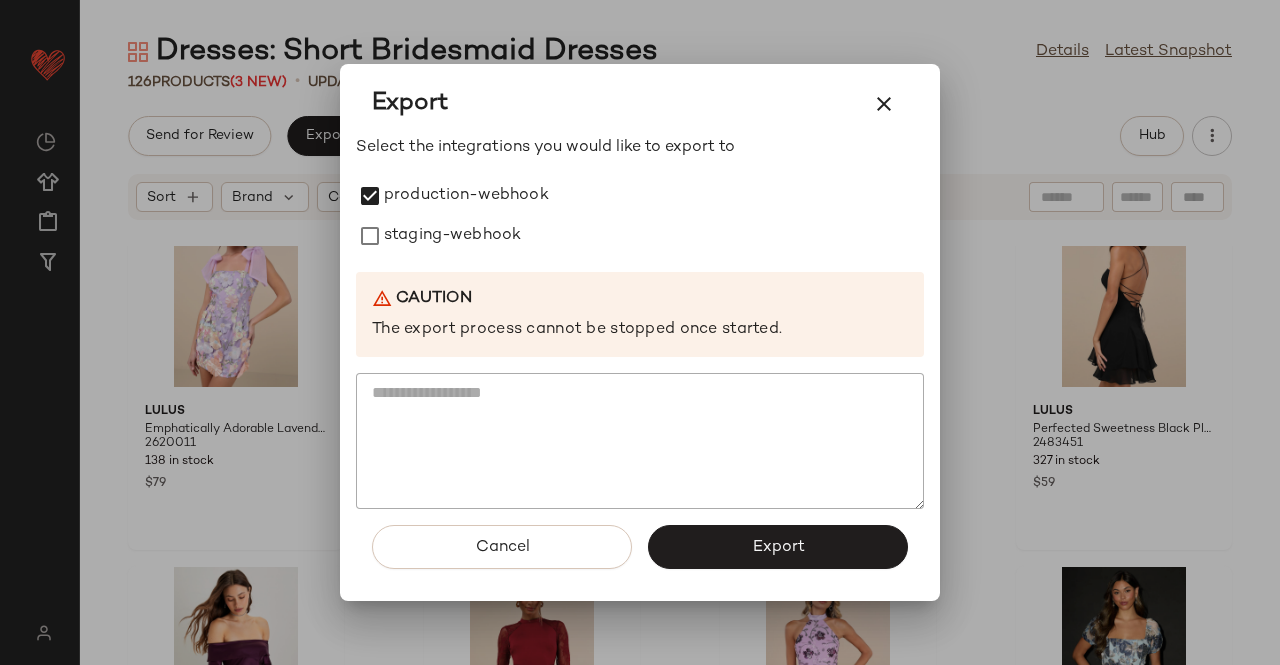drag, startPoint x: 477, startPoint y: 231, endPoint x: 826, endPoint y: 508, distance: 445.56705 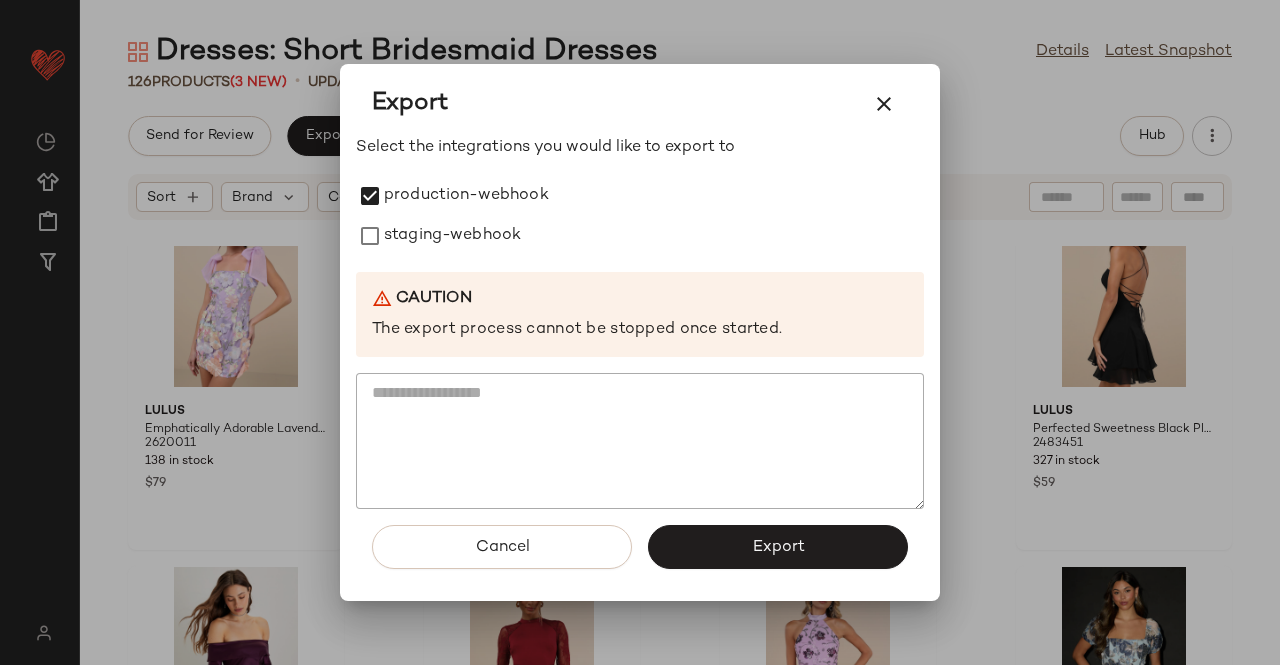 click on "staging-webhook" at bounding box center (452, 236) 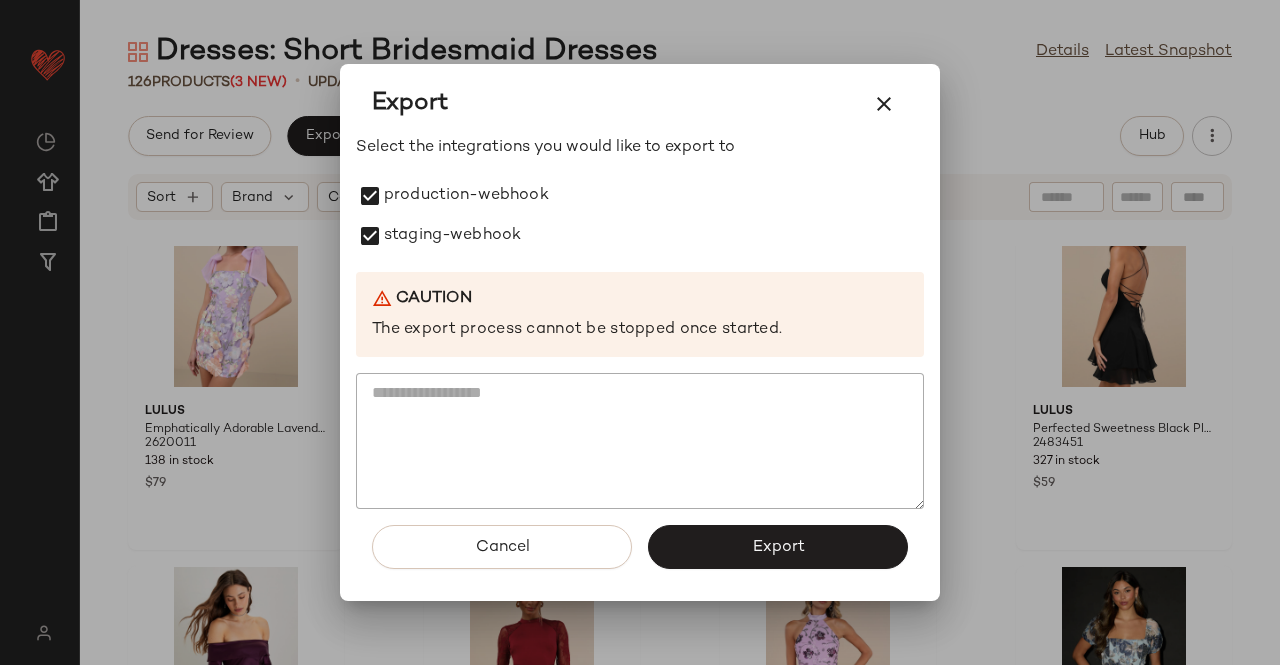 click on "Export" at bounding box center [778, 547] 